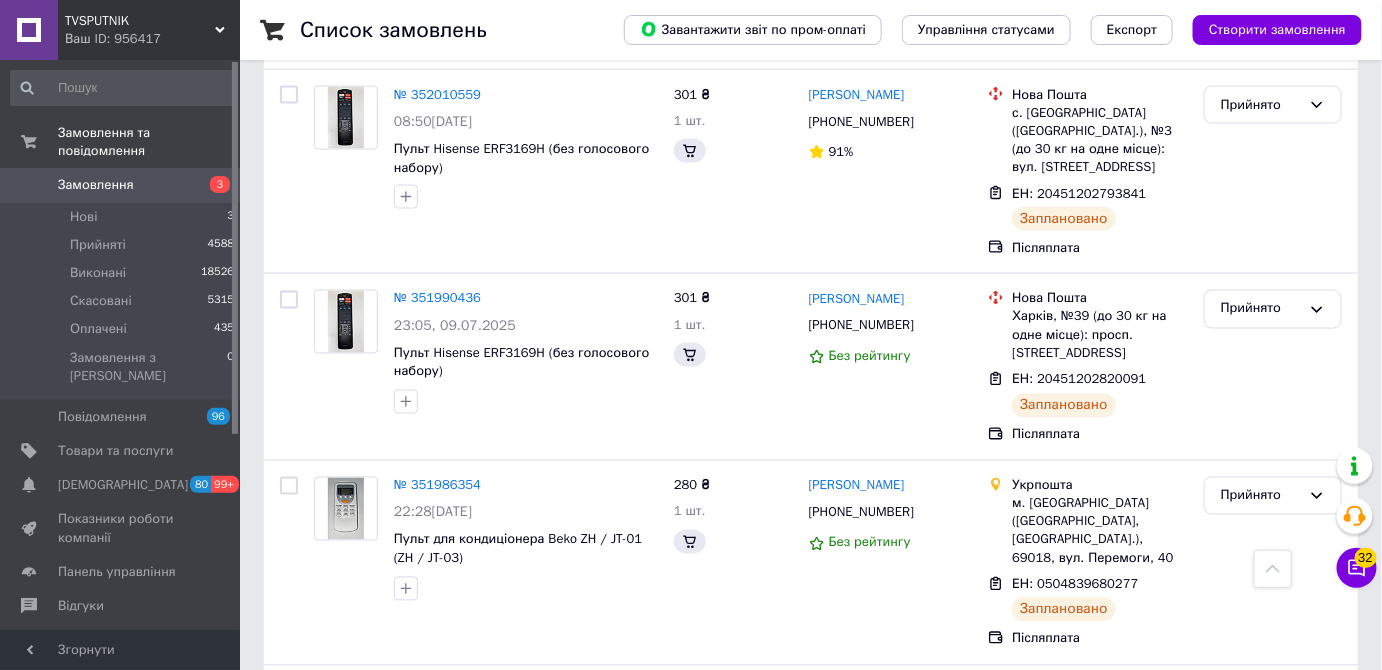 scroll, scrollTop: 1000, scrollLeft: 0, axis: vertical 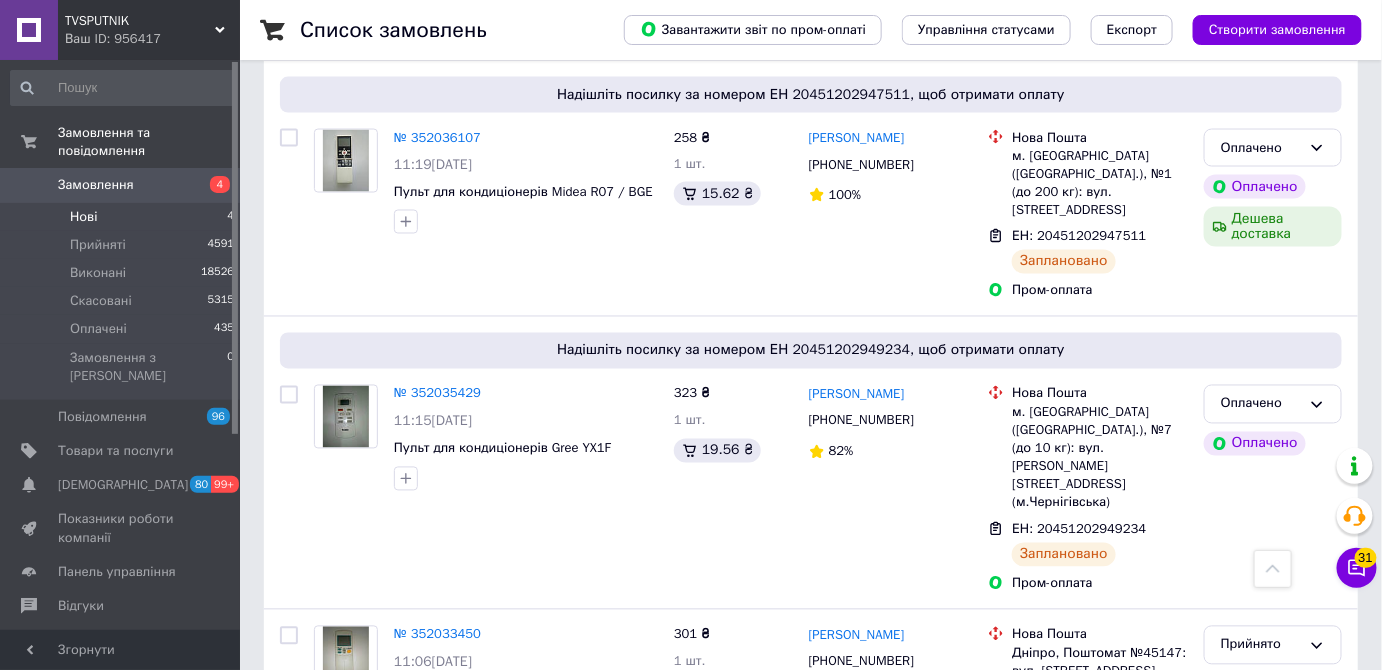click on "Нові 4" at bounding box center (123, 217) 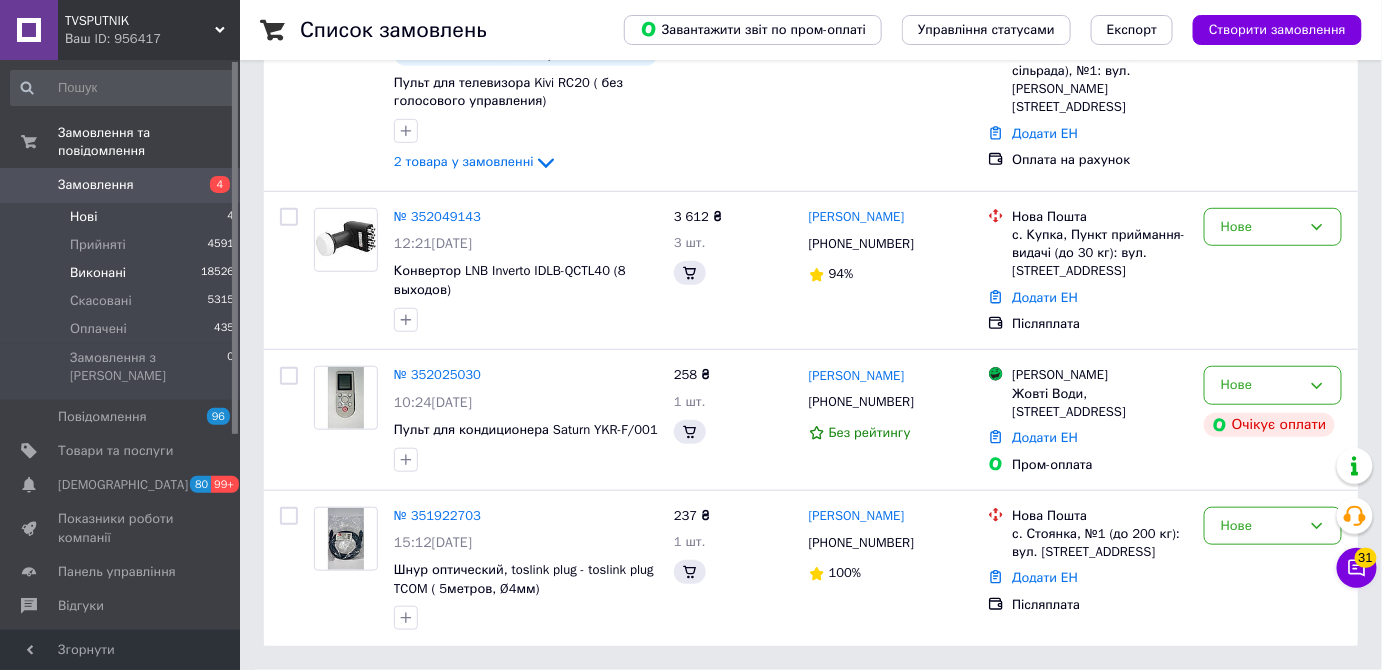 scroll, scrollTop: 0, scrollLeft: 0, axis: both 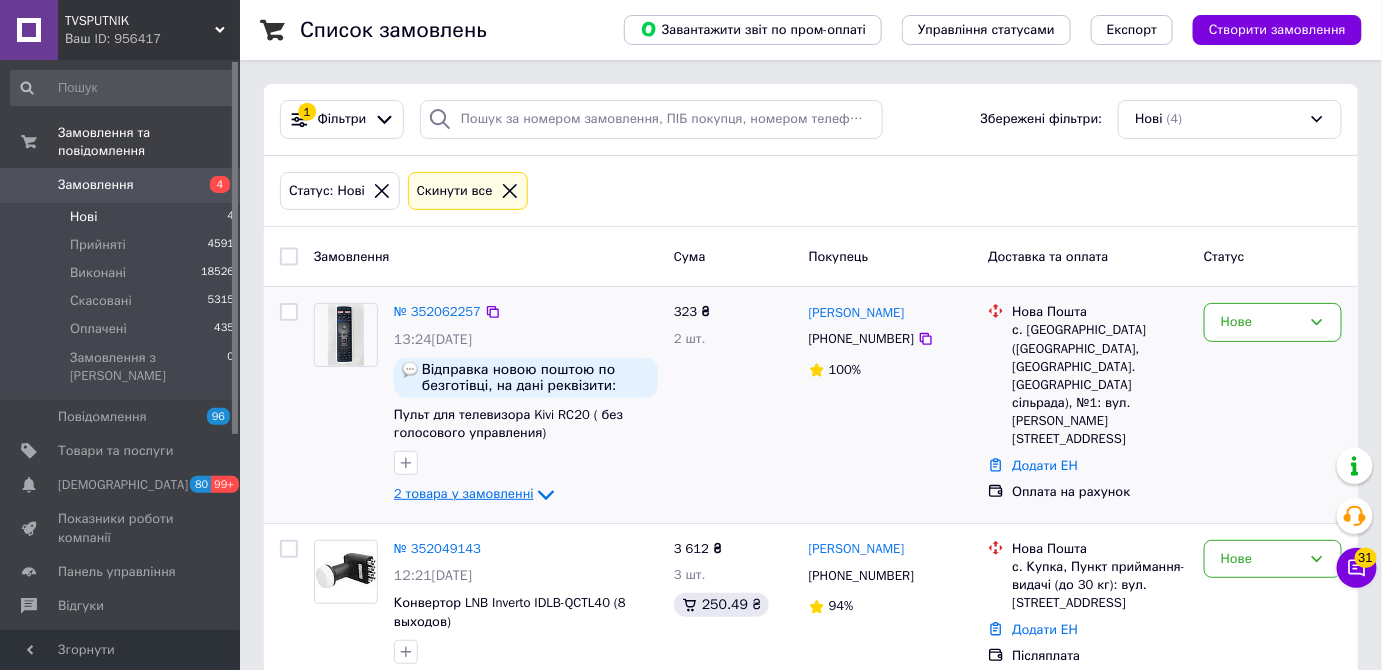 click on "2 товара у замовленні" at bounding box center (464, 494) 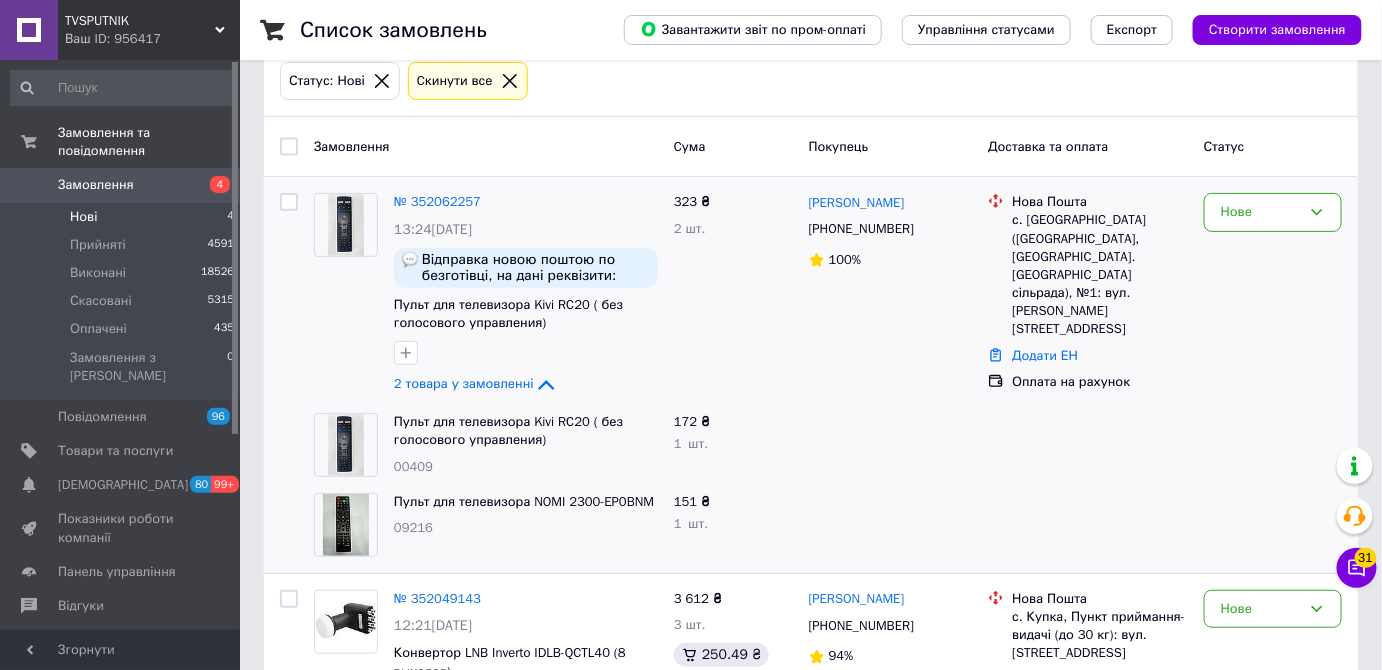 scroll, scrollTop: 272, scrollLeft: 0, axis: vertical 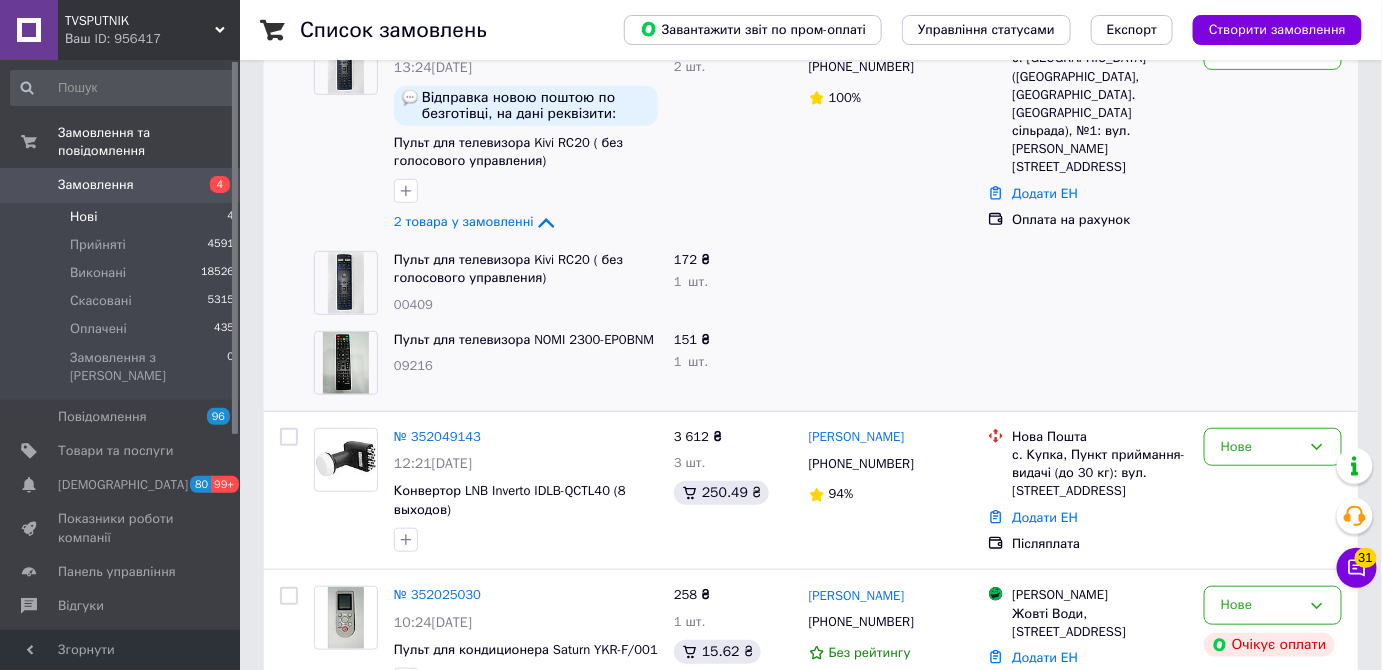 click at bounding box center [891, 283] 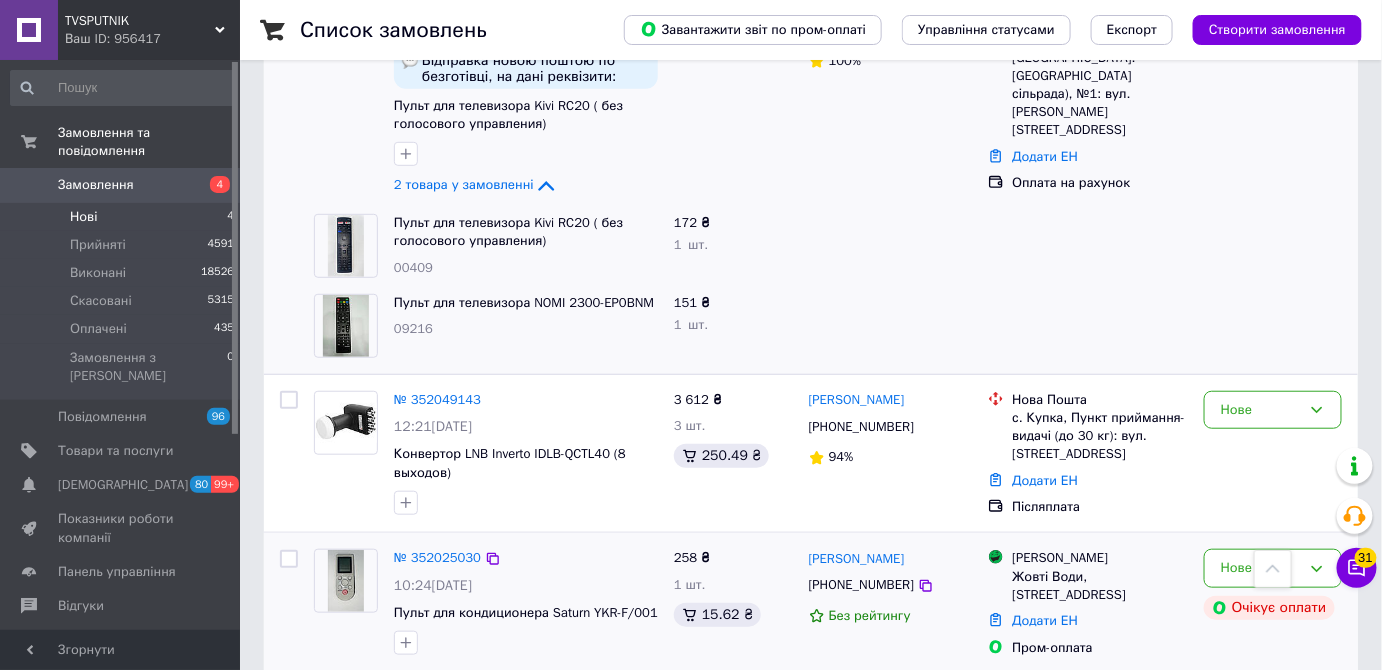 scroll, scrollTop: 305, scrollLeft: 0, axis: vertical 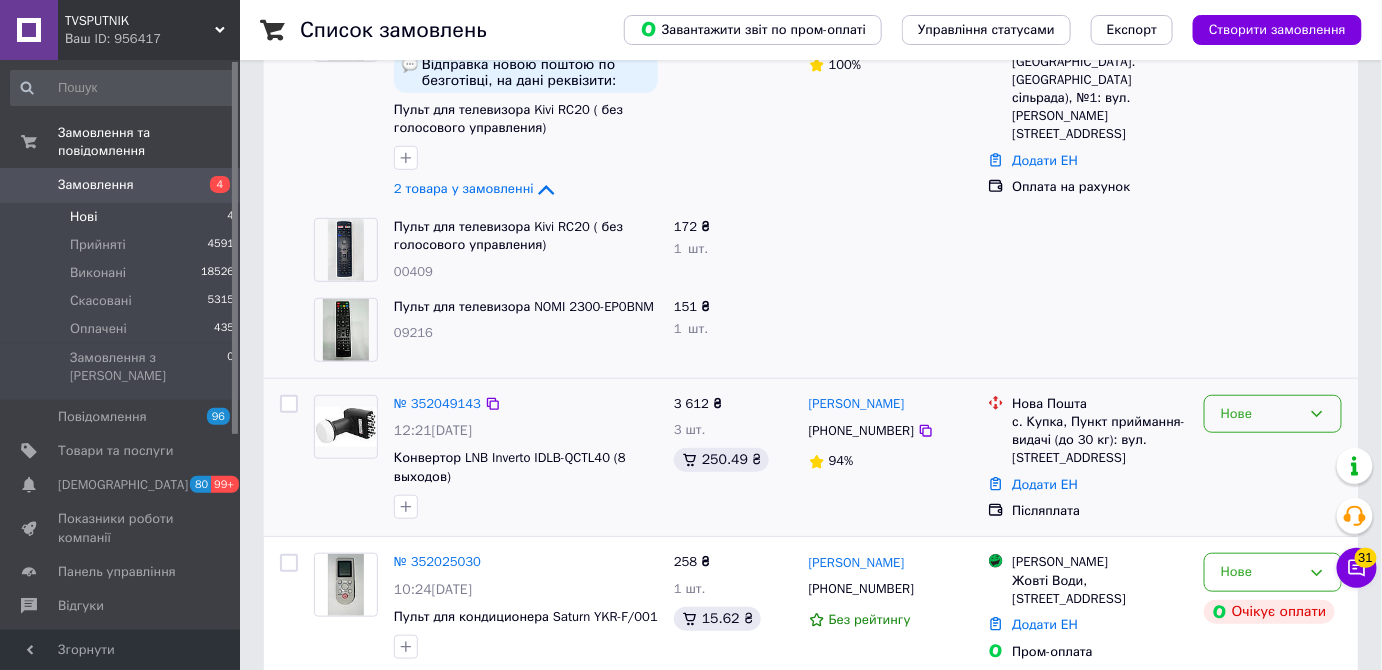 click on "Нове" at bounding box center (1261, 414) 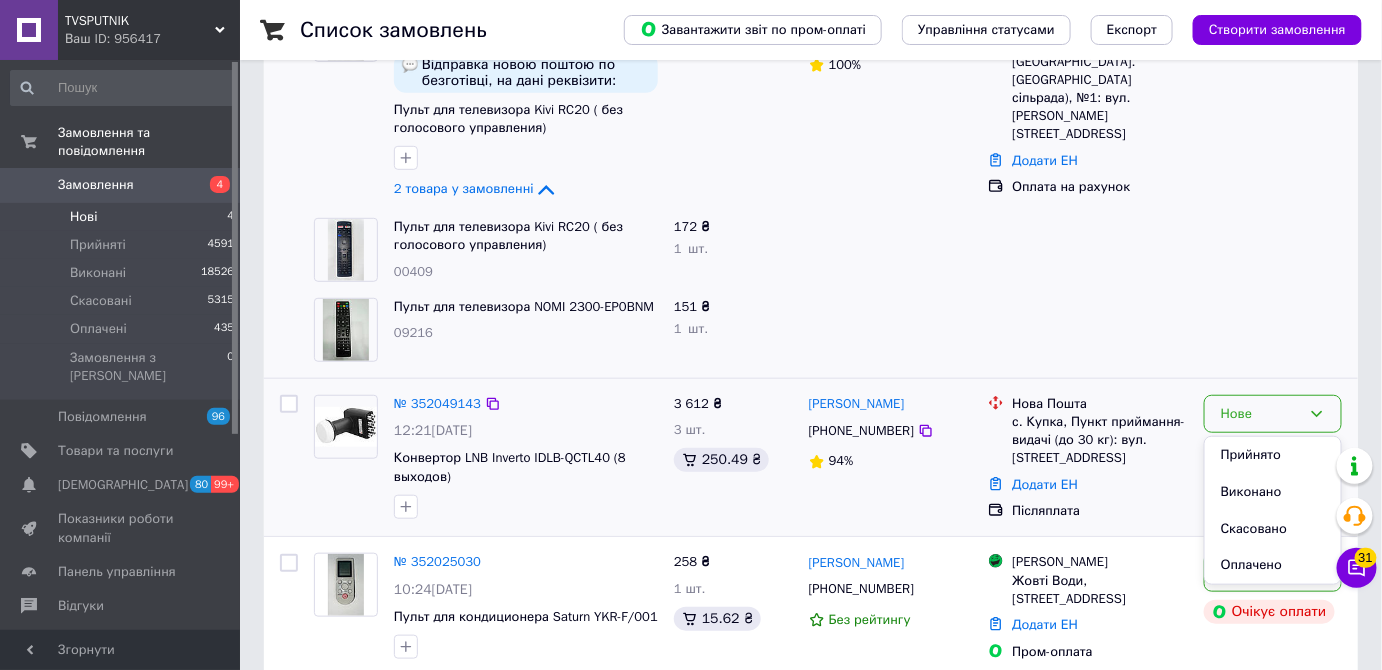drag, startPoint x: 1225, startPoint y: 450, endPoint x: 1085, endPoint y: 456, distance: 140.12851 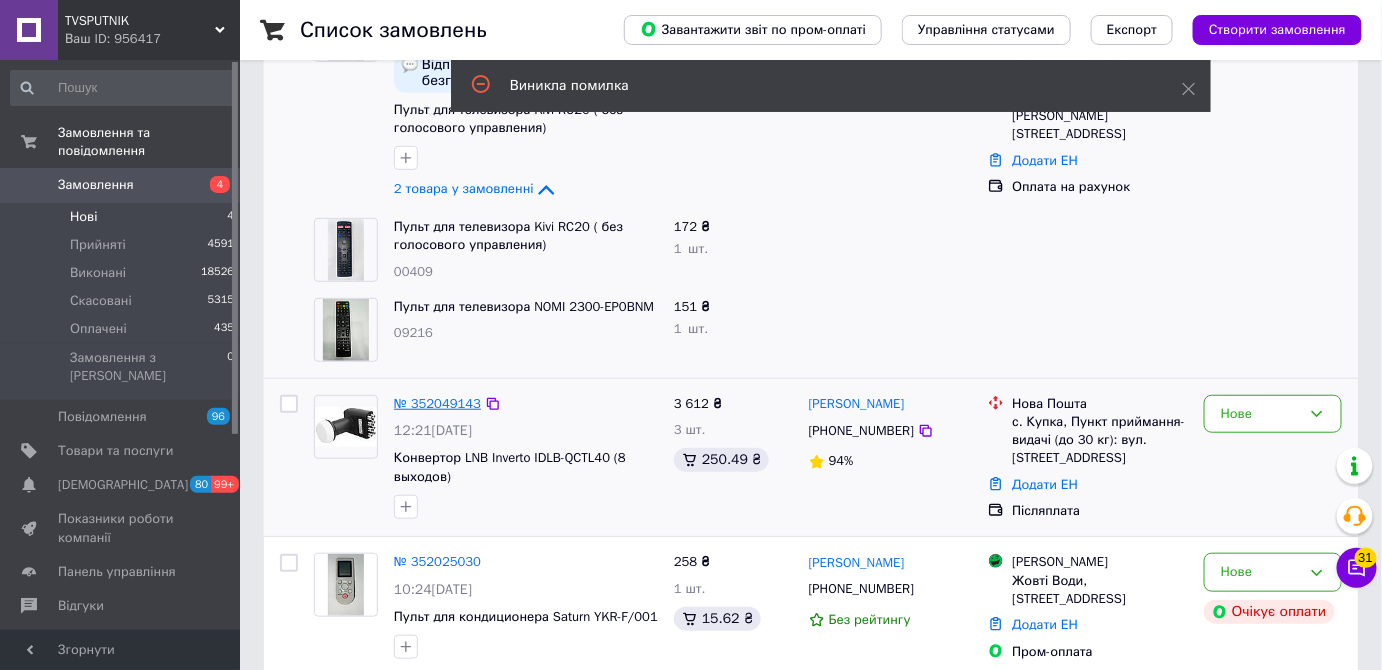 click on "№ 352049143" at bounding box center (437, 403) 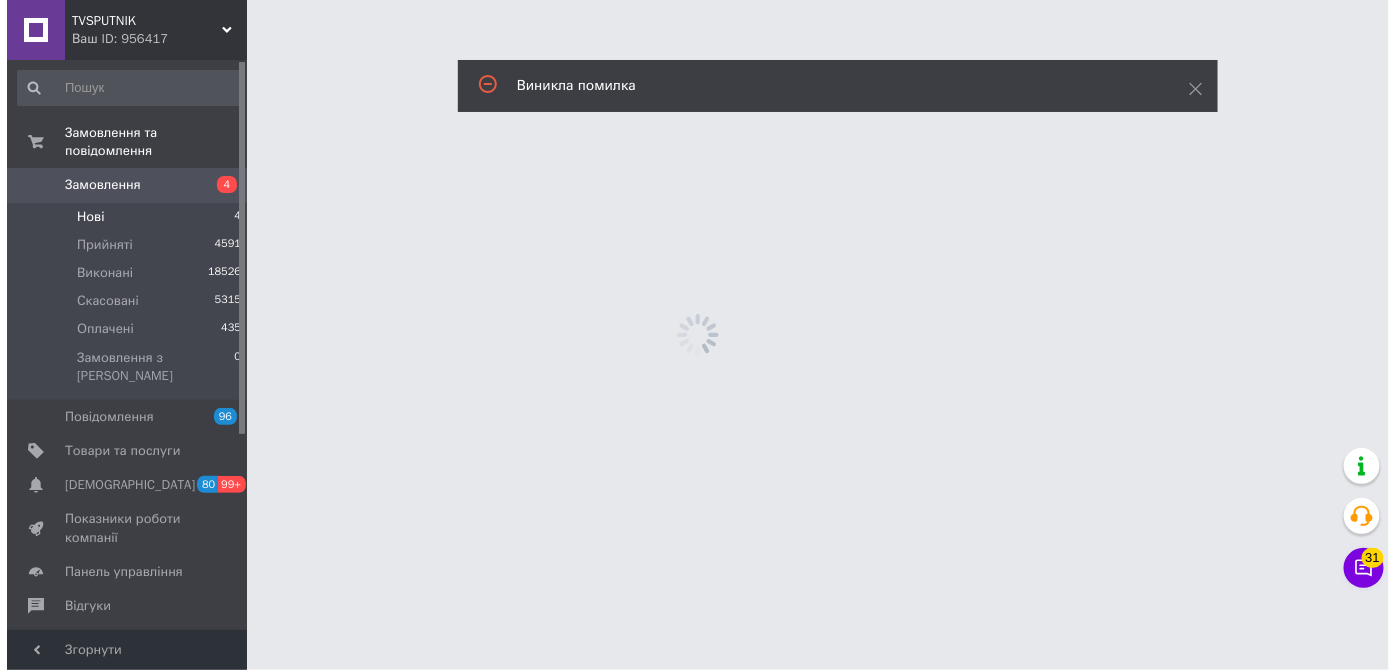 scroll, scrollTop: 0, scrollLeft: 0, axis: both 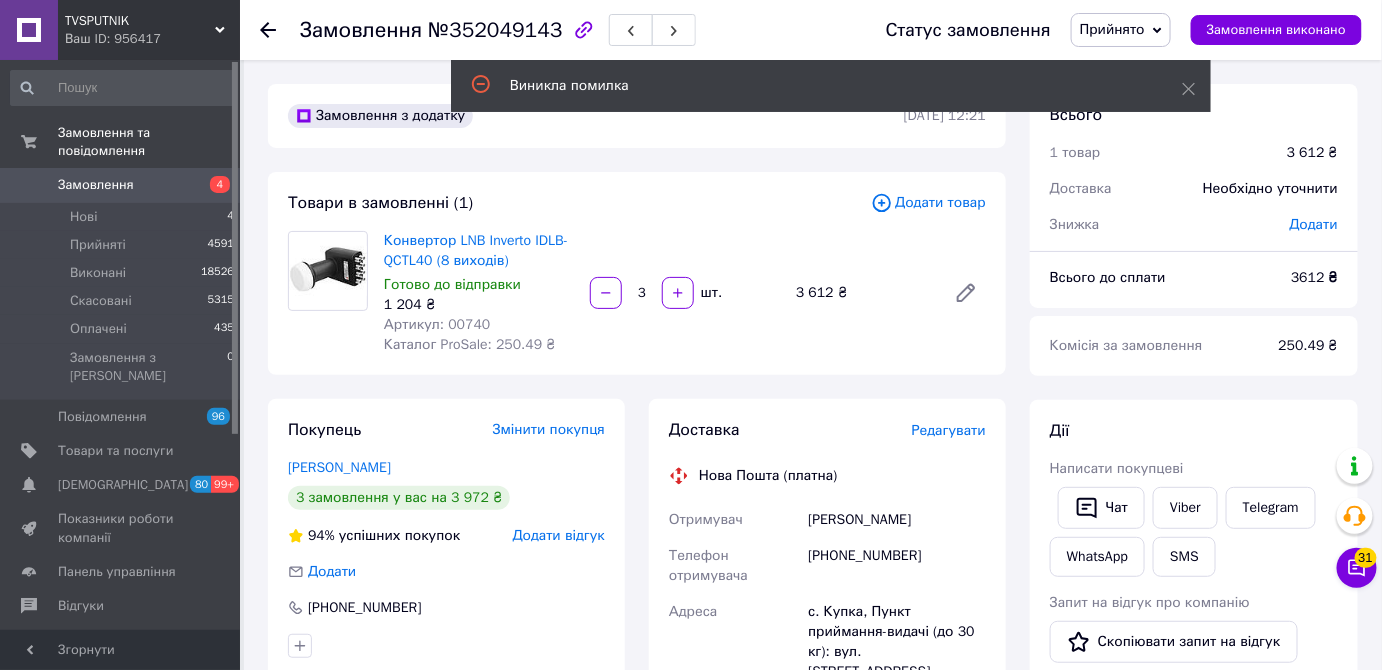 click on "Редагувати" at bounding box center [949, 430] 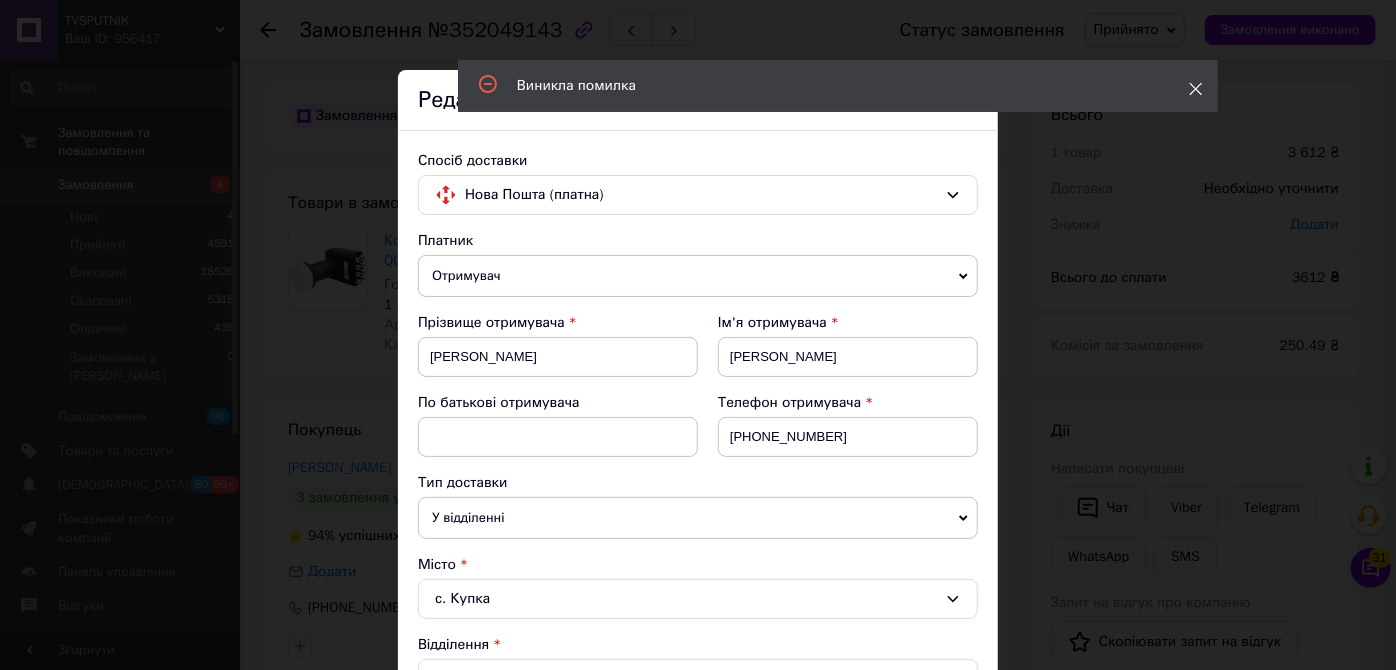 click 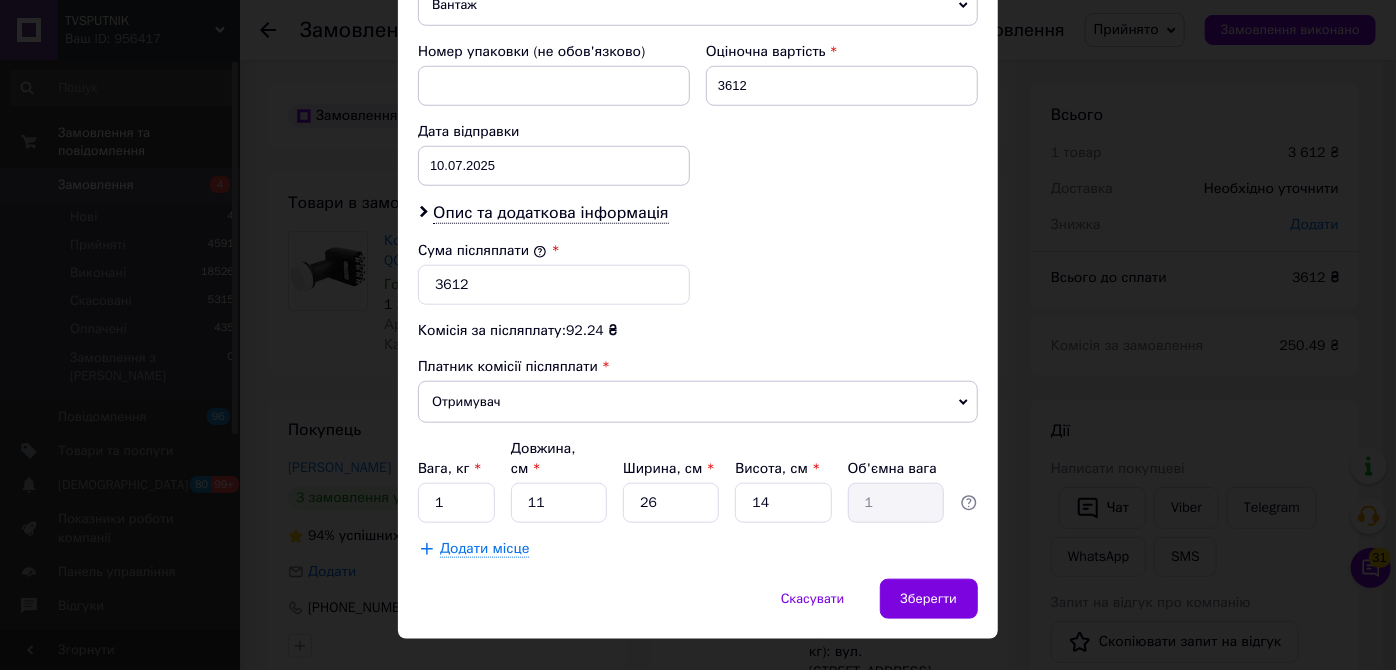 scroll, scrollTop: 847, scrollLeft: 0, axis: vertical 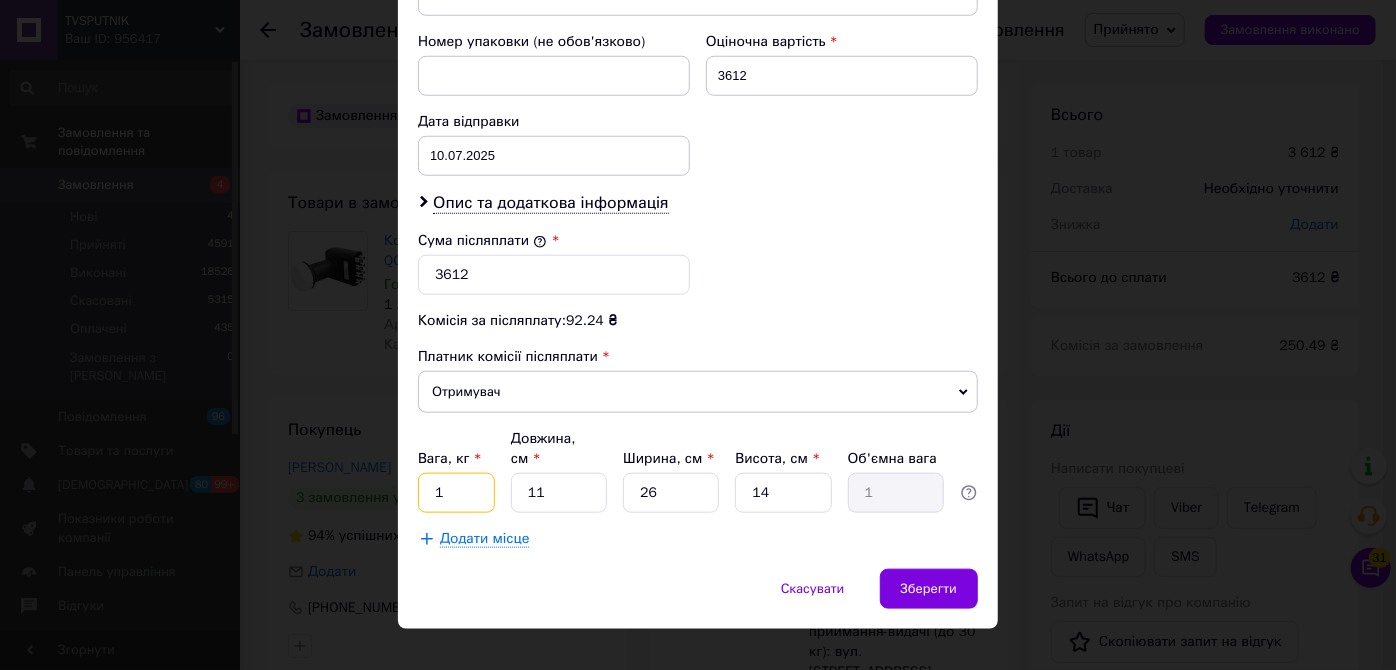 drag, startPoint x: 450, startPoint y: 476, endPoint x: 431, endPoint y: 471, distance: 19.646883 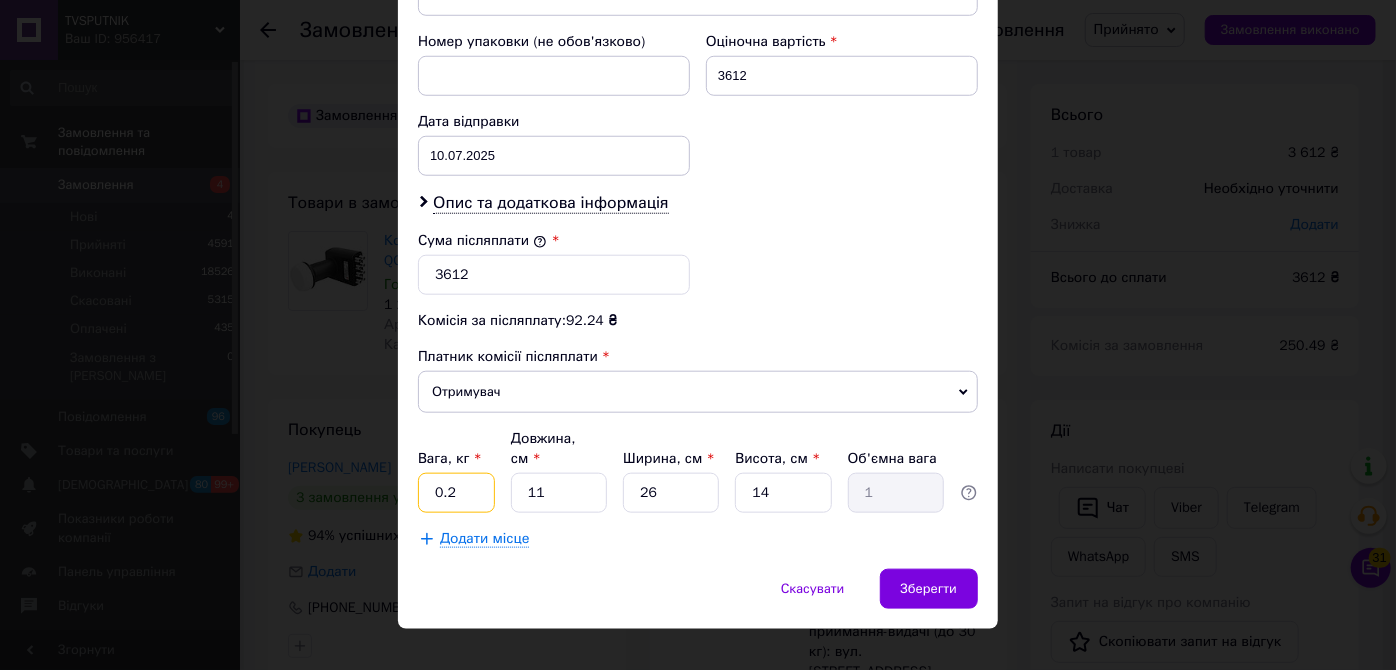 type on "0.2" 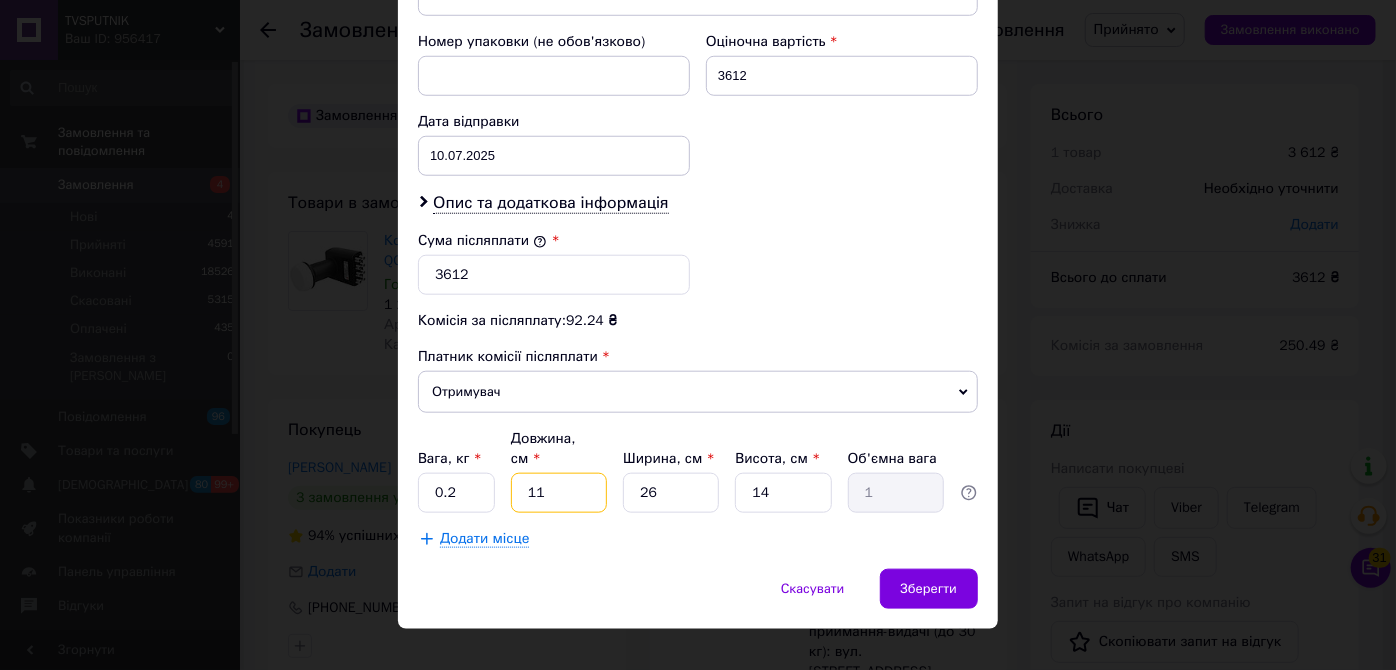 drag, startPoint x: 543, startPoint y: 456, endPoint x: 523, endPoint y: 450, distance: 20.880613 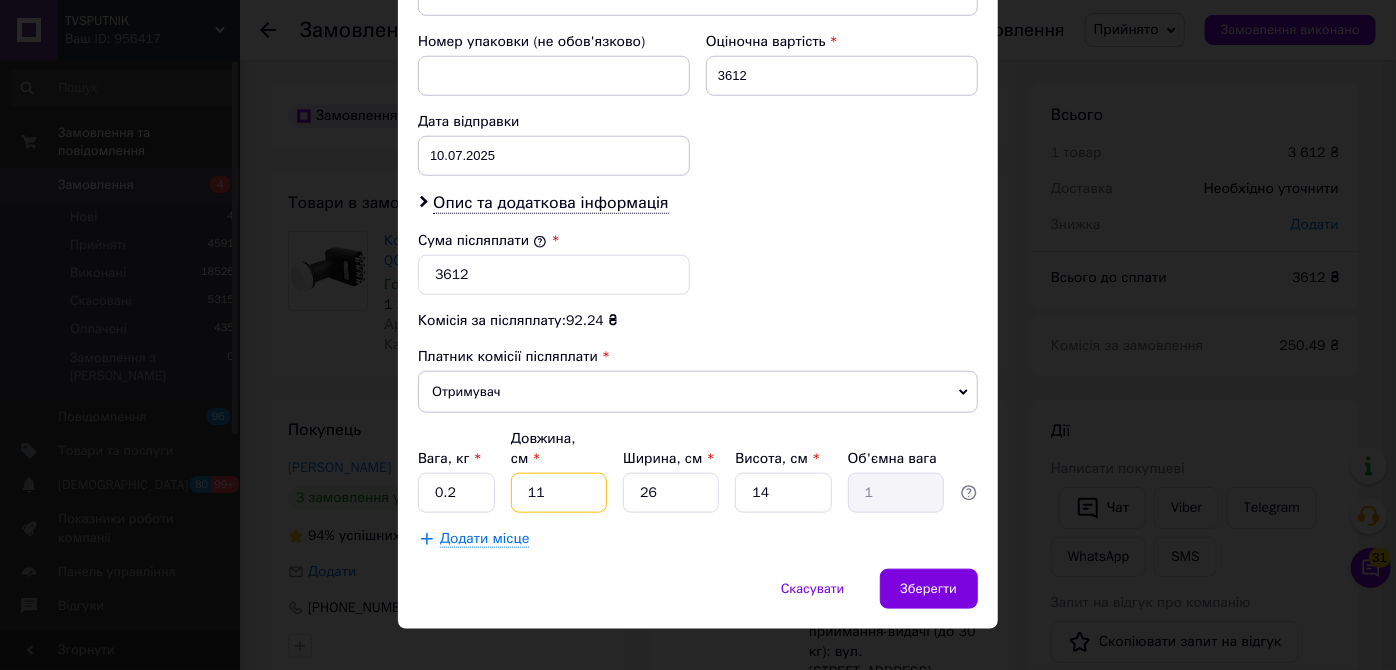 type on "1" 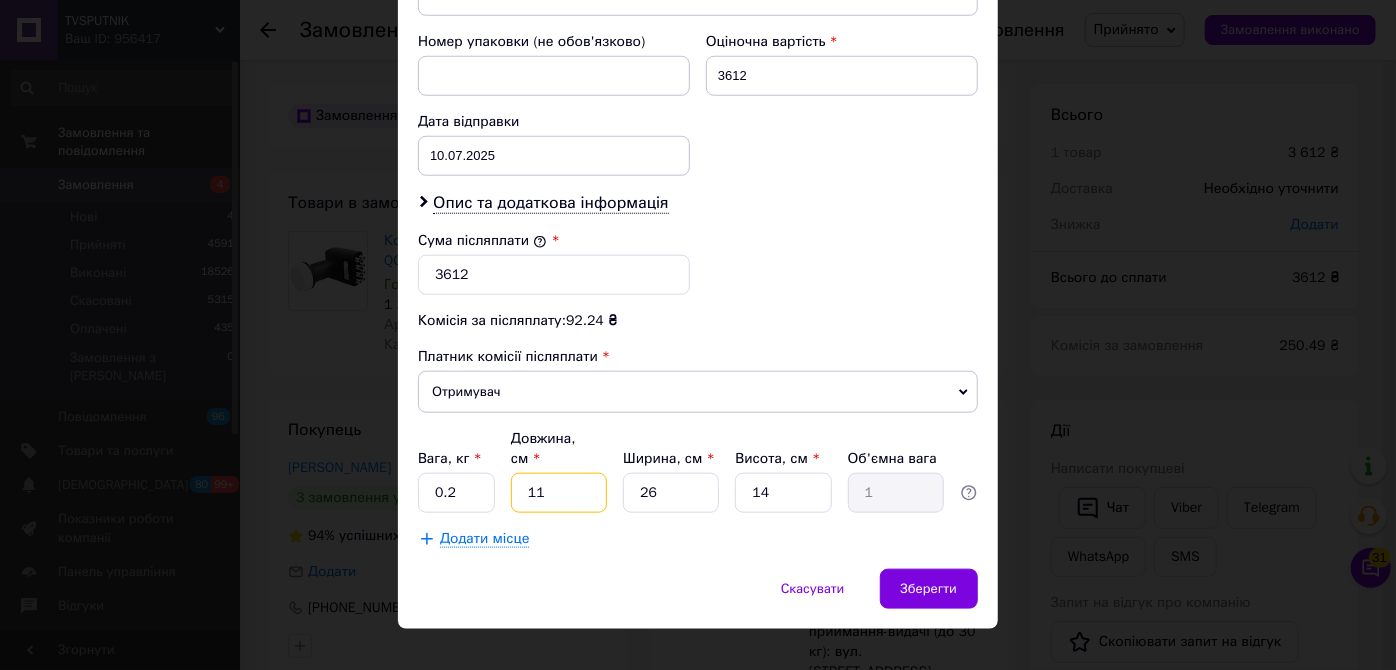 type on "0.1" 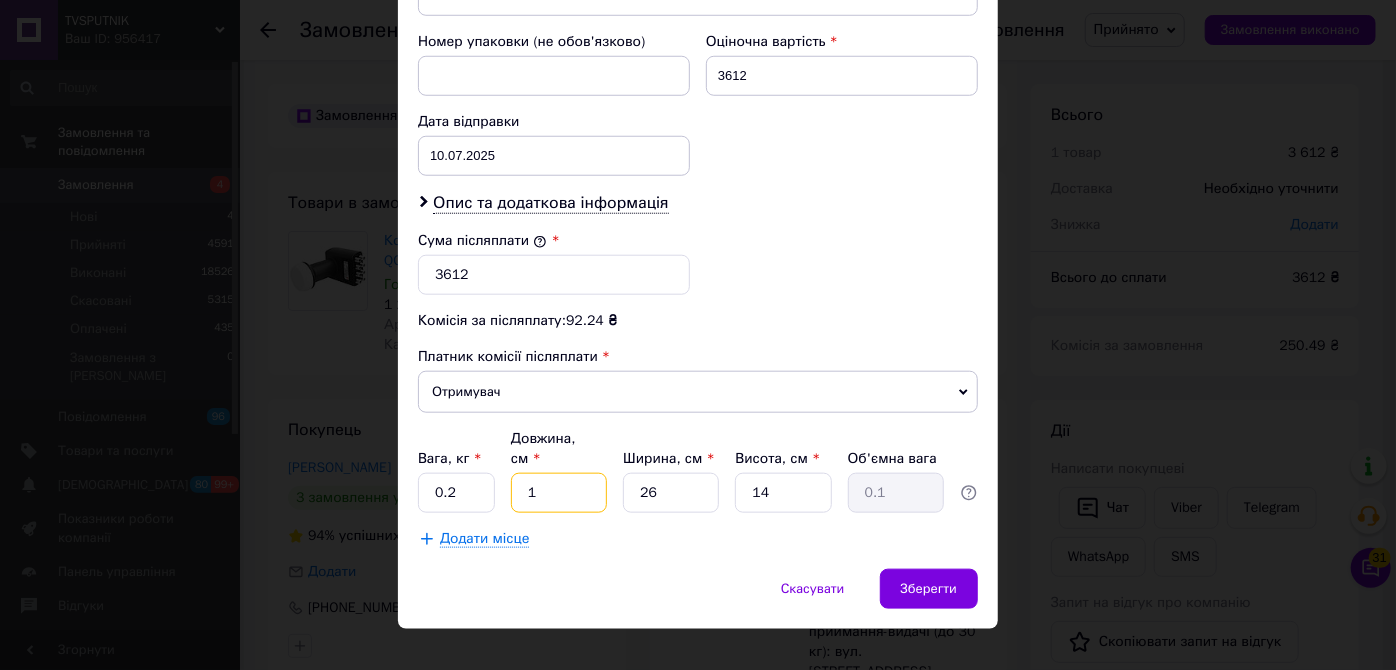 type on "18" 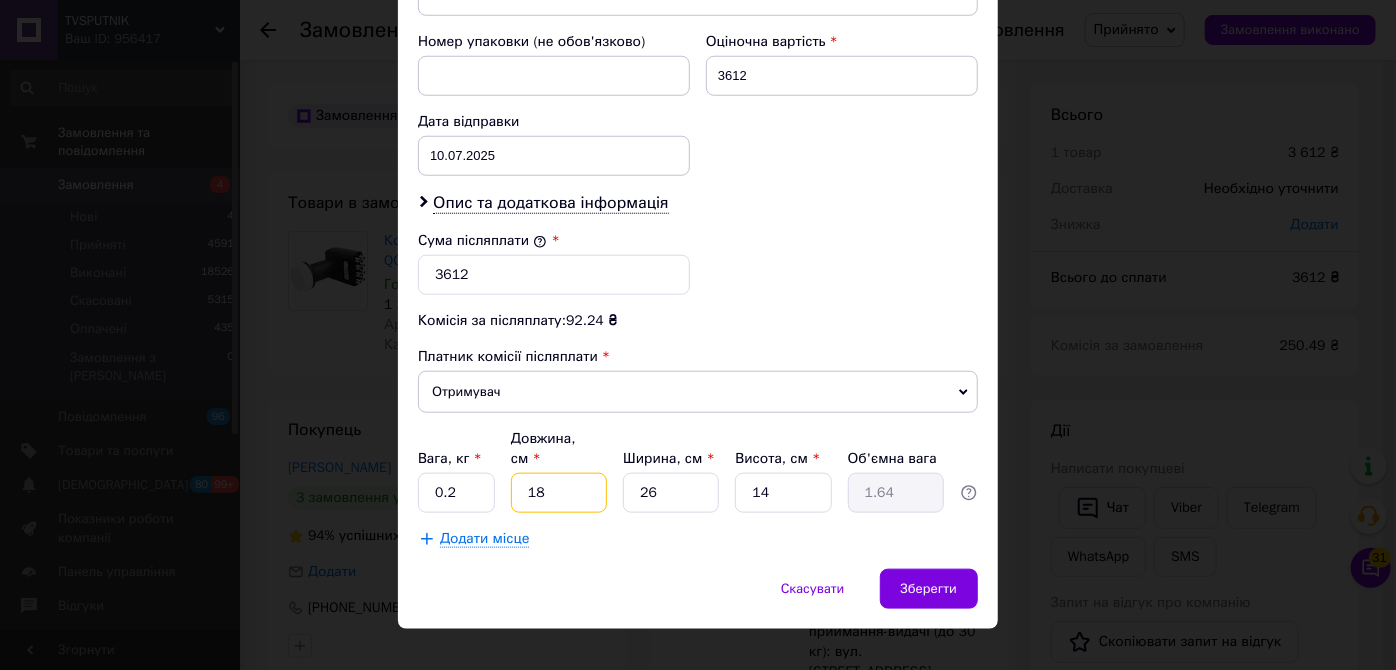 type on "18" 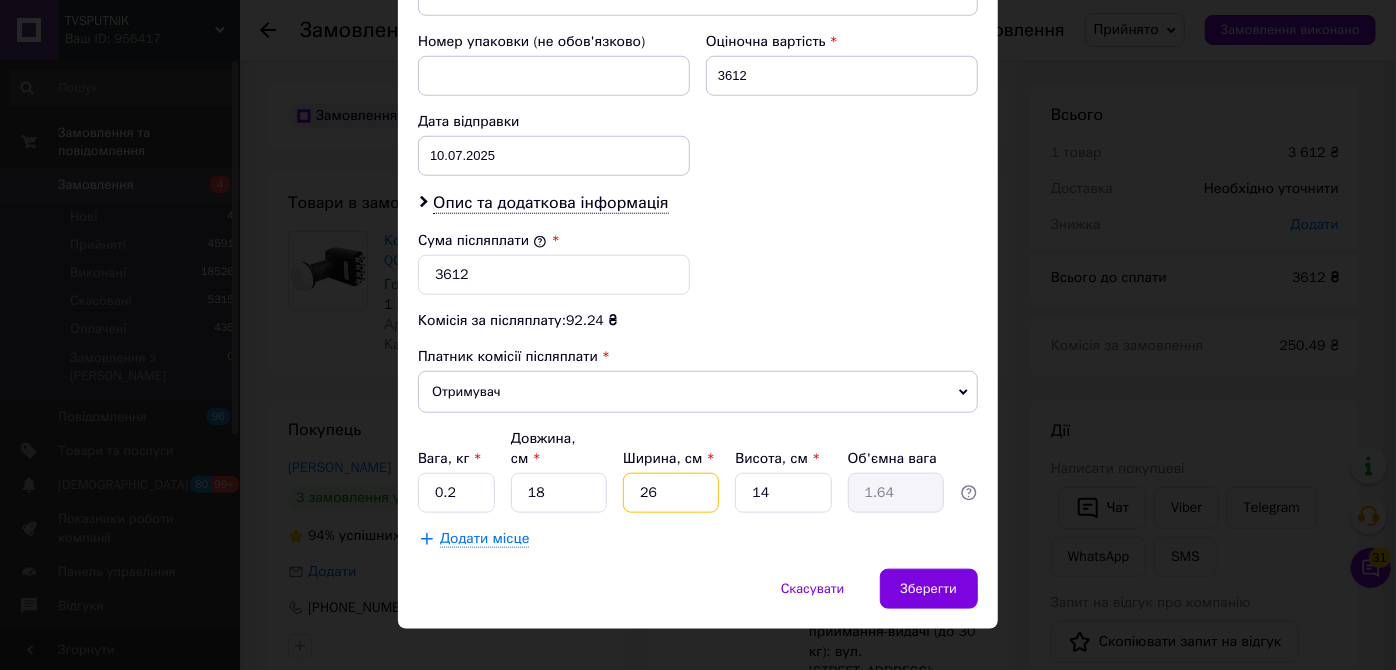 drag, startPoint x: 656, startPoint y: 469, endPoint x: 636, endPoint y: 455, distance: 24.41311 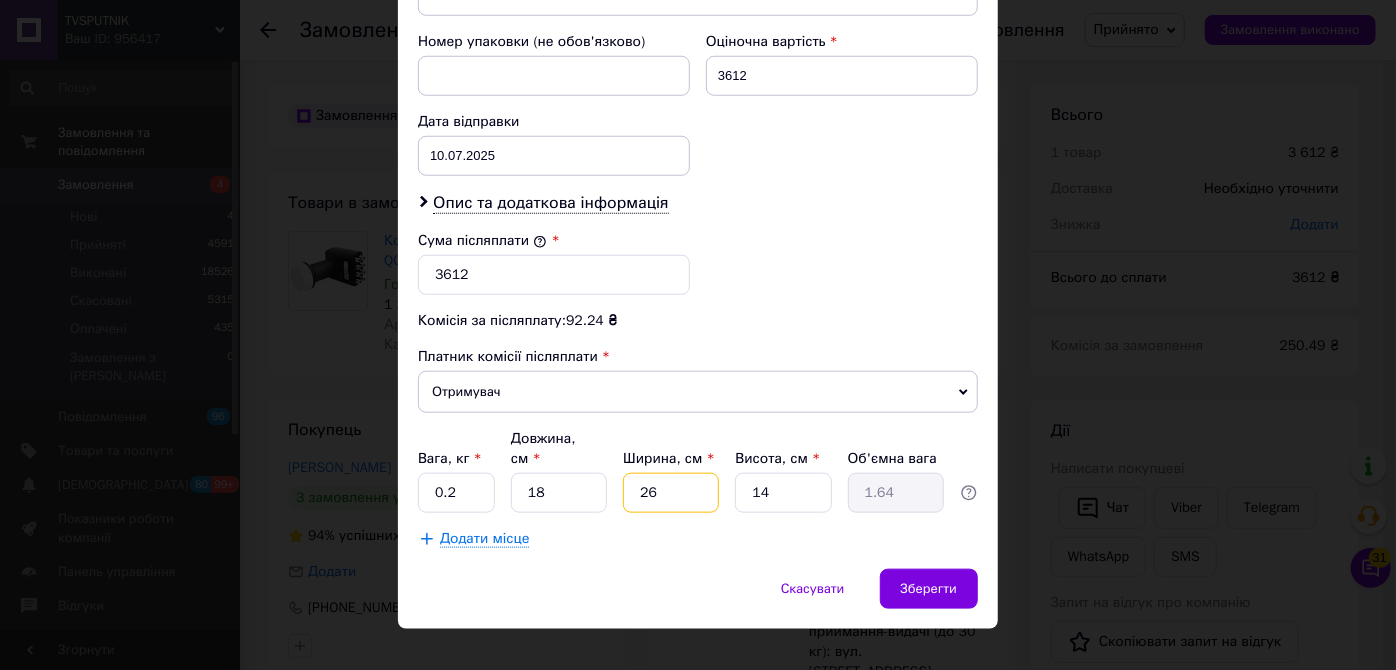 type on "5" 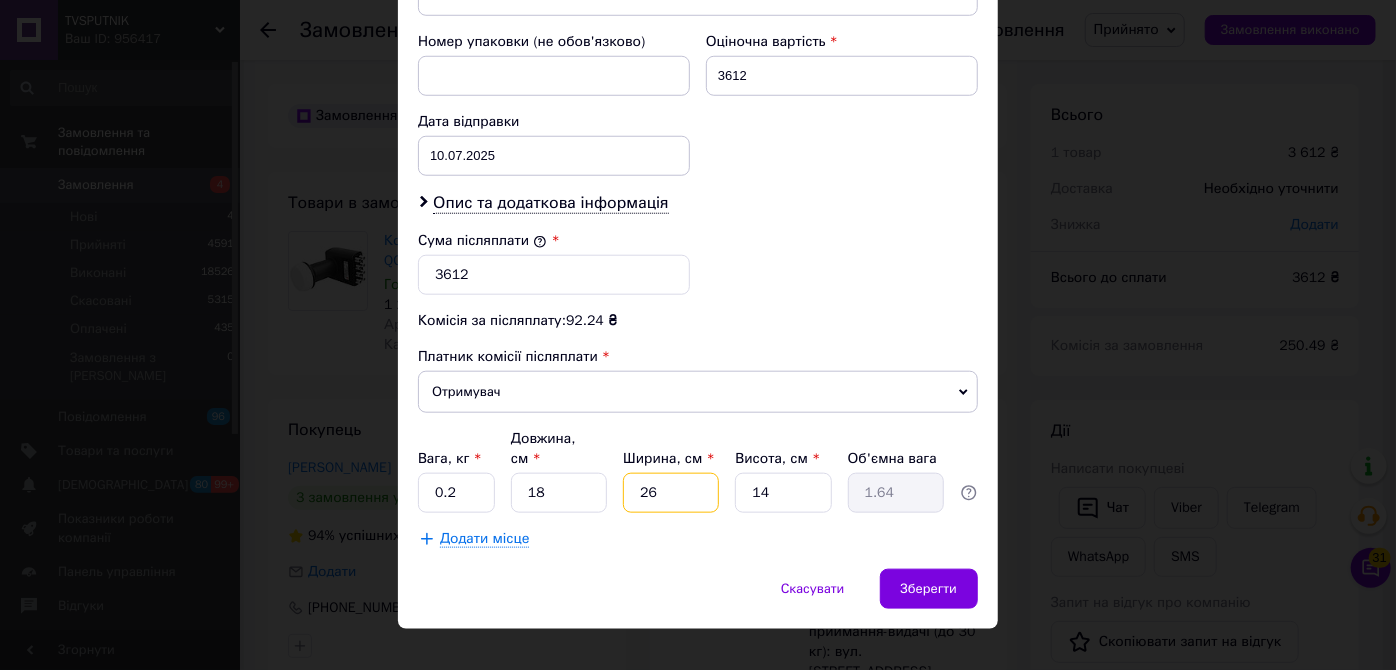 type on "0.32" 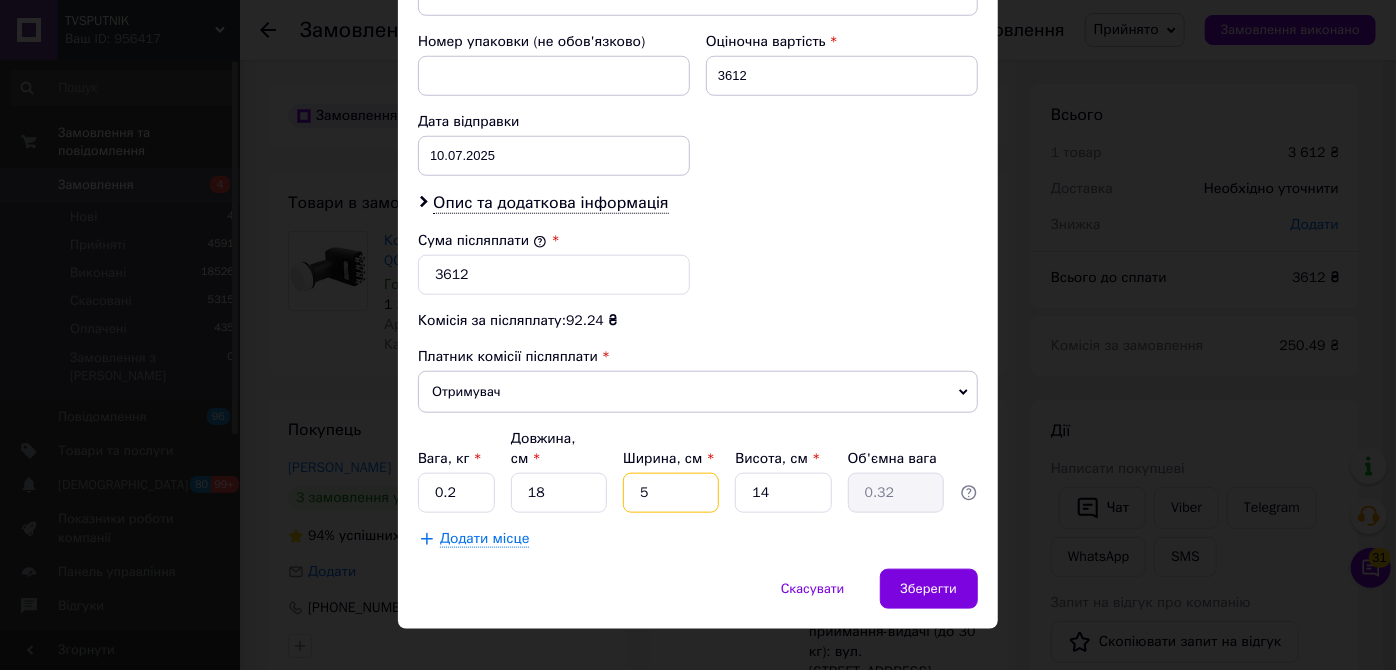 type on "5" 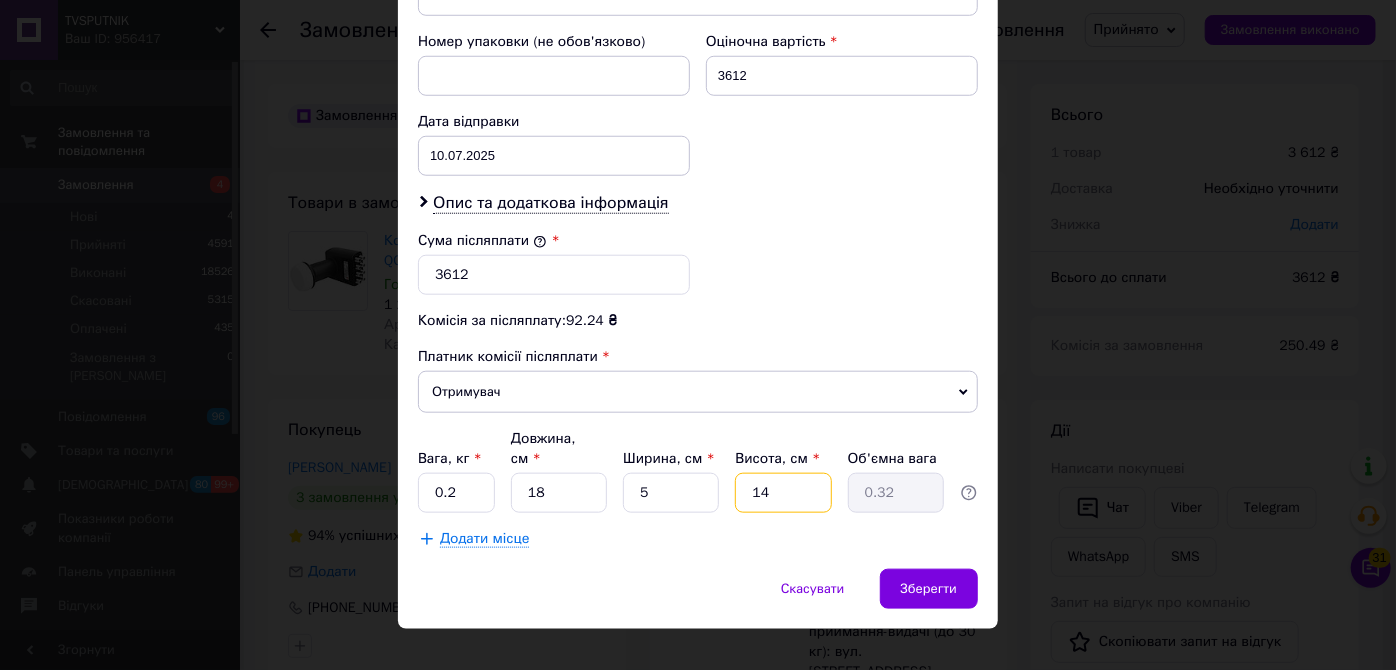 drag, startPoint x: 767, startPoint y: 465, endPoint x: 742, endPoint y: 463, distance: 25.079872 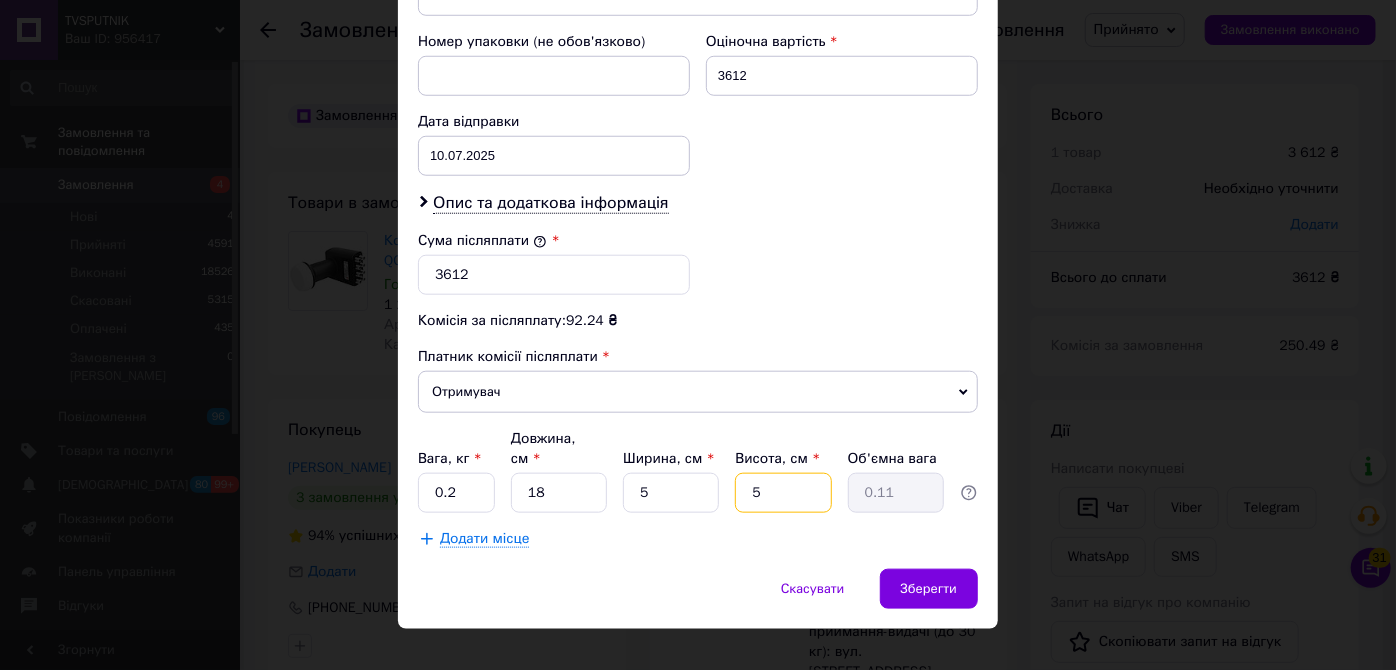 type on "5" 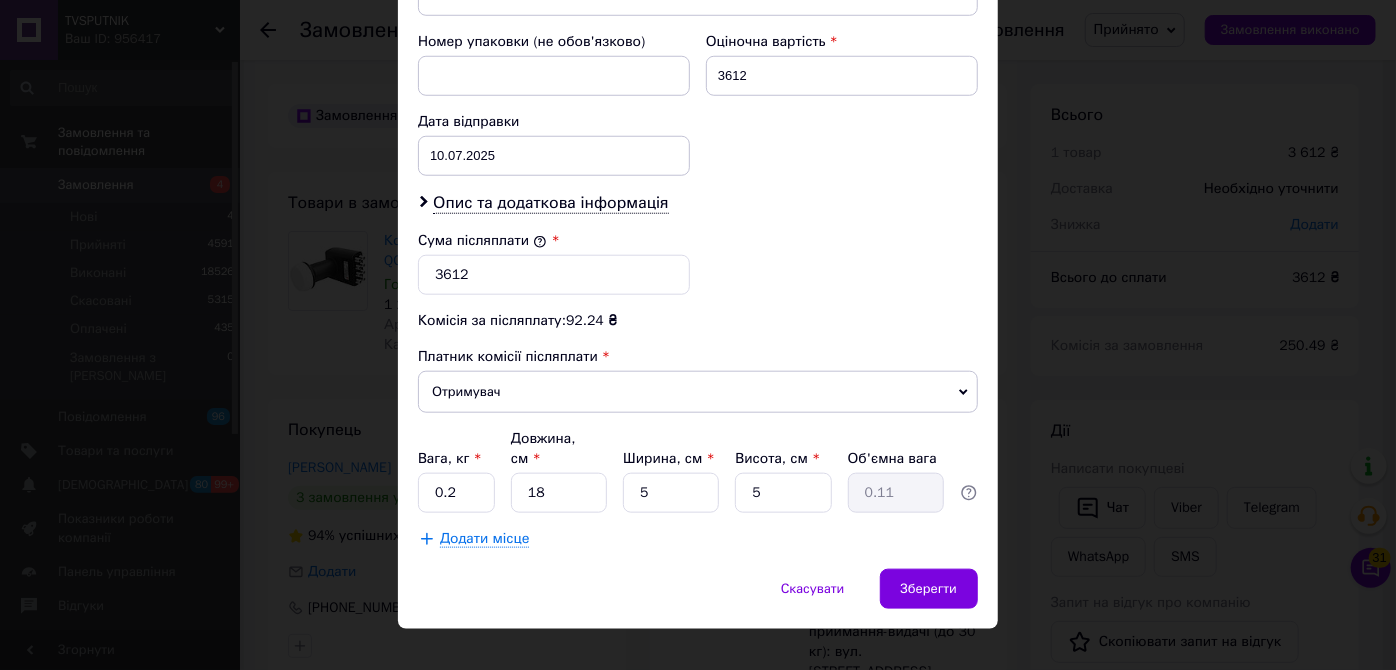 click on "Додати місце" at bounding box center [698, 539] 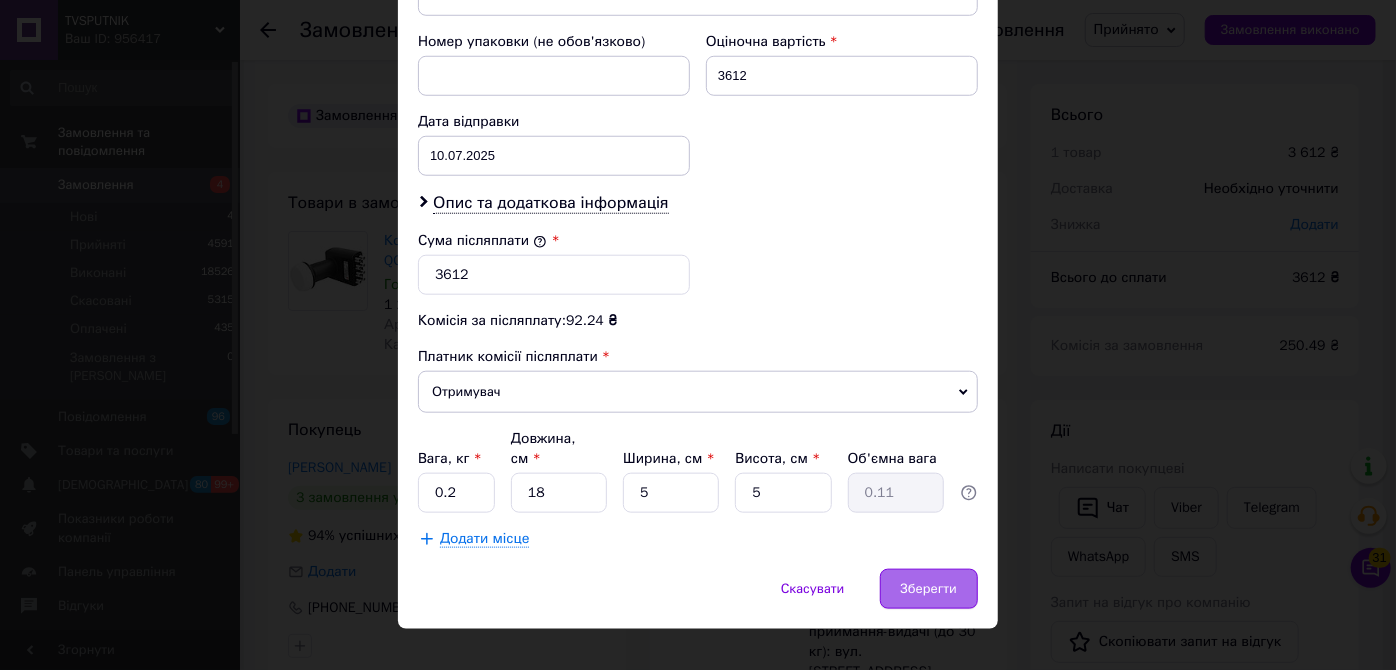 click on "Зберегти" at bounding box center (929, 589) 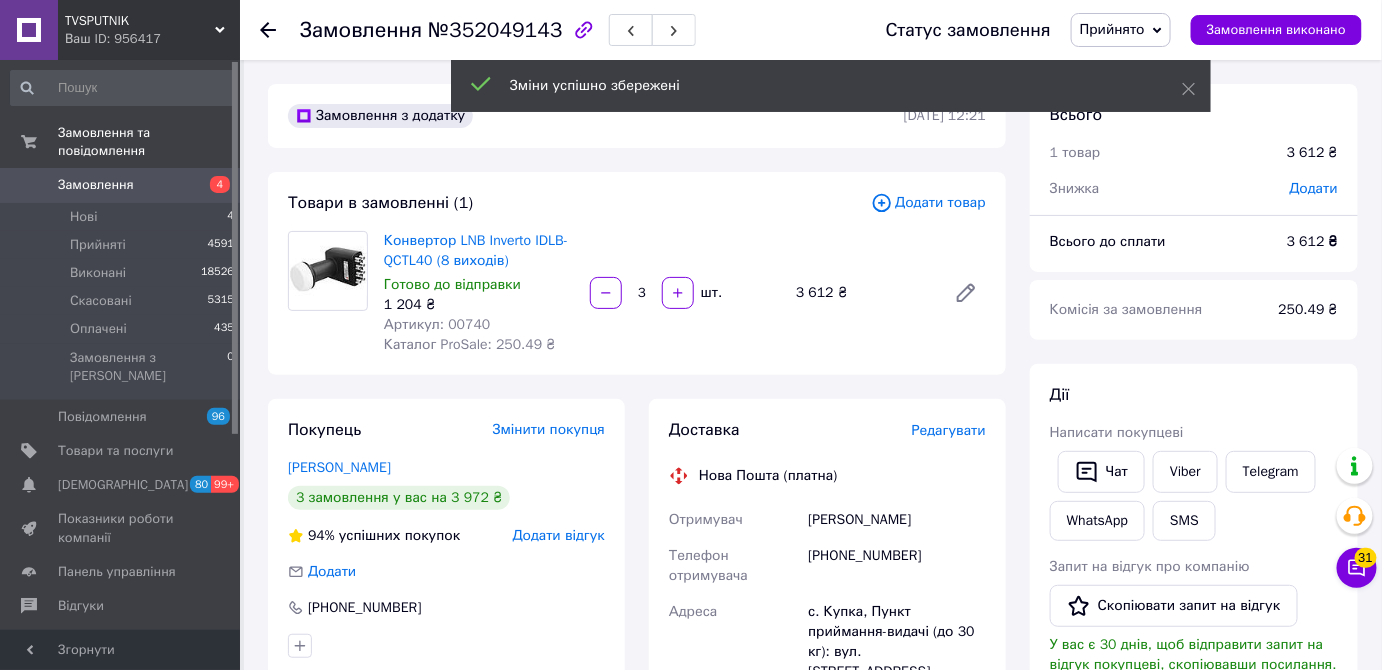 click on "Редагувати" at bounding box center (949, 430) 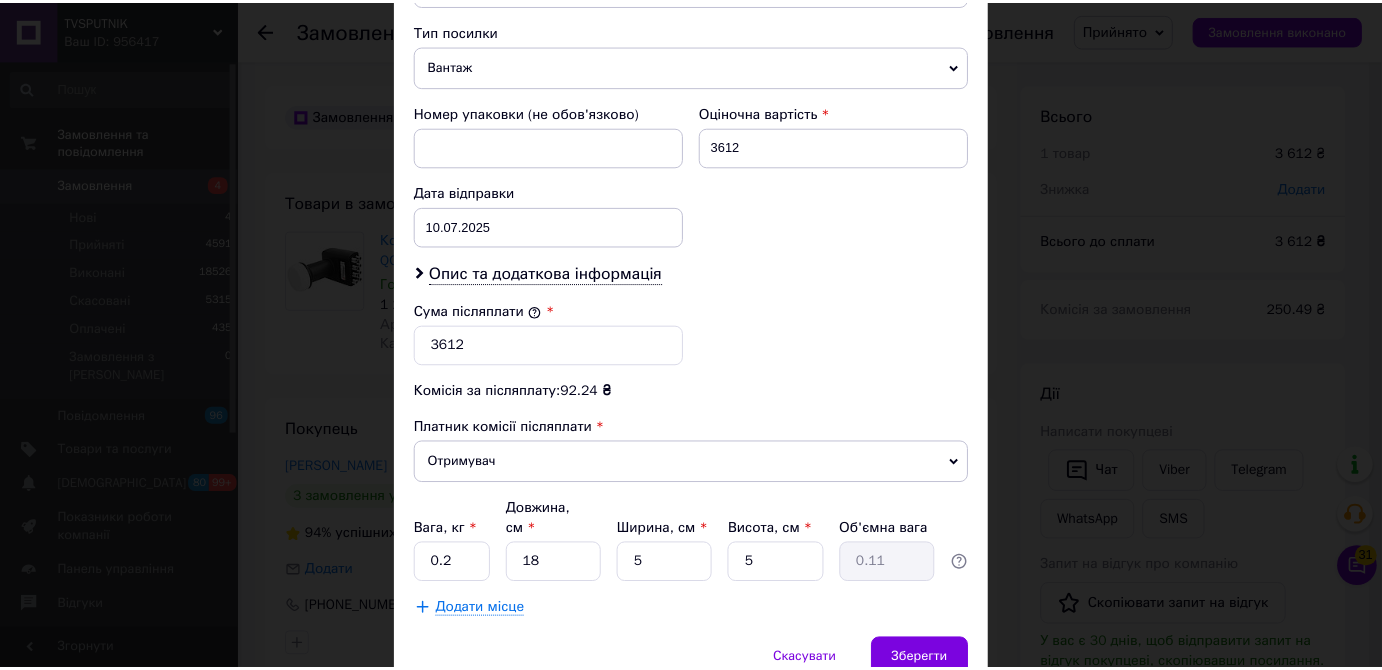 scroll, scrollTop: 847, scrollLeft: 0, axis: vertical 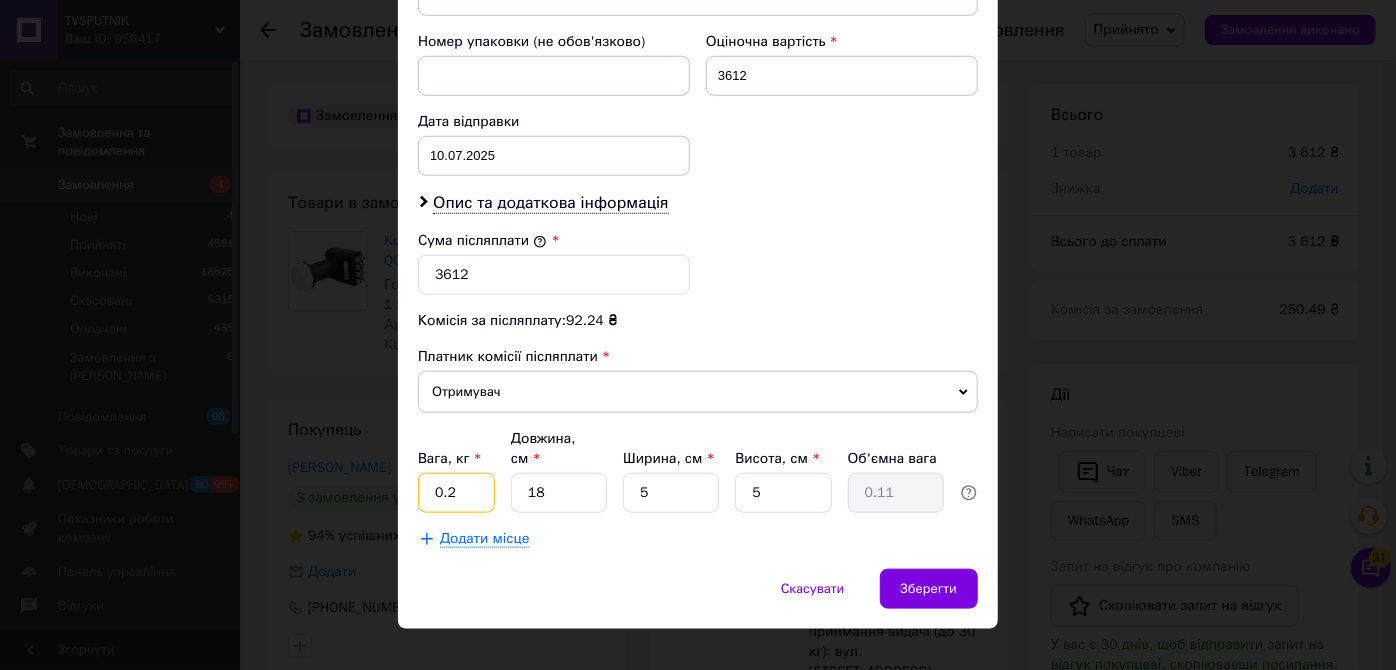 drag, startPoint x: 466, startPoint y: 470, endPoint x: 416, endPoint y: 472, distance: 50.039986 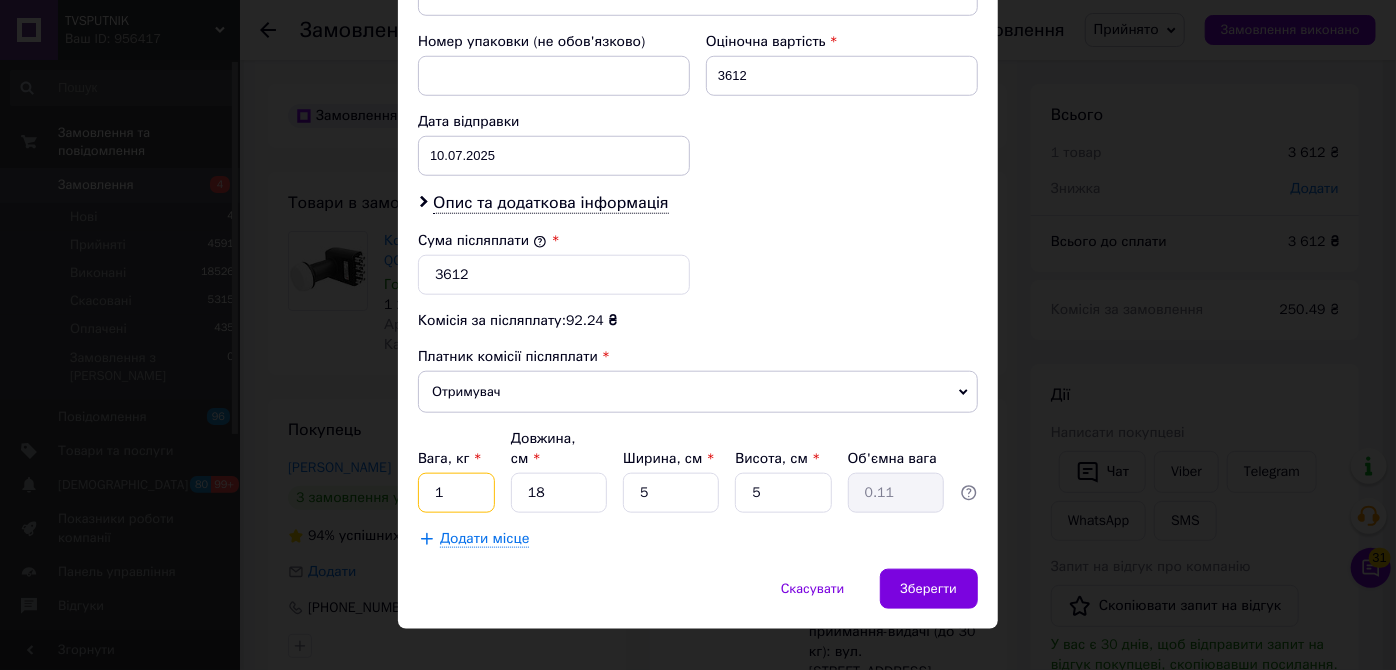 type on "1" 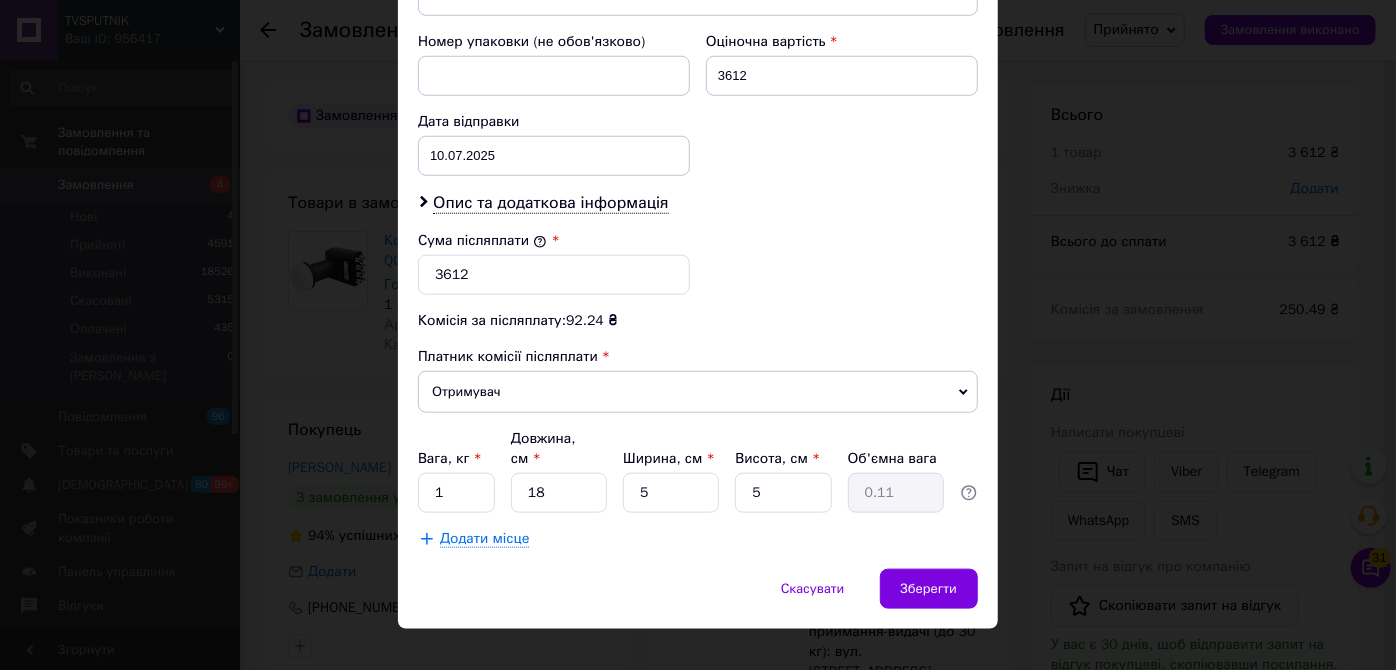 click on "Платник Отримувач Відправник Прізвище отримувача Алергуш Ім'я отримувача Василь По батькові отримувача Телефон отримувача +380977172073 Тип доставки У відділенні Кур'єром В поштоматі Місто с. Купка Відділення Пункт приймання-видачі (до 30 кг): вул. Центральна, 58 Місце відправки Одеса: №125 (до 30 кг на одне місце): вул. Євгена Танцюри, 1 Одеса: №34: вул. 7 км Овідіопільської дороги, 1 (Епіцентр) Додати ще місце відправки Тип посилки Вантаж Документи Номер упаковки (не обов'язково) Оціночна вартість 3612 Дата відправки 10.07.2025 < 2025 > < Июль > Пн Вт Ср Чт Пт Сб Вс 30 1 2 3 4 5 6 7 8 9 10 11 12 13" at bounding box center (698, -34) 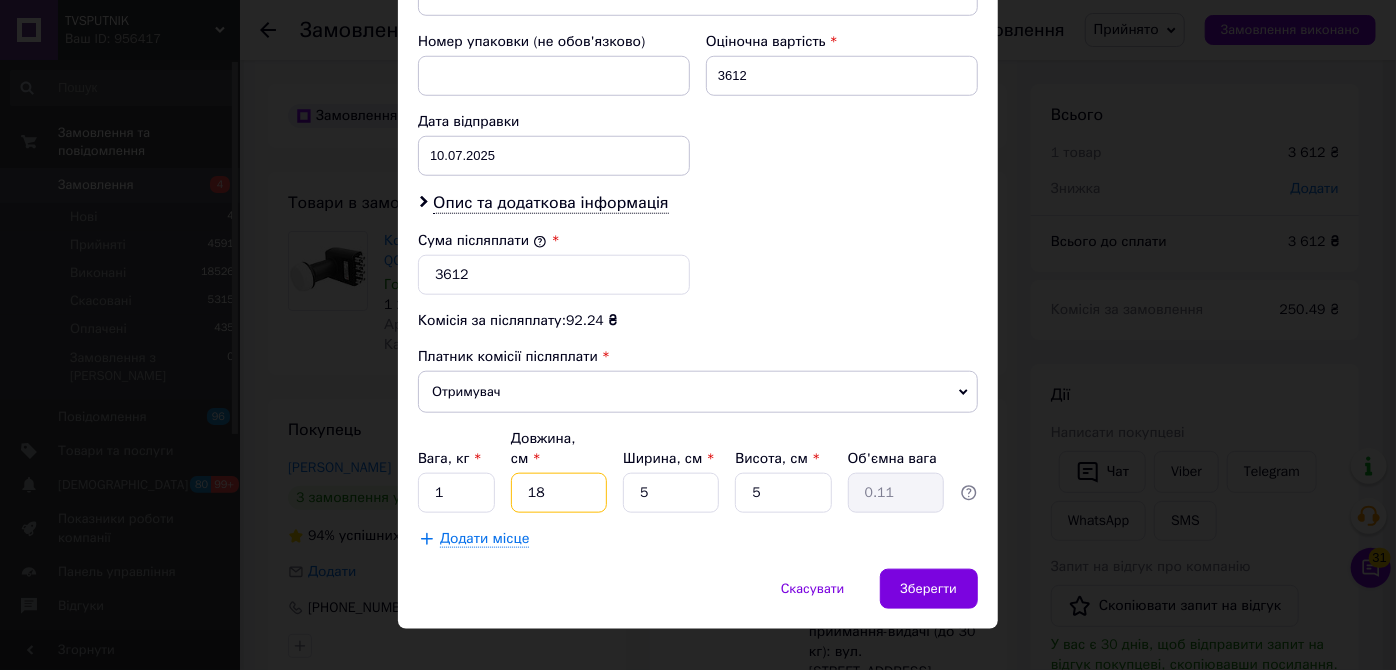 drag, startPoint x: 546, startPoint y: 464, endPoint x: 513, endPoint y: 460, distance: 33.24154 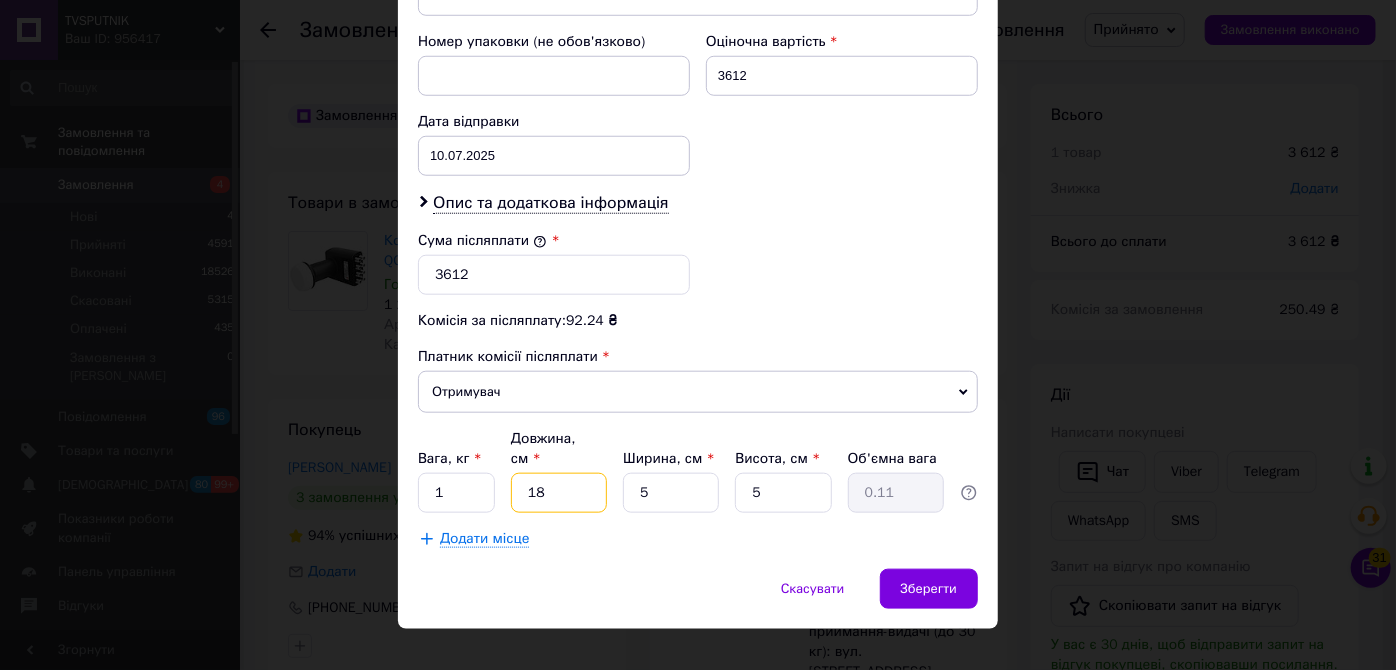 type on "2" 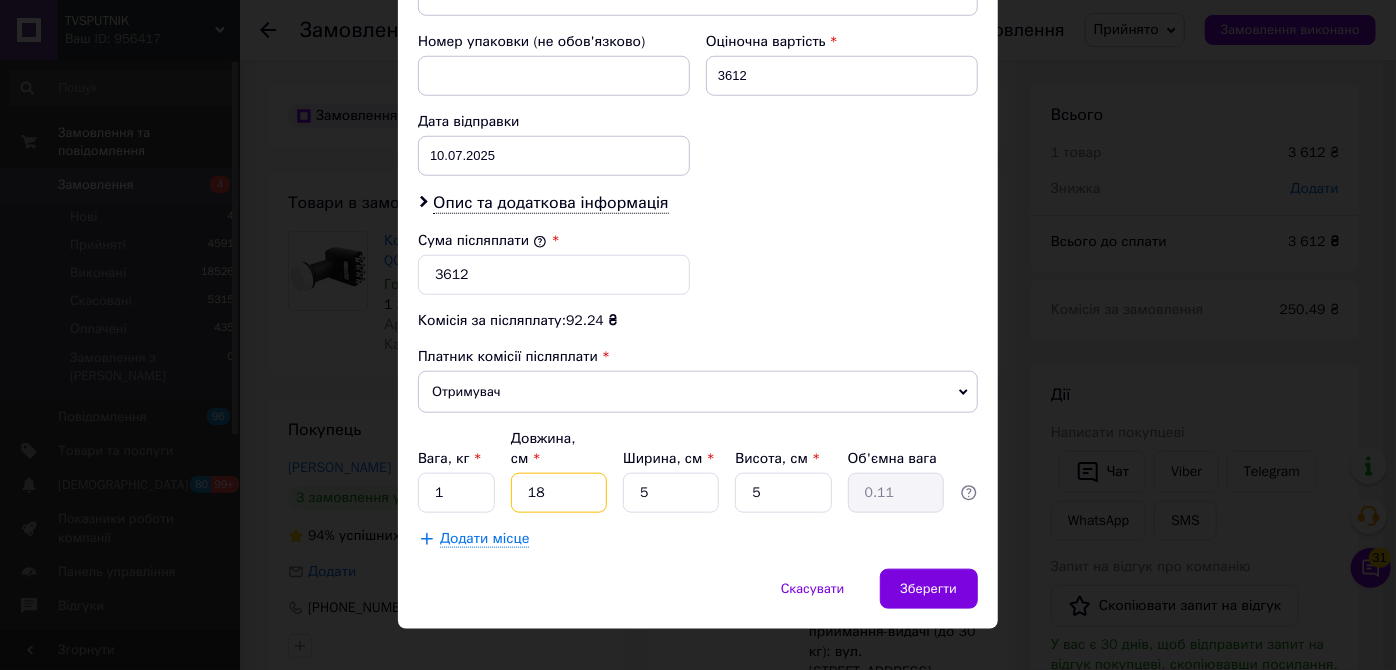 type on "0.1" 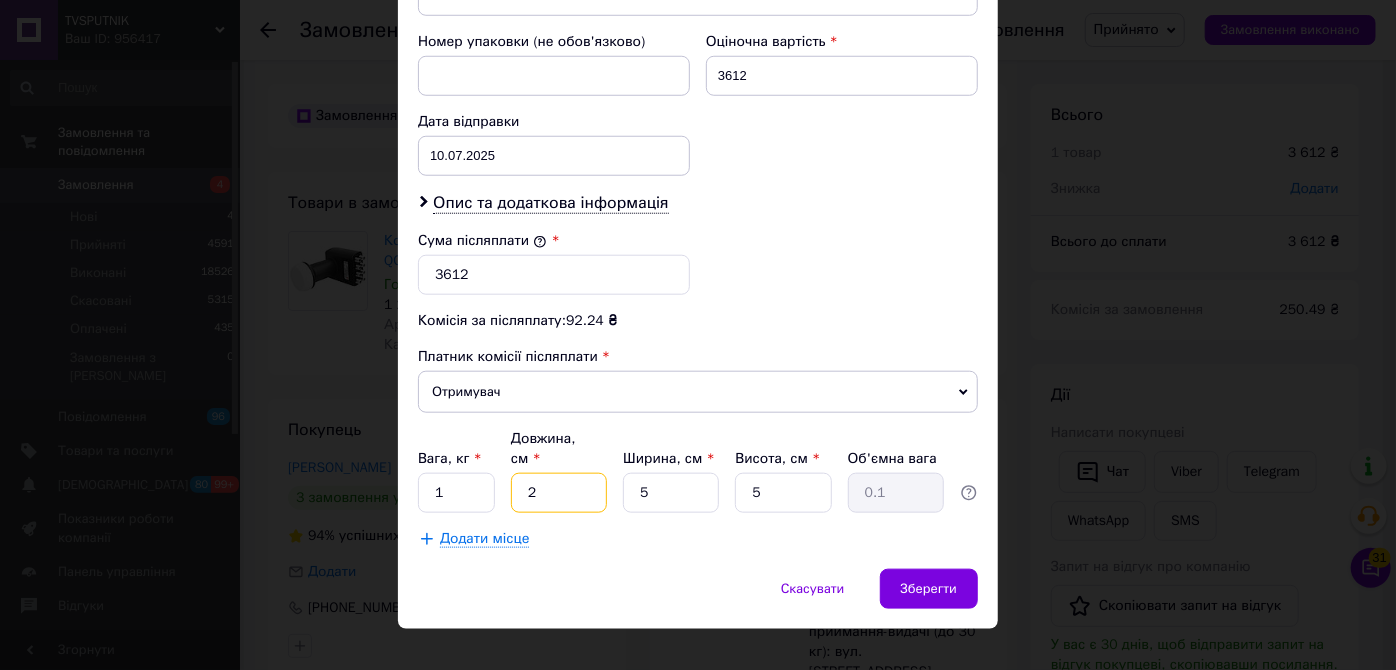 type on "26" 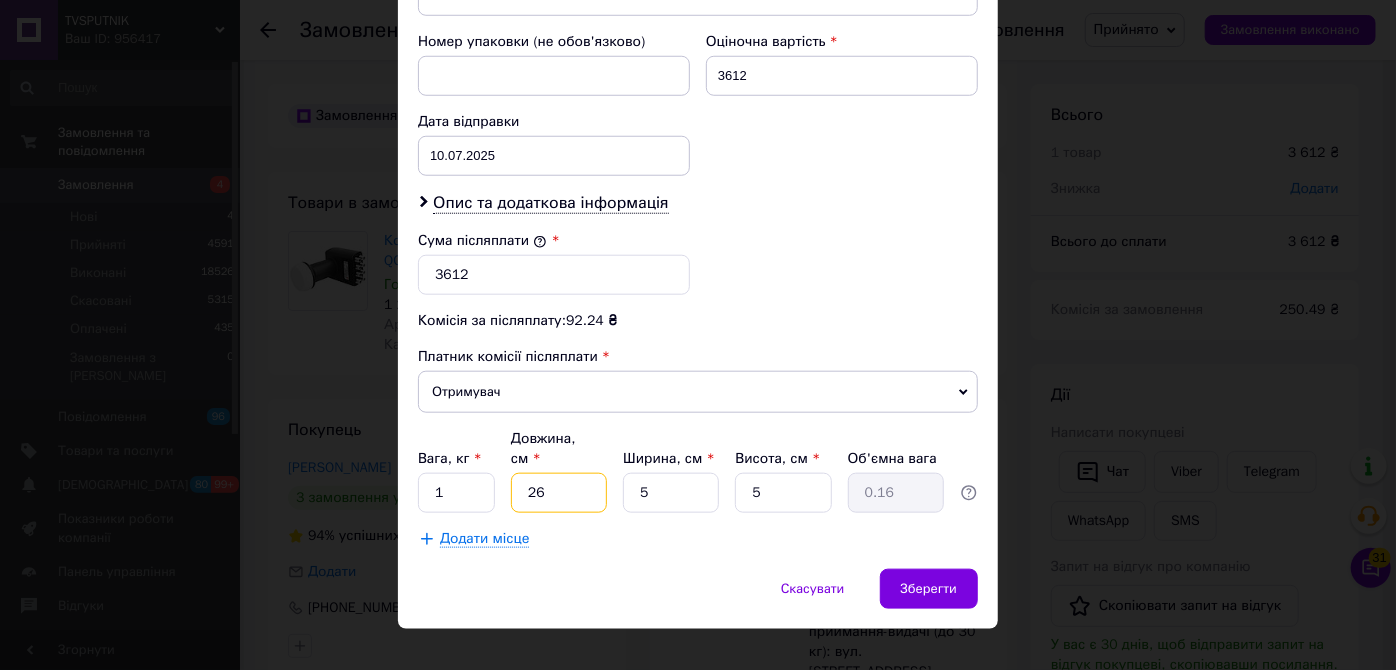 type on "26" 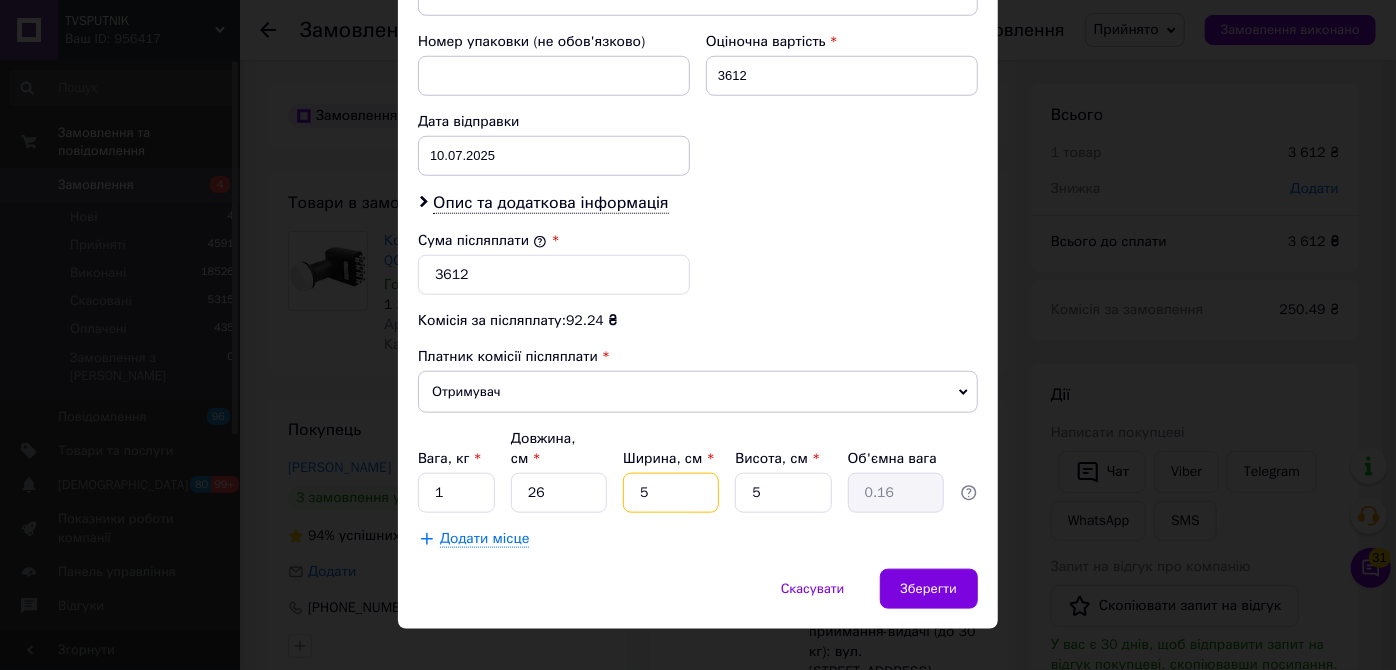 drag, startPoint x: 646, startPoint y: 469, endPoint x: 630, endPoint y: 457, distance: 20 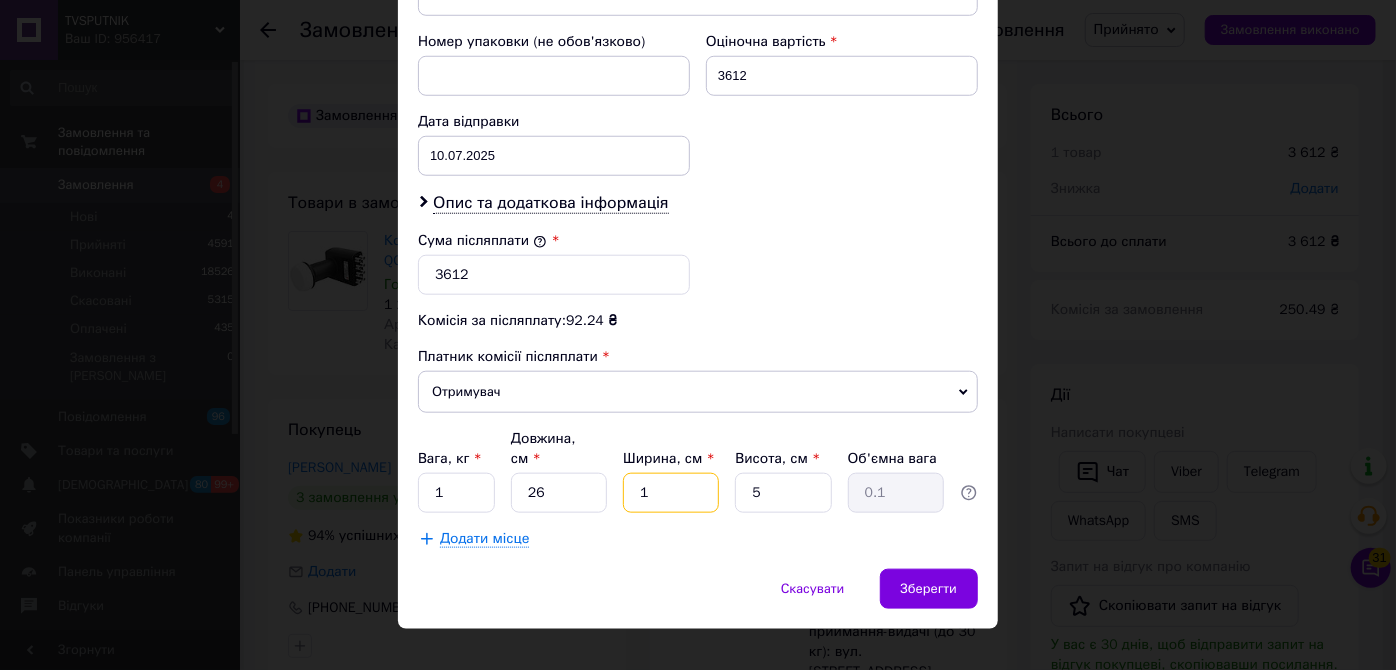 type on "10" 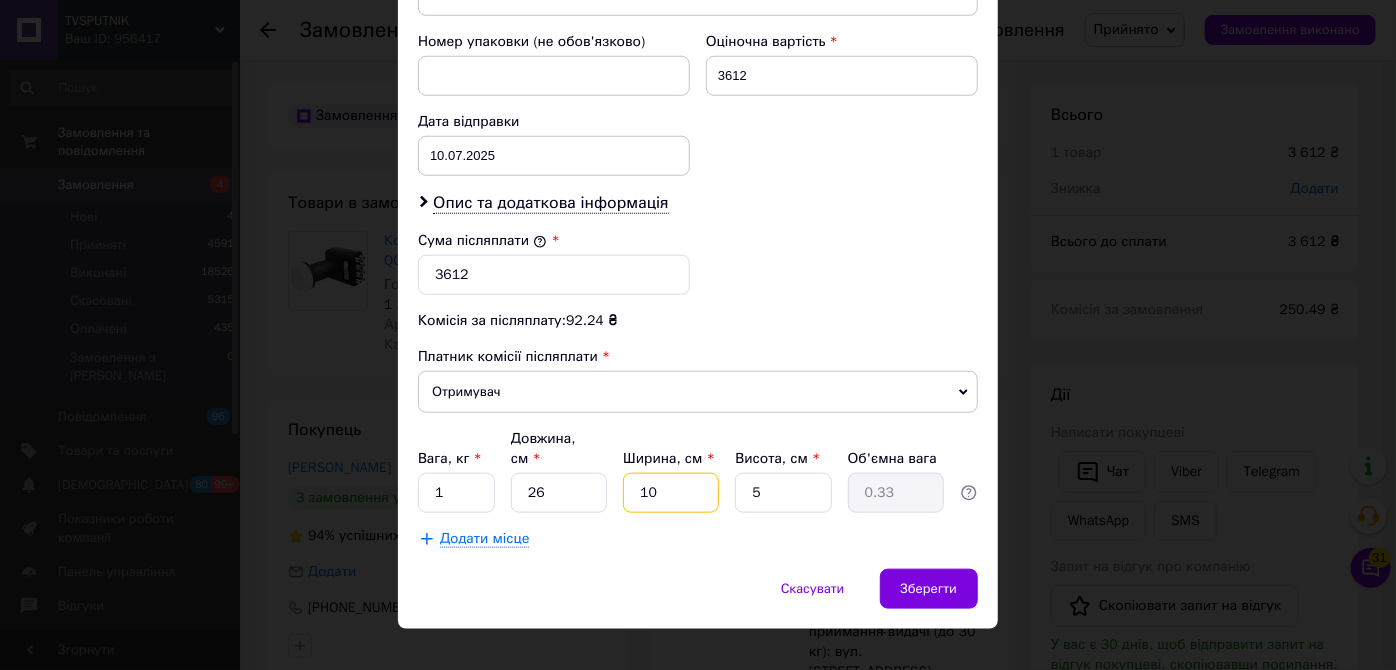 type on "10" 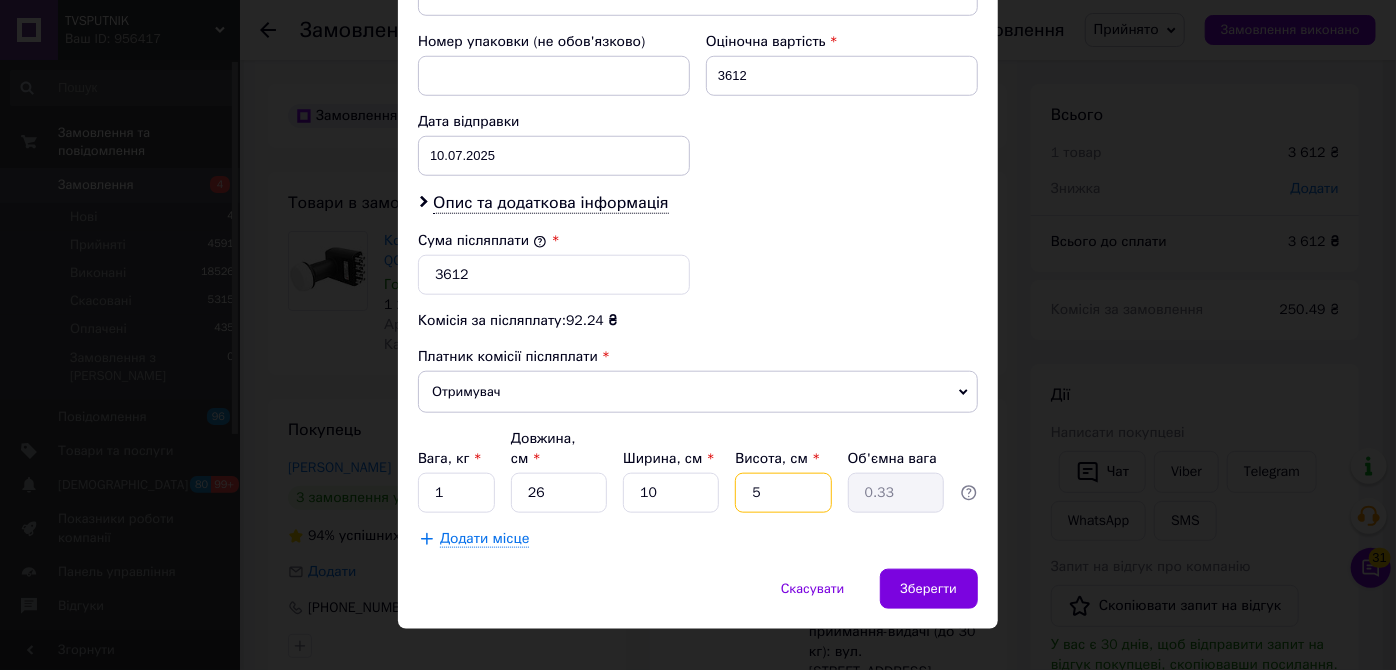 drag, startPoint x: 768, startPoint y: 457, endPoint x: 744, endPoint y: 458, distance: 24.020824 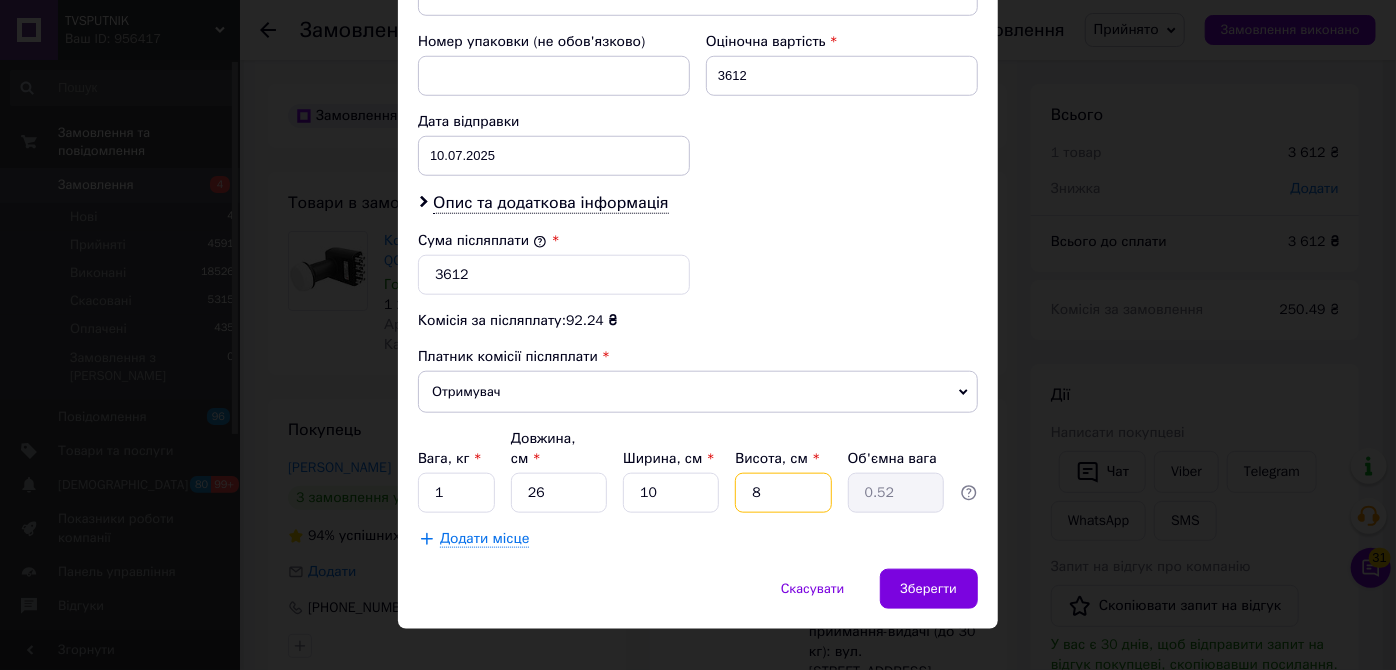 type on "8" 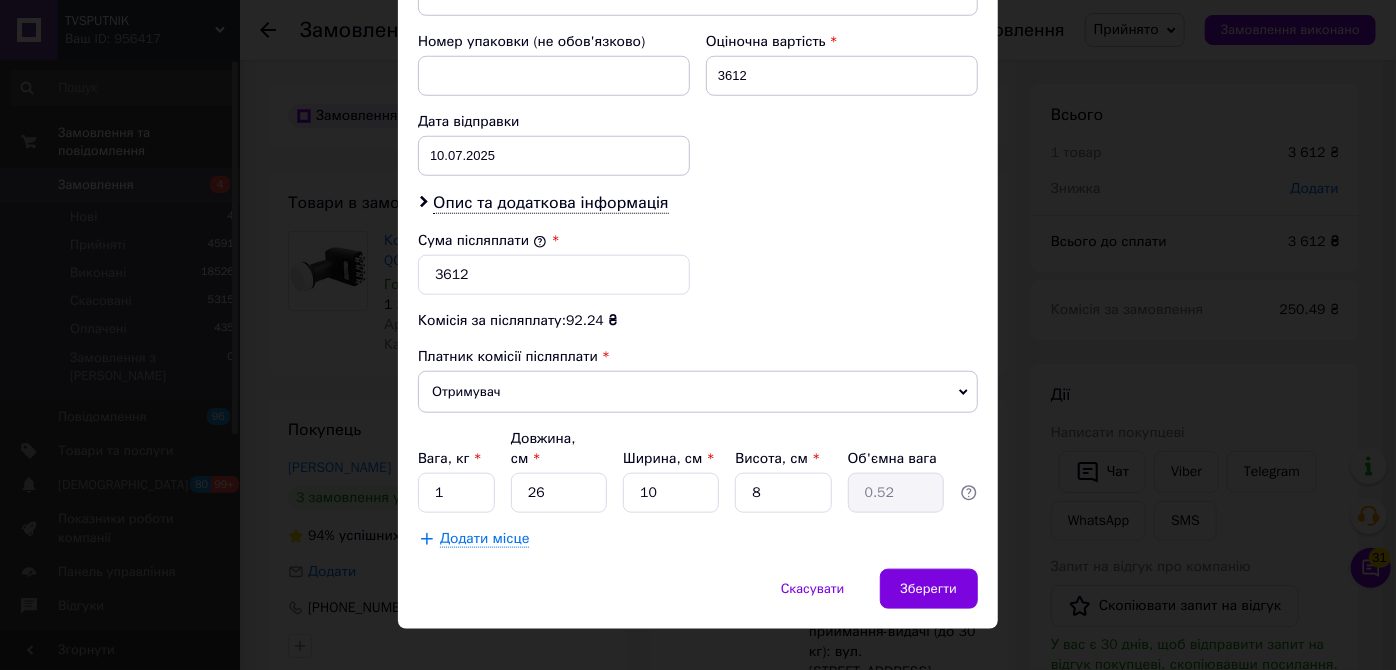 click on "Додати місце" at bounding box center (698, 539) 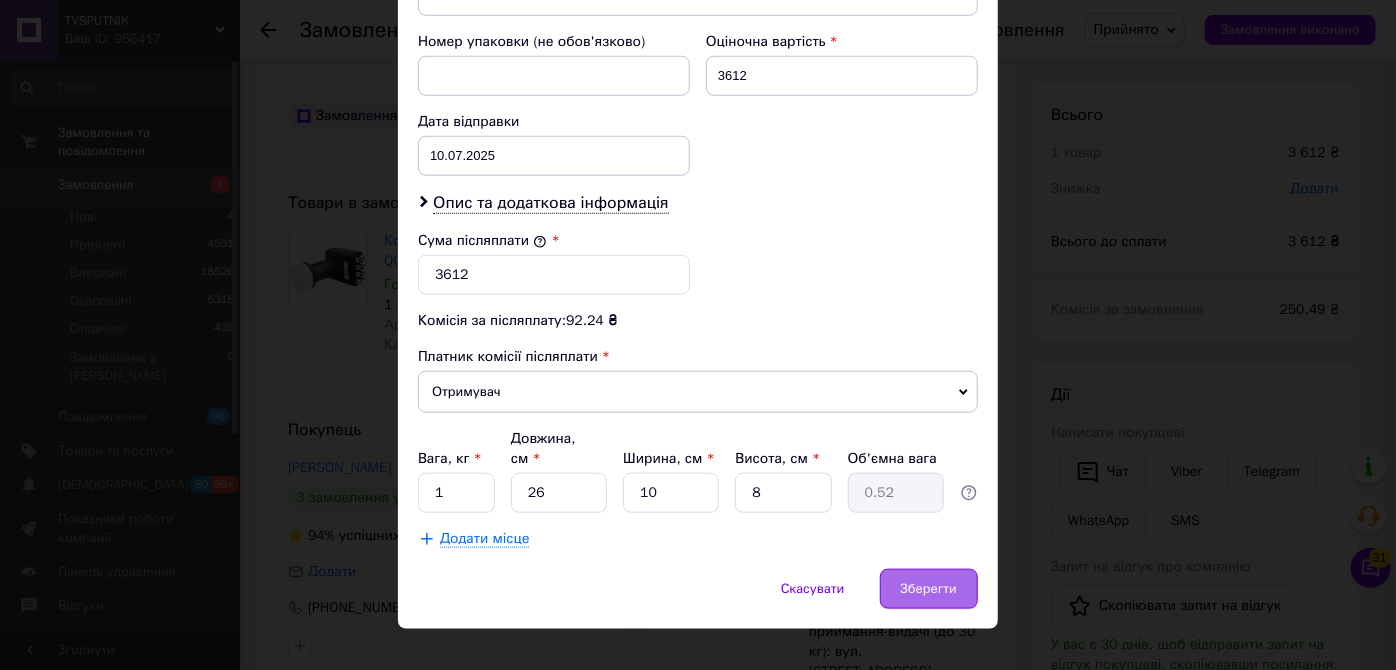 click on "Зберегти" at bounding box center (929, 589) 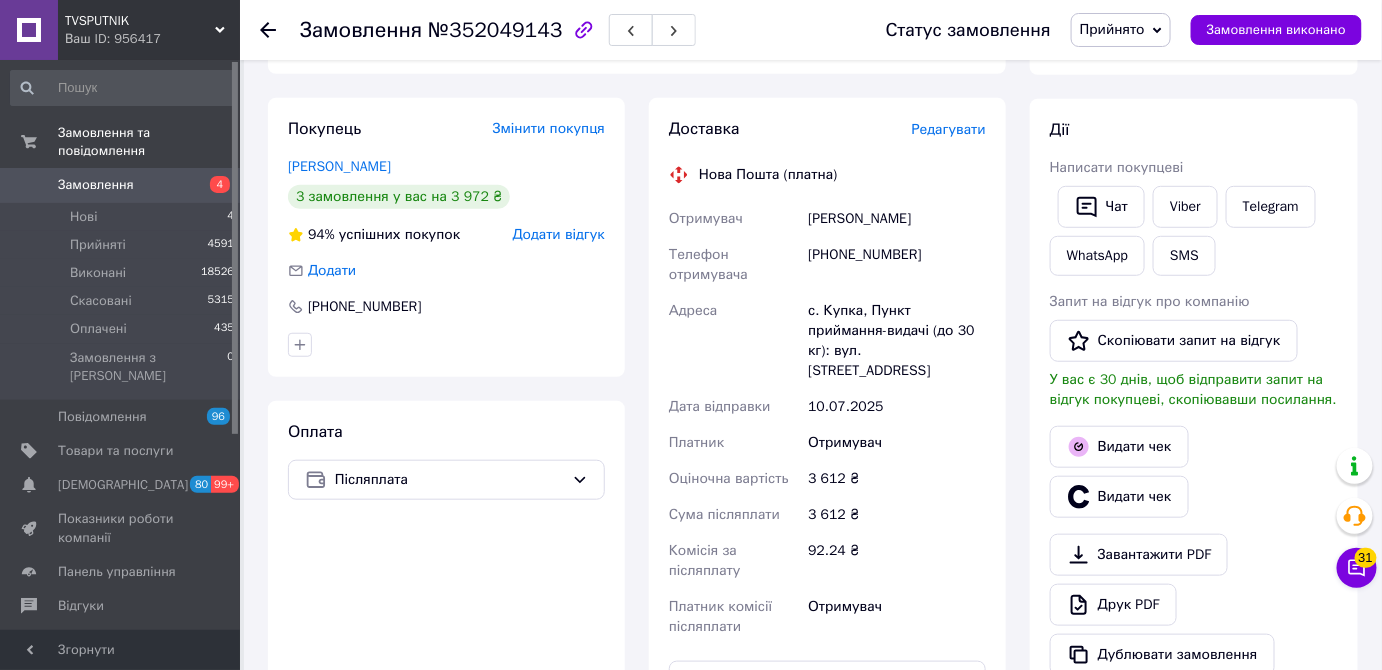 scroll, scrollTop: 454, scrollLeft: 0, axis: vertical 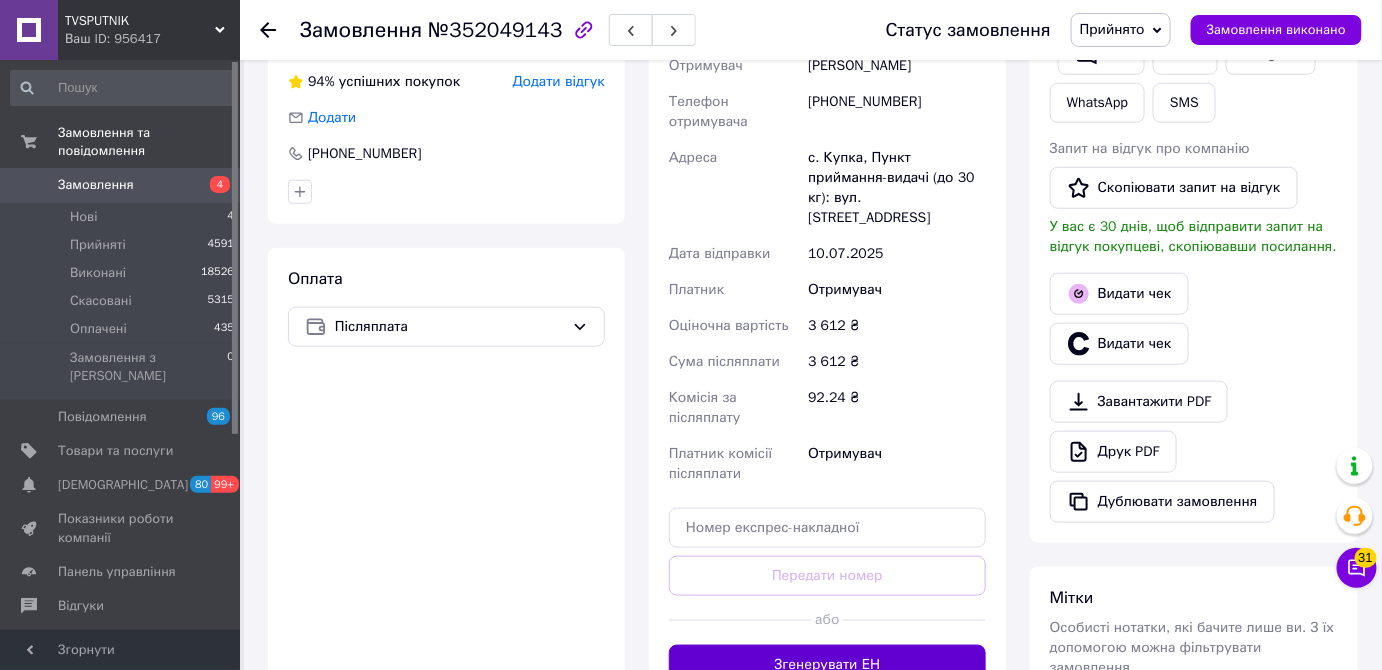 click on "Згенерувати ЕН" at bounding box center [827, 665] 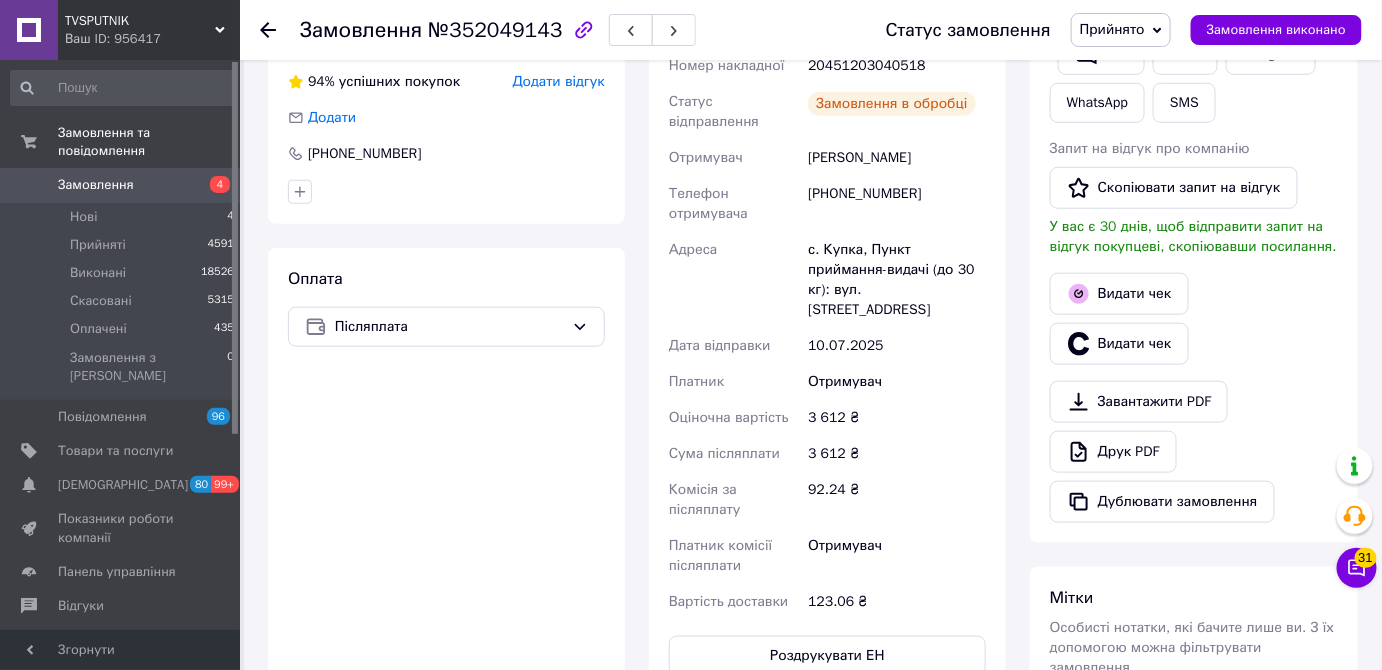 scroll, scrollTop: 272, scrollLeft: 0, axis: vertical 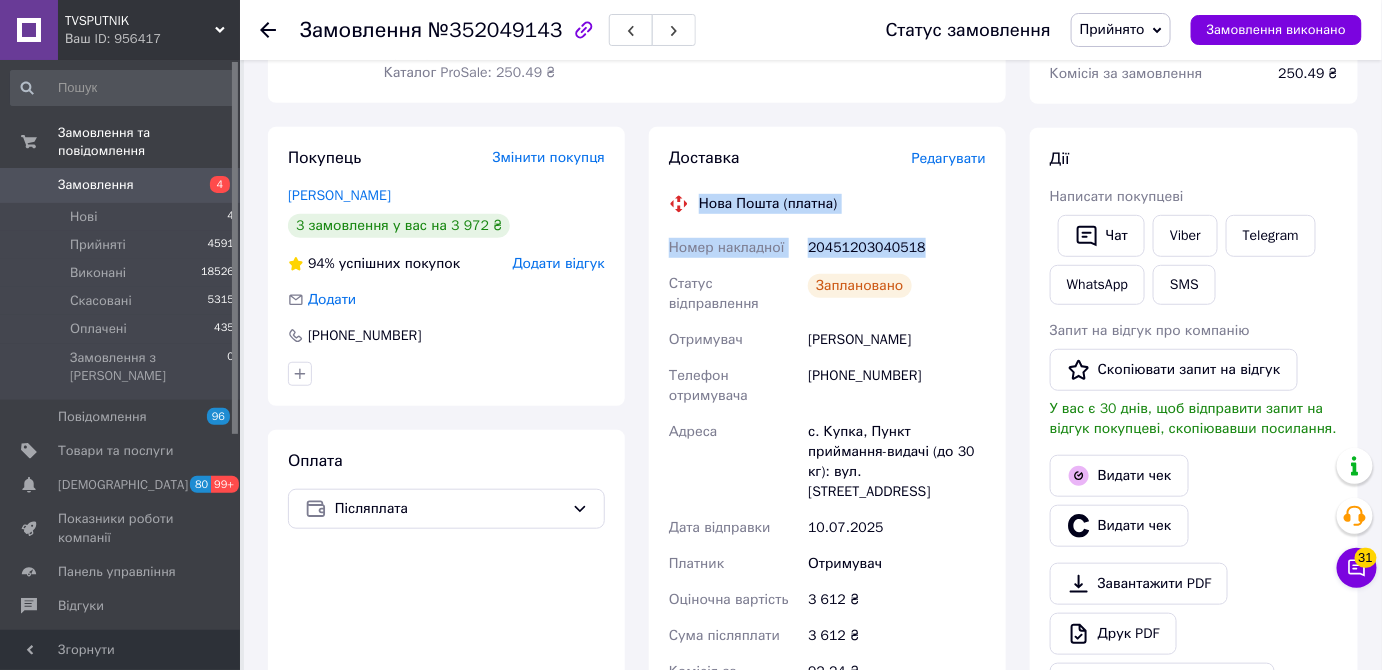drag, startPoint x: 693, startPoint y: 201, endPoint x: 949, endPoint y: 251, distance: 260.83713 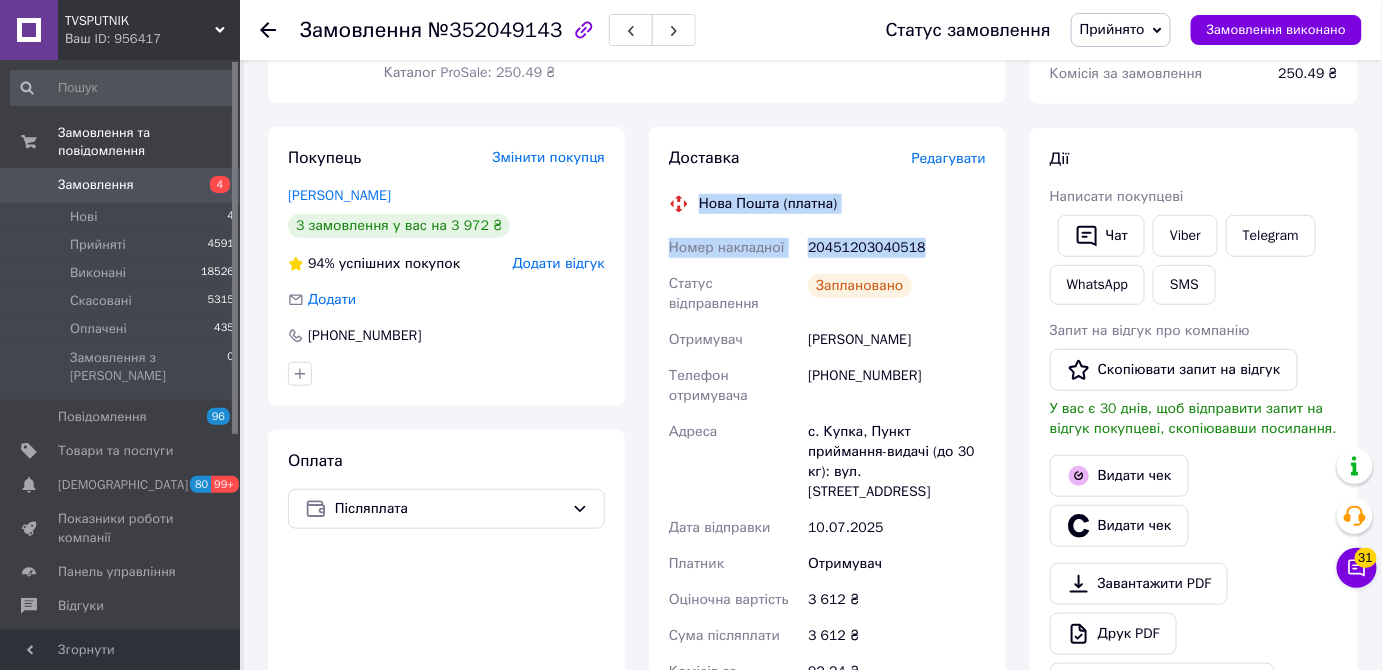 click on "Доставка Редагувати Нова Пошта (платна) Номер накладної 20451203040518 Статус відправлення Заплановано Отримувач Алергуш Василь Телефон отримувача +380977172073 Адреса с. Купка, Пункт приймання-видачі (до 30 кг): вул. Центральна, 58 Дата відправки 10.07.2025 Платник Отримувач Оціночна вартість 3 612 ₴ Сума післяплати 3 612 ₴ Комісія за післяплату 92.24 ₴ Платник комісії післяплати Отримувач Вартість доставки 123.06 ₴ Роздрукувати ЕН" at bounding box center (827, 502) 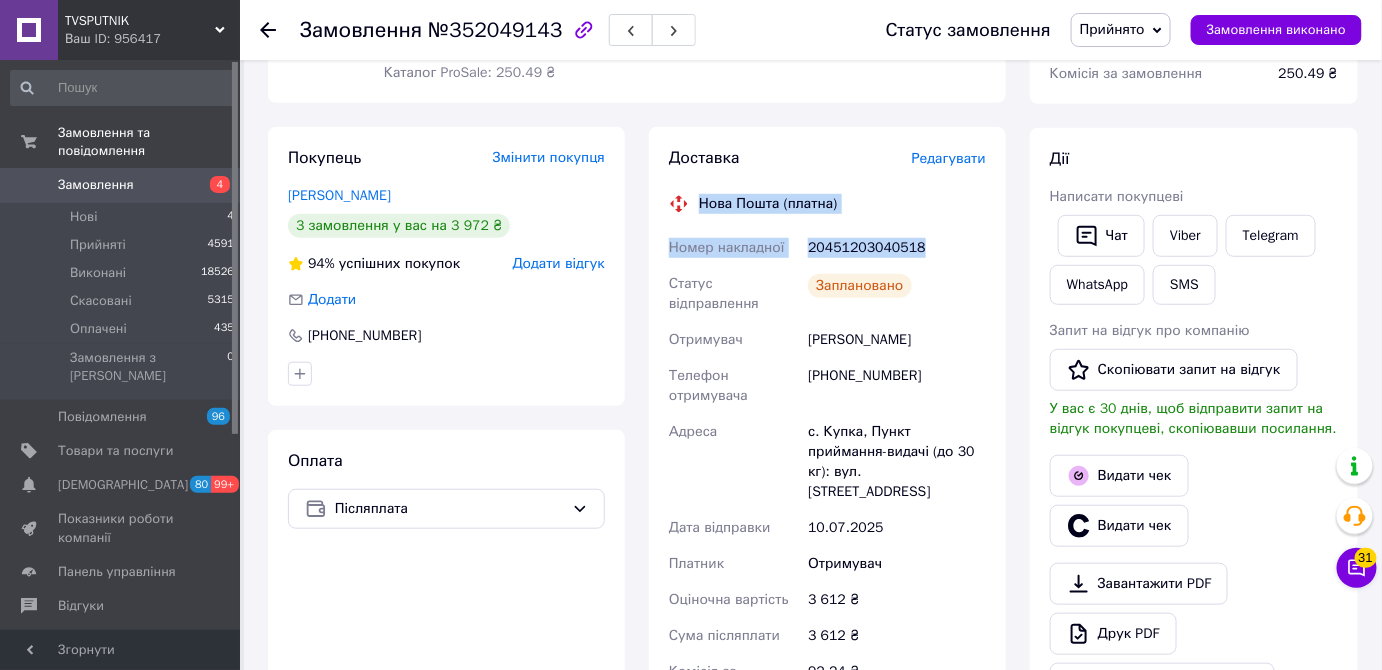 copy on "Нова Пошта (платна) Номер накладної 20451203040518" 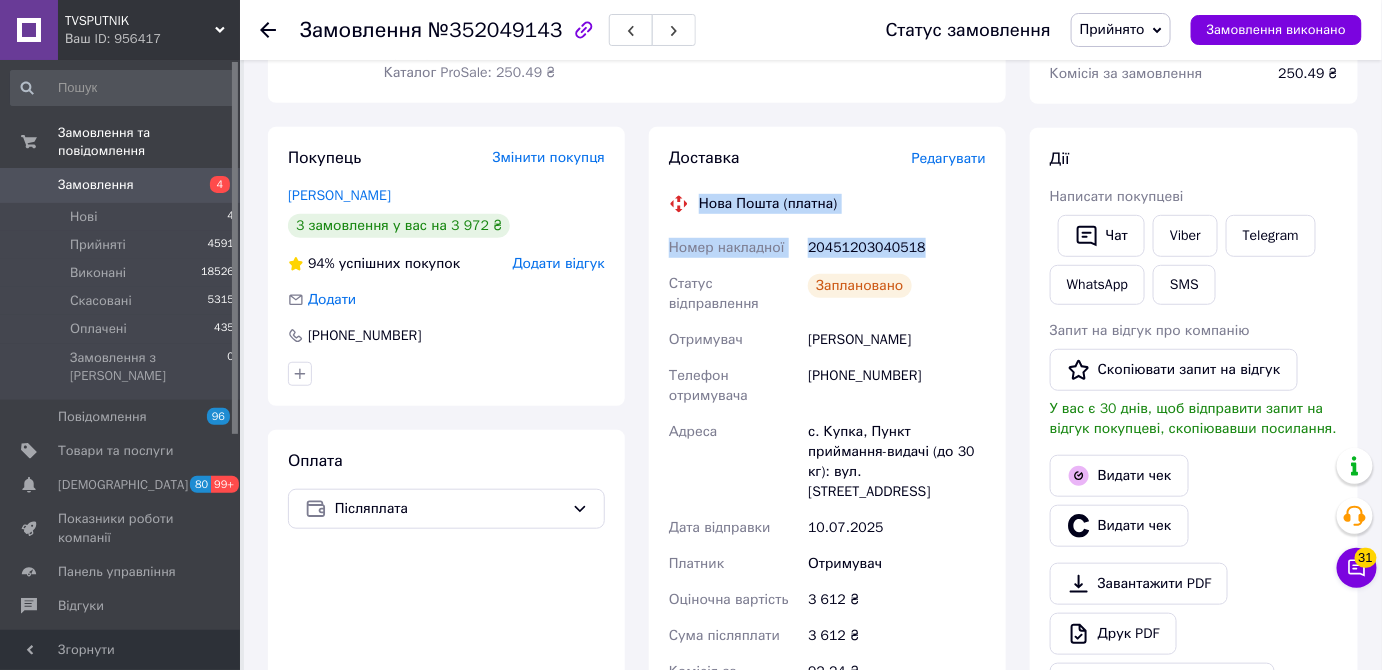 drag, startPoint x: 1112, startPoint y: 234, endPoint x: 962, endPoint y: 297, distance: 162.69296 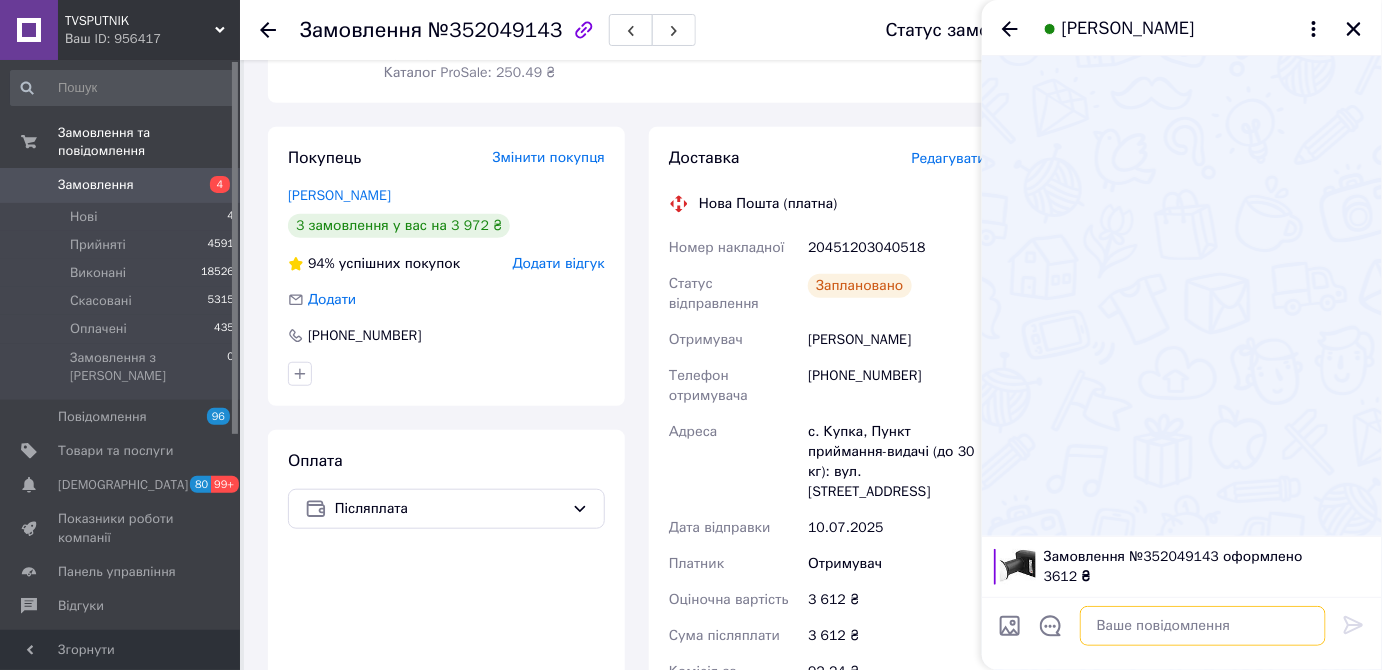 paste on "Нова Пошта (платна)
Номер накладної
20451203040518" 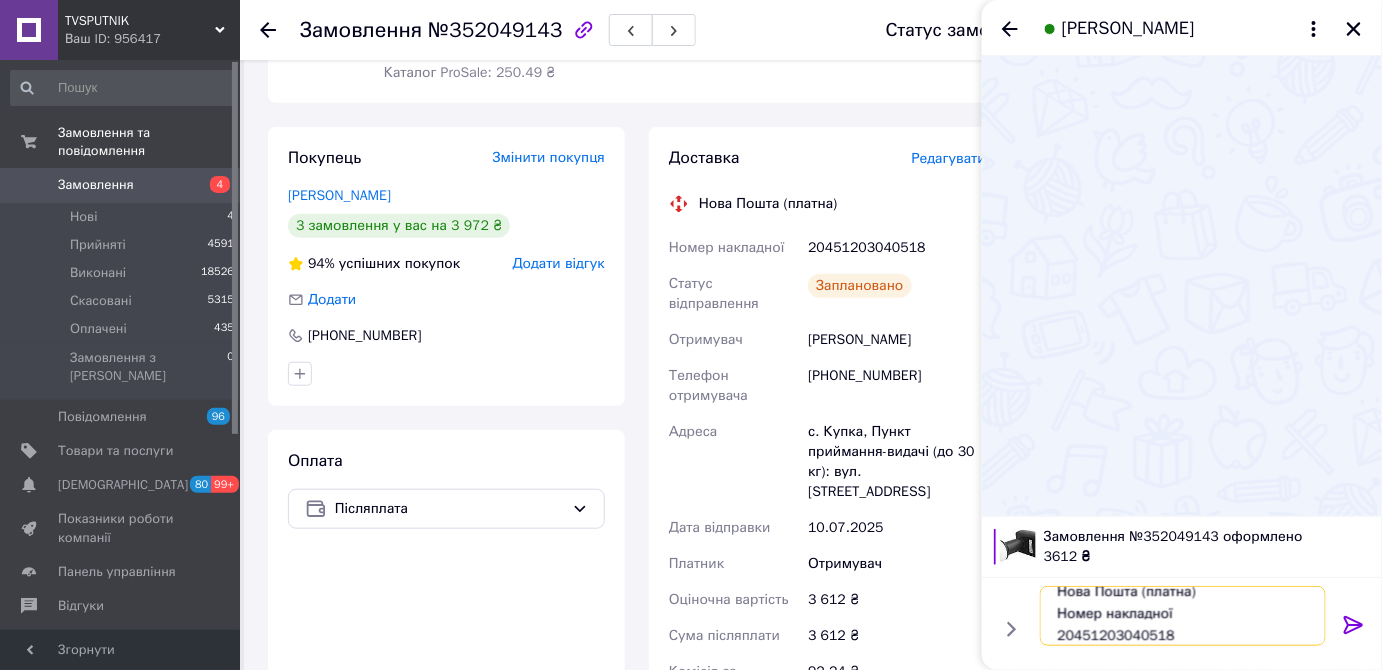 scroll, scrollTop: 5, scrollLeft: 0, axis: vertical 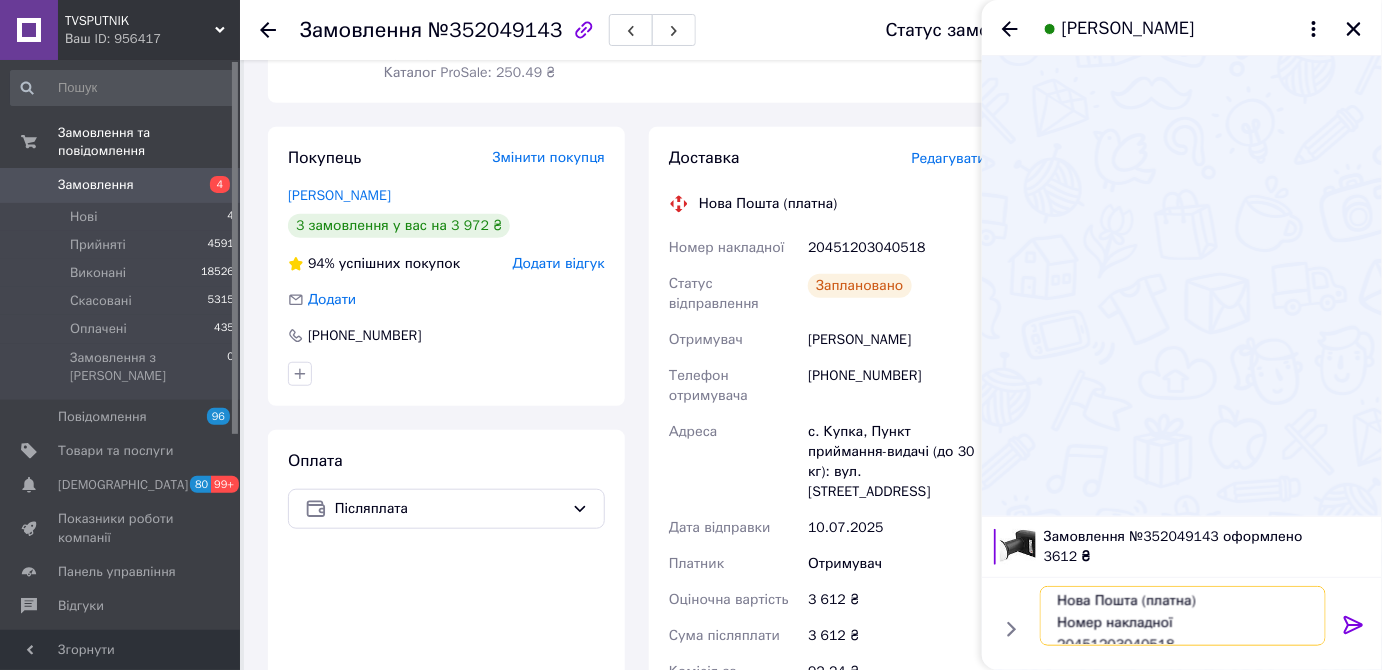 drag, startPoint x: 1139, startPoint y: 593, endPoint x: 1205, endPoint y: 604, distance: 66.910385 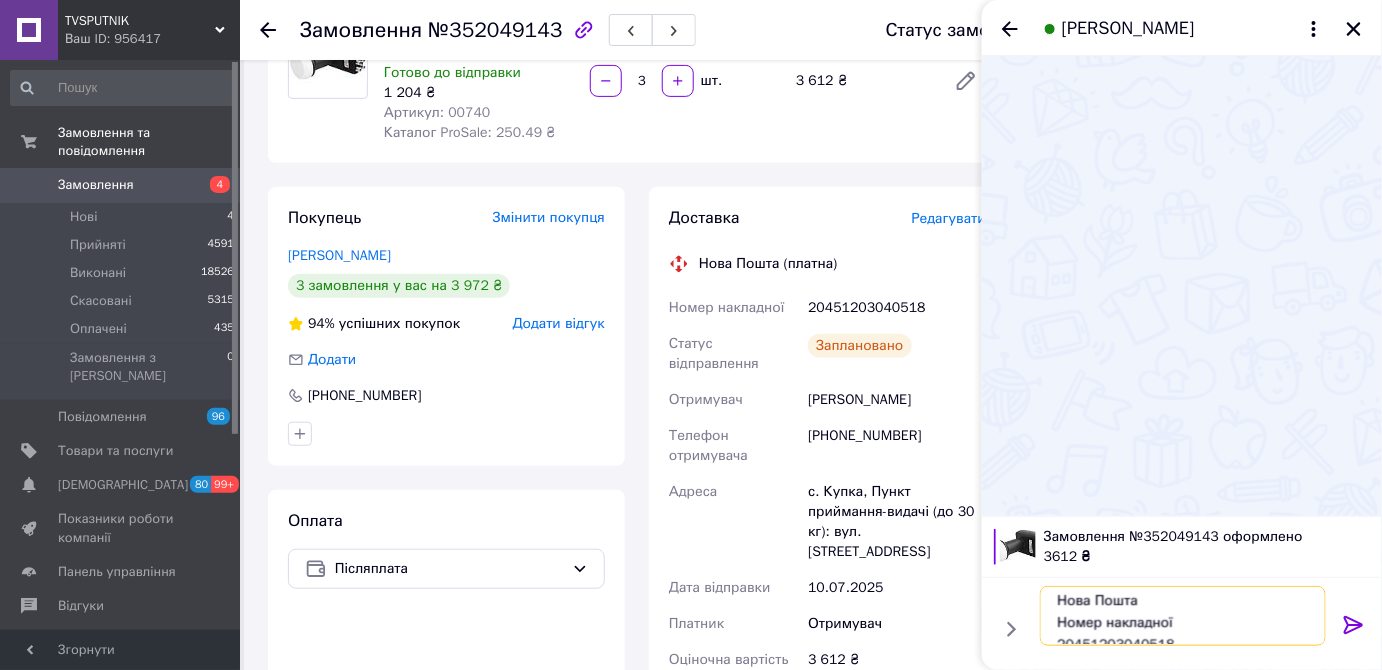 scroll, scrollTop: 181, scrollLeft: 0, axis: vertical 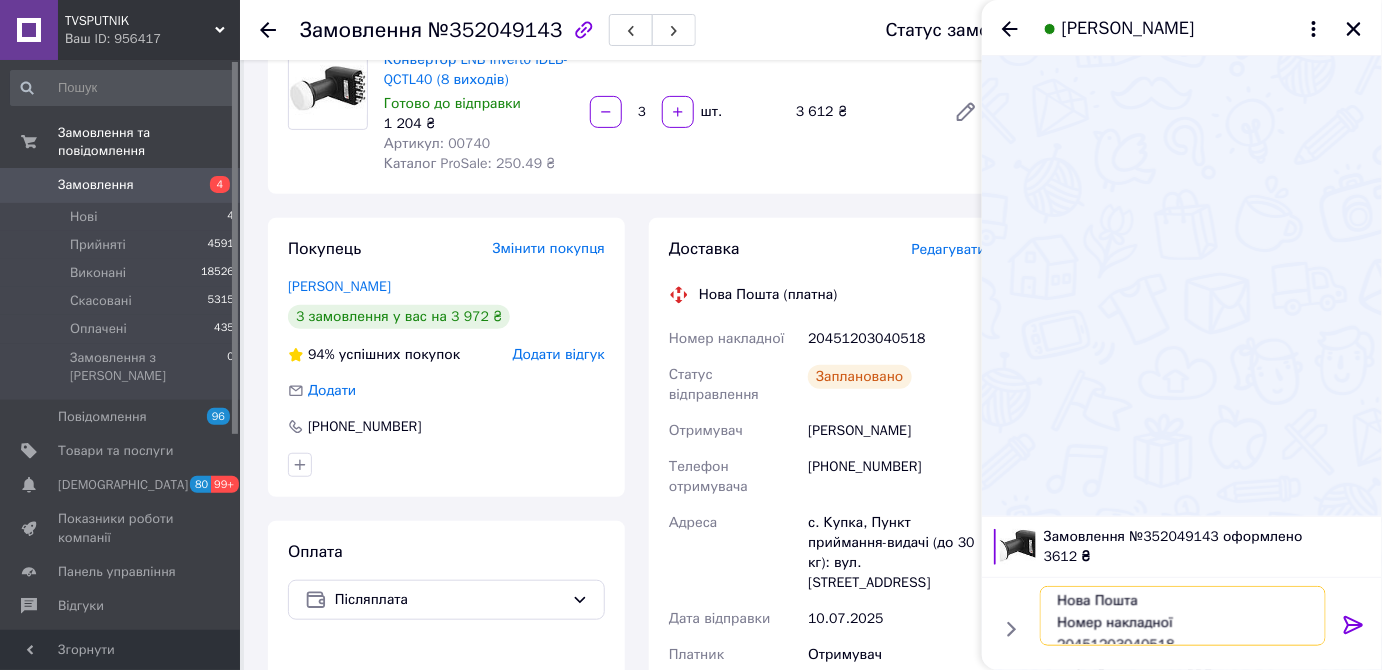 type on "Нова Пошта
Номер накладної
20451203040518" 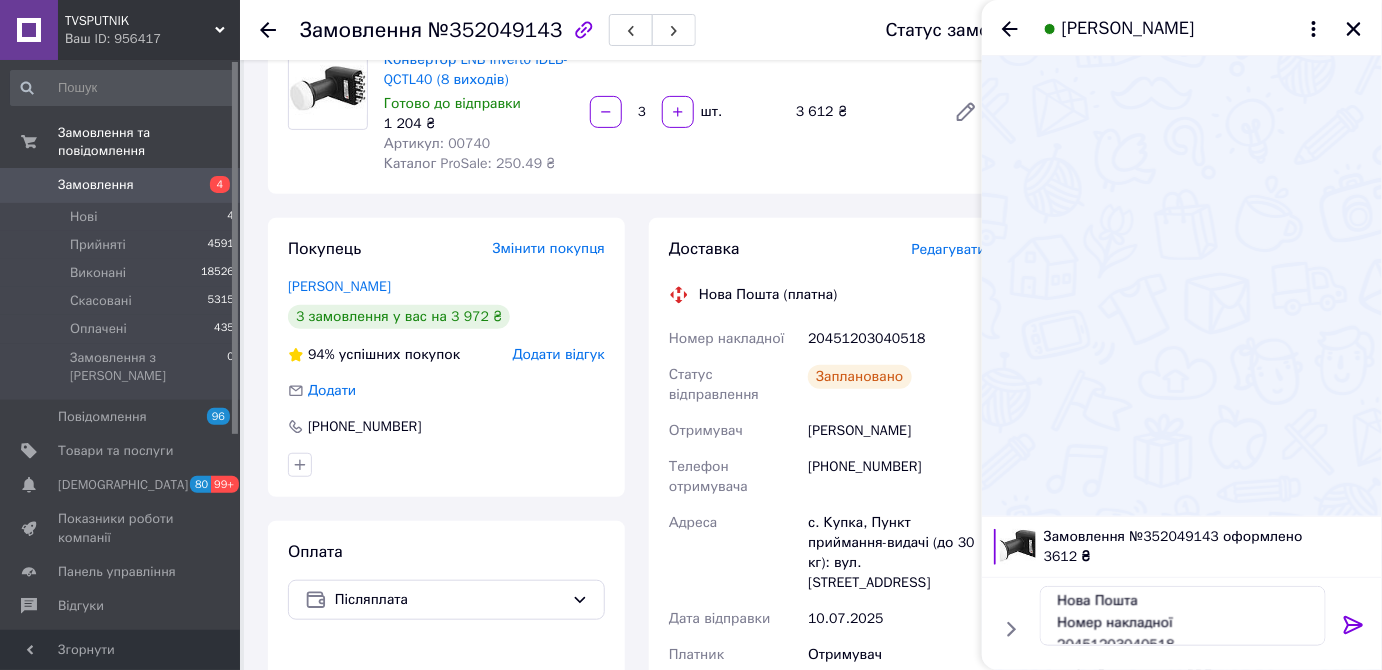 click at bounding box center [1354, 629] 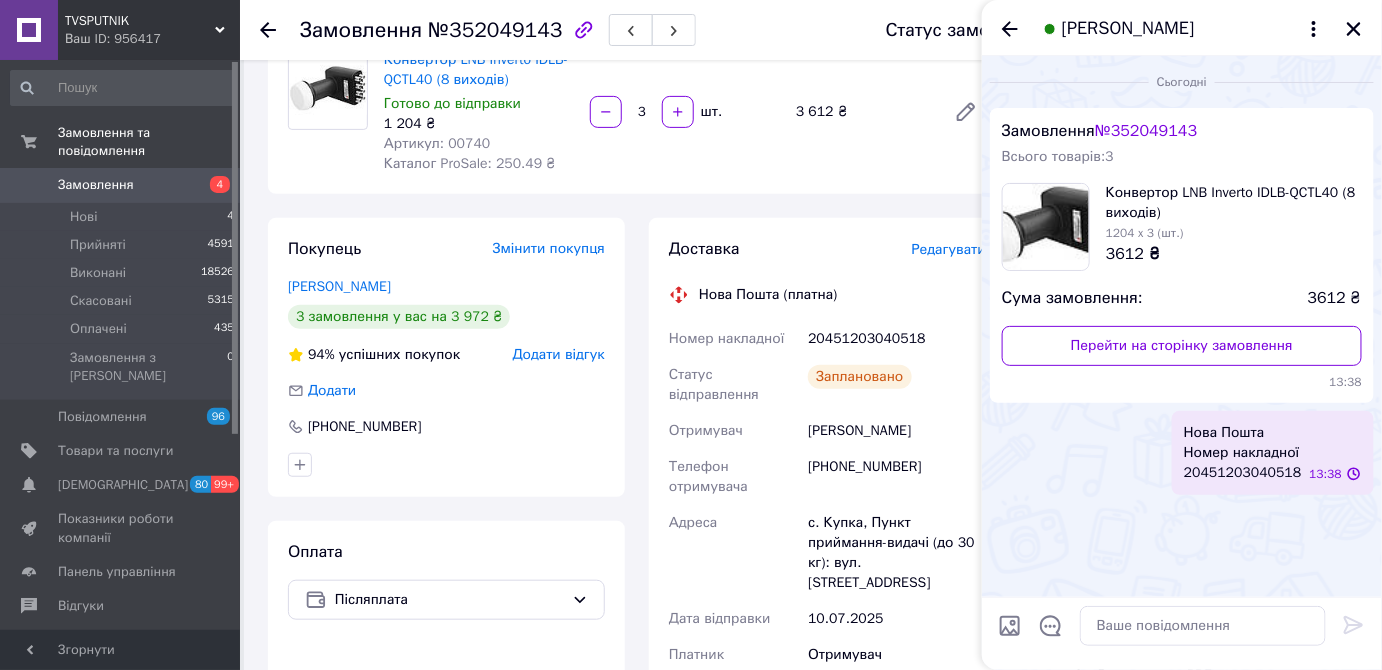 scroll, scrollTop: 0, scrollLeft: 0, axis: both 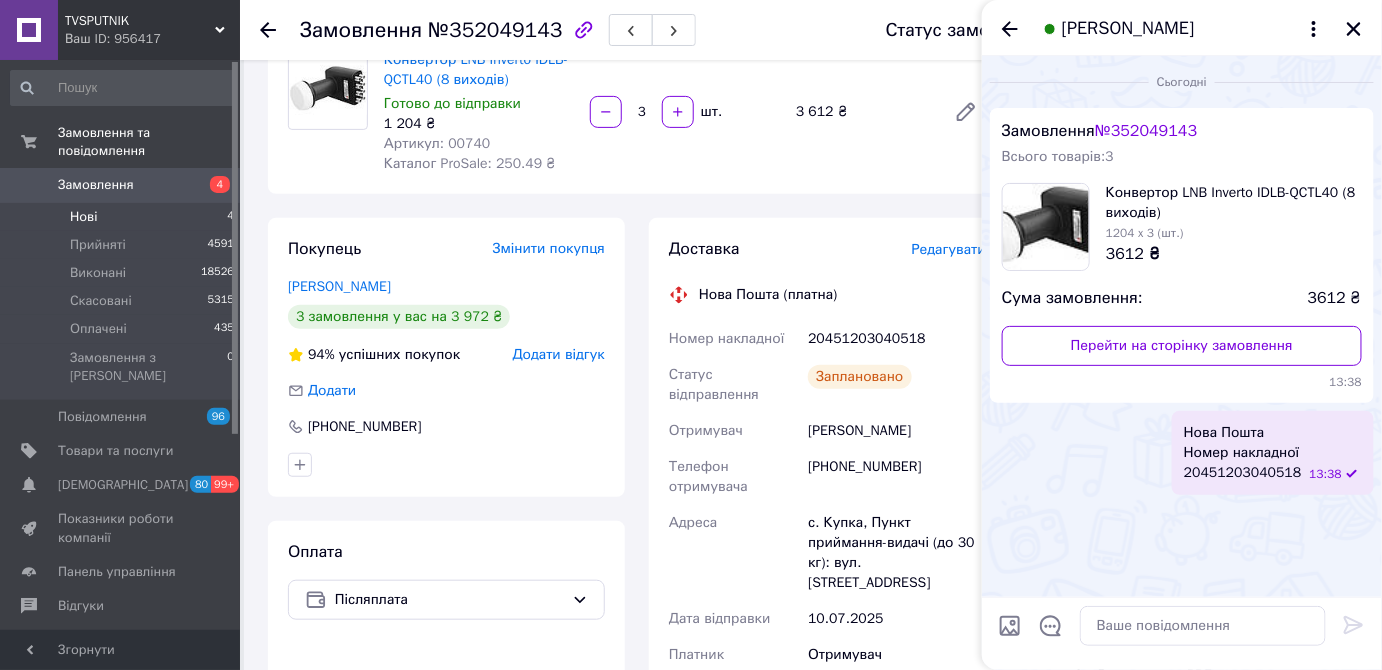 click on "Нові" at bounding box center (83, 217) 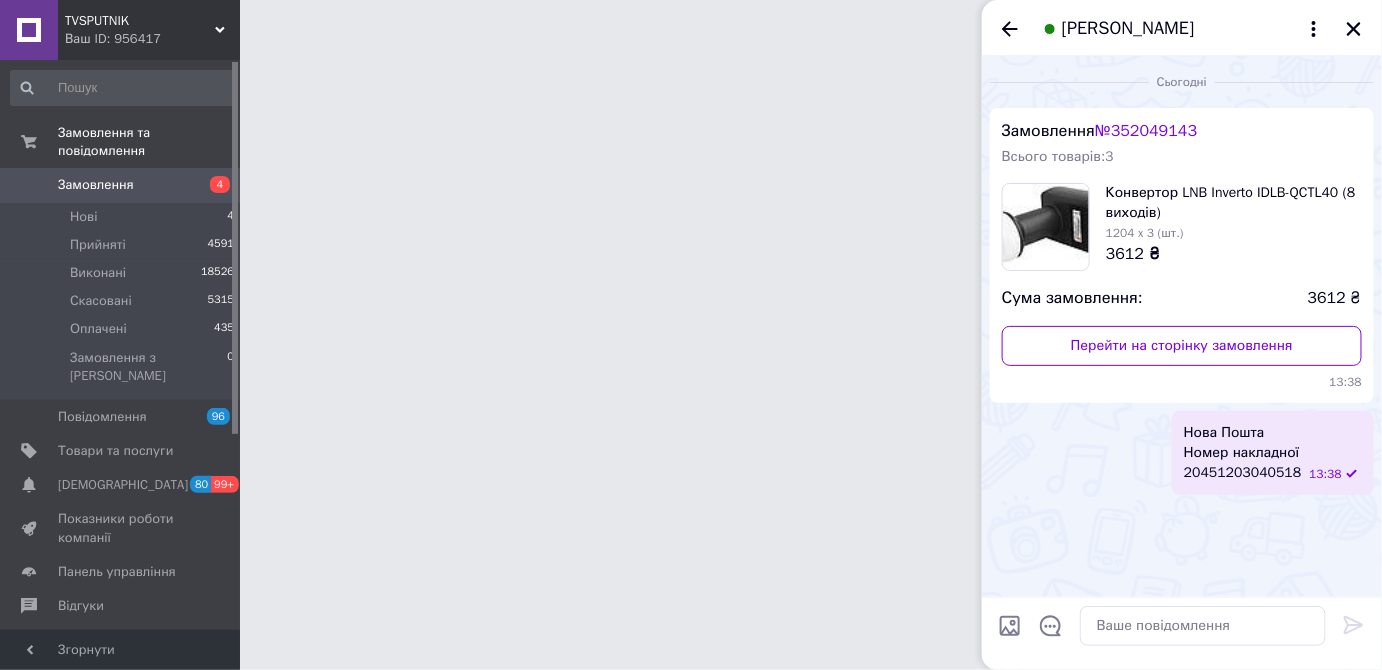 scroll, scrollTop: 0, scrollLeft: 0, axis: both 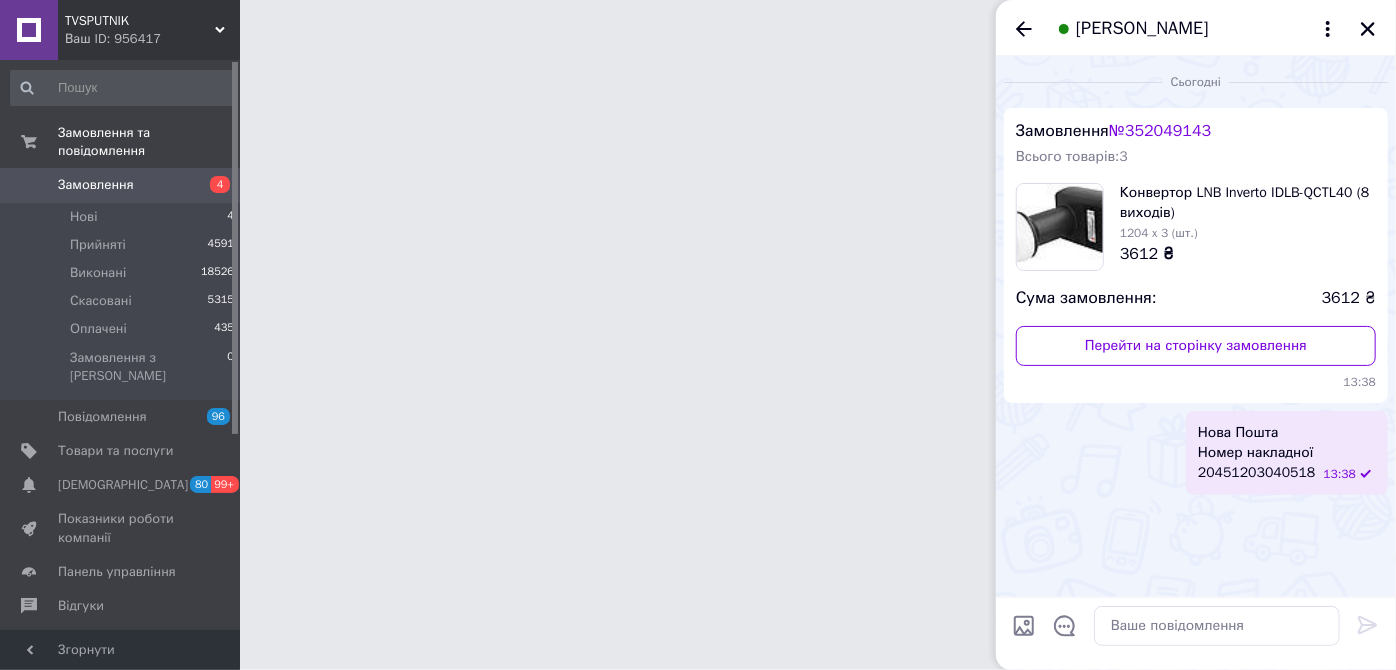 click on "TVSPUTNIK Ваш ID: 956417 Сайт TVSPUTNIK Кабінет покупця Перевірити стан системи Сторінка на порталі Довідка Вийти Замовлення та повідомлення Замовлення 4 Нові 4 Прийняті 4591 Виконані 18526 Скасовані 5315 Оплачені 435 Замовлення з Розетки 0 Повідомлення 96 Товари та послуги Сповіщення 80 99+ Показники роботи компанії Панель управління Відгуки Клієнти Каталог ProSale Аналітика Інструменти веб-майстра та SEO Управління сайтом Гаманець компанії Маркет Налаштування Тарифи та рахунки Prom топ Згорнути
3" at bounding box center (698, 25) 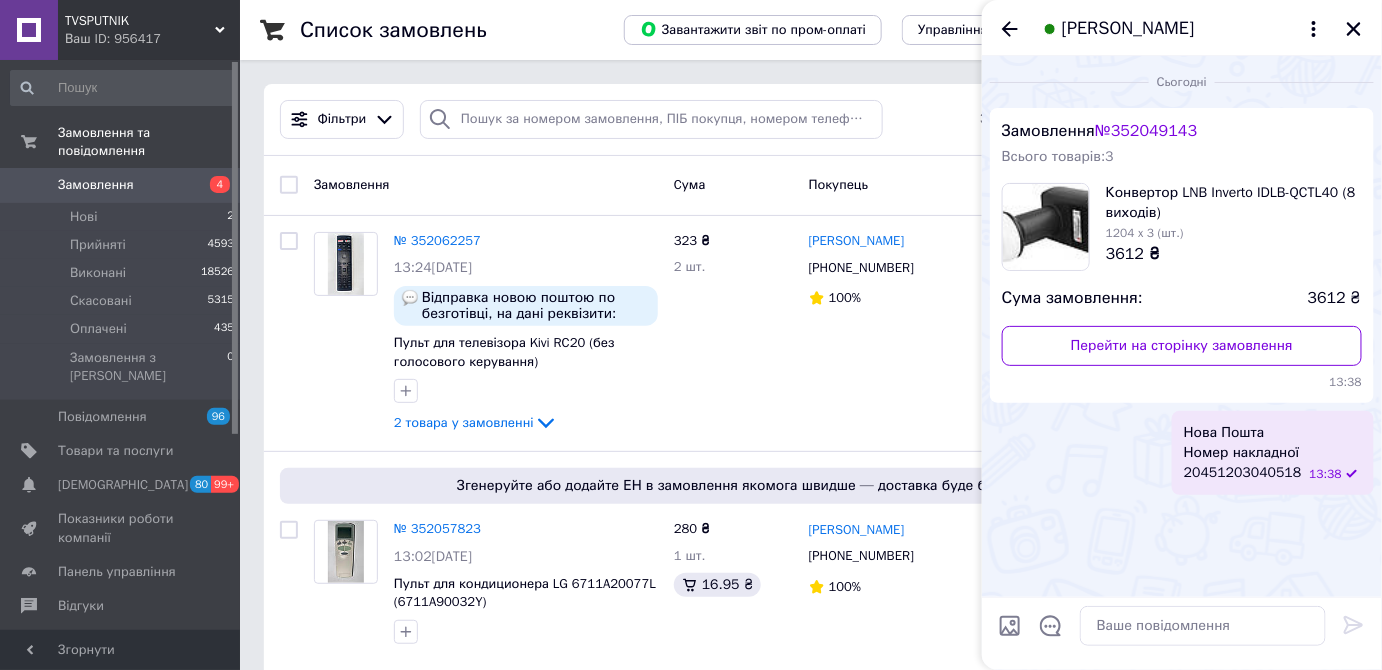 click on "Нова Пошта  Номер накладної 20451203040518" at bounding box center (1243, 453) 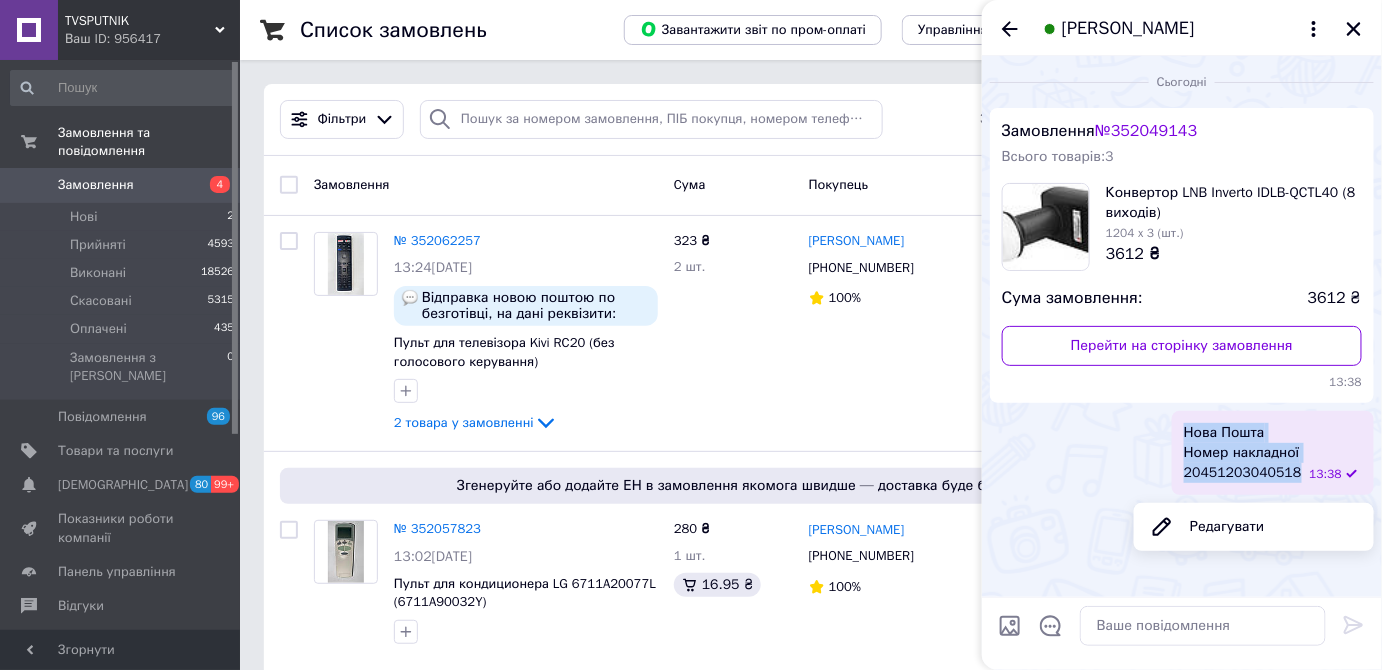 drag, startPoint x: 1197, startPoint y: 431, endPoint x: 1258, endPoint y: 464, distance: 69.354164 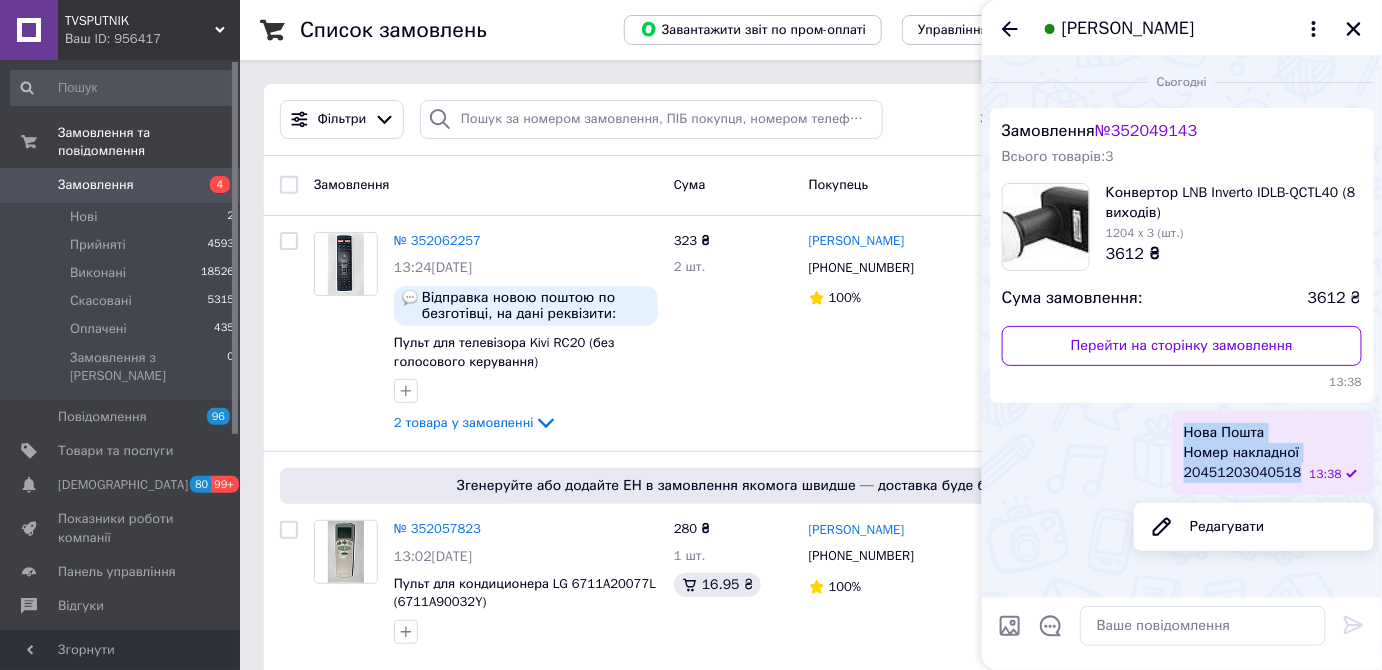 copy on "Нова Пошта  Номер накладної 20451203040518" 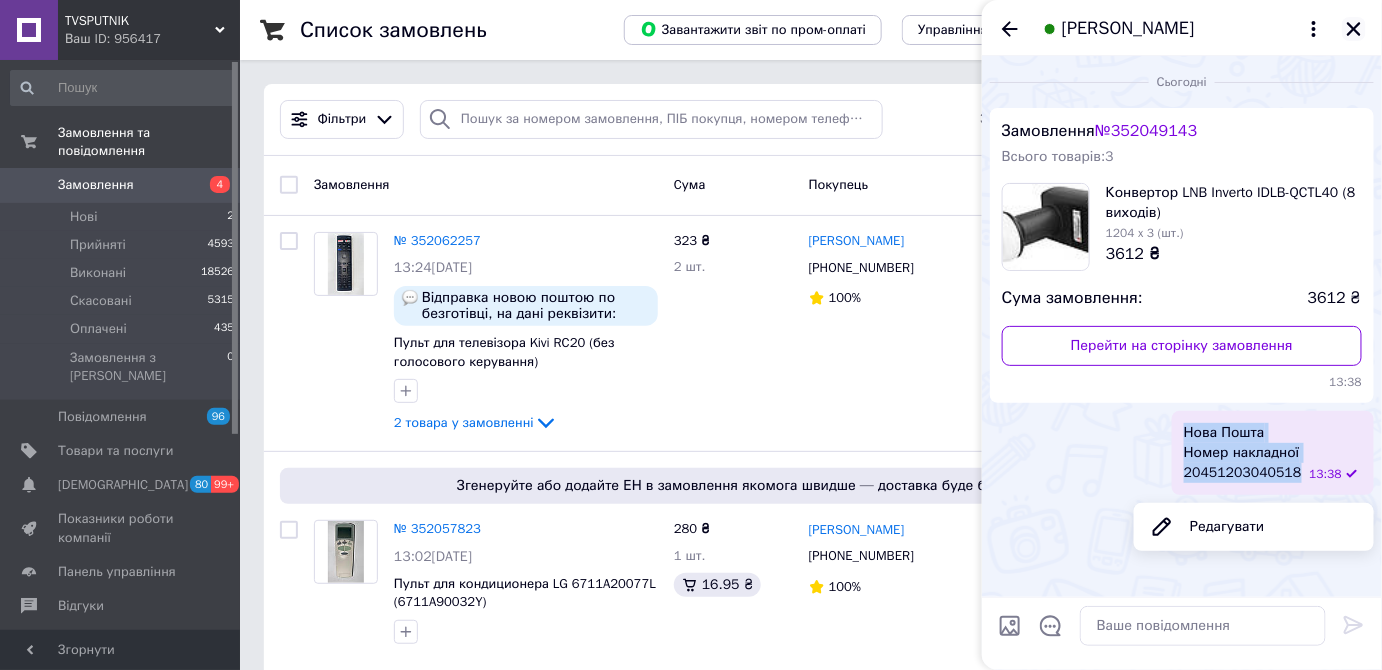 click 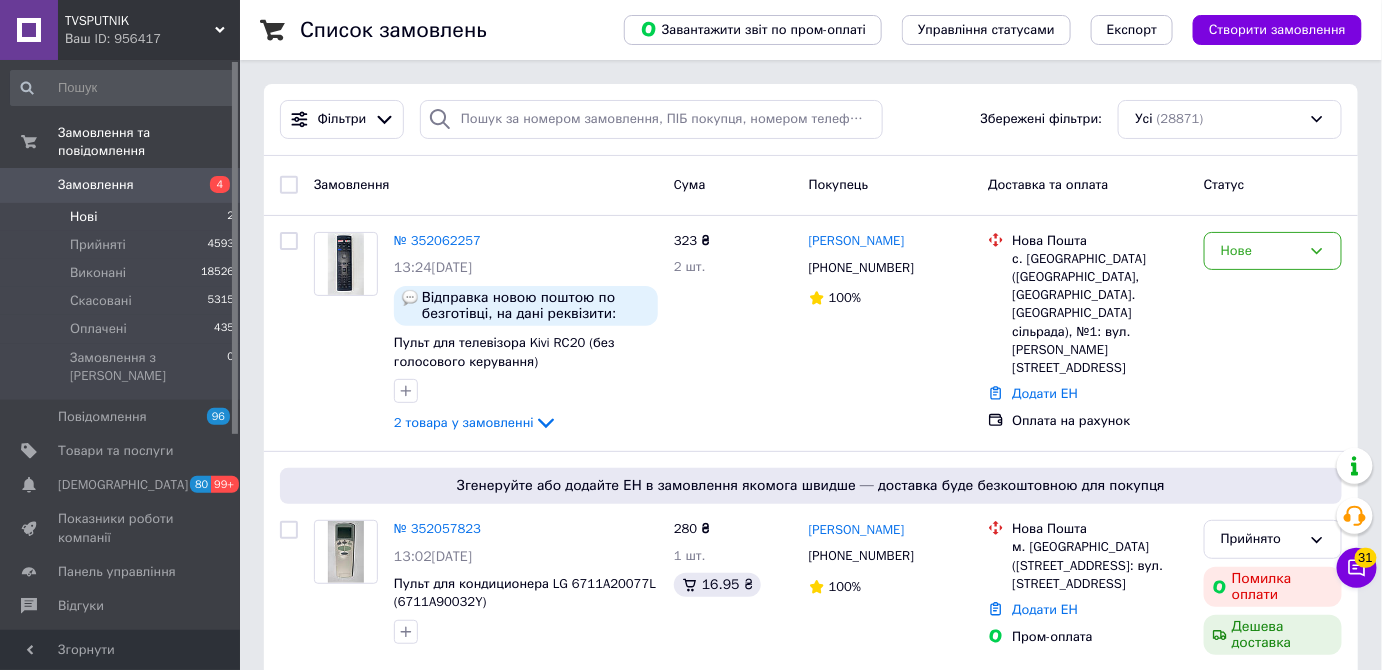 click on "Нові 2" at bounding box center [123, 217] 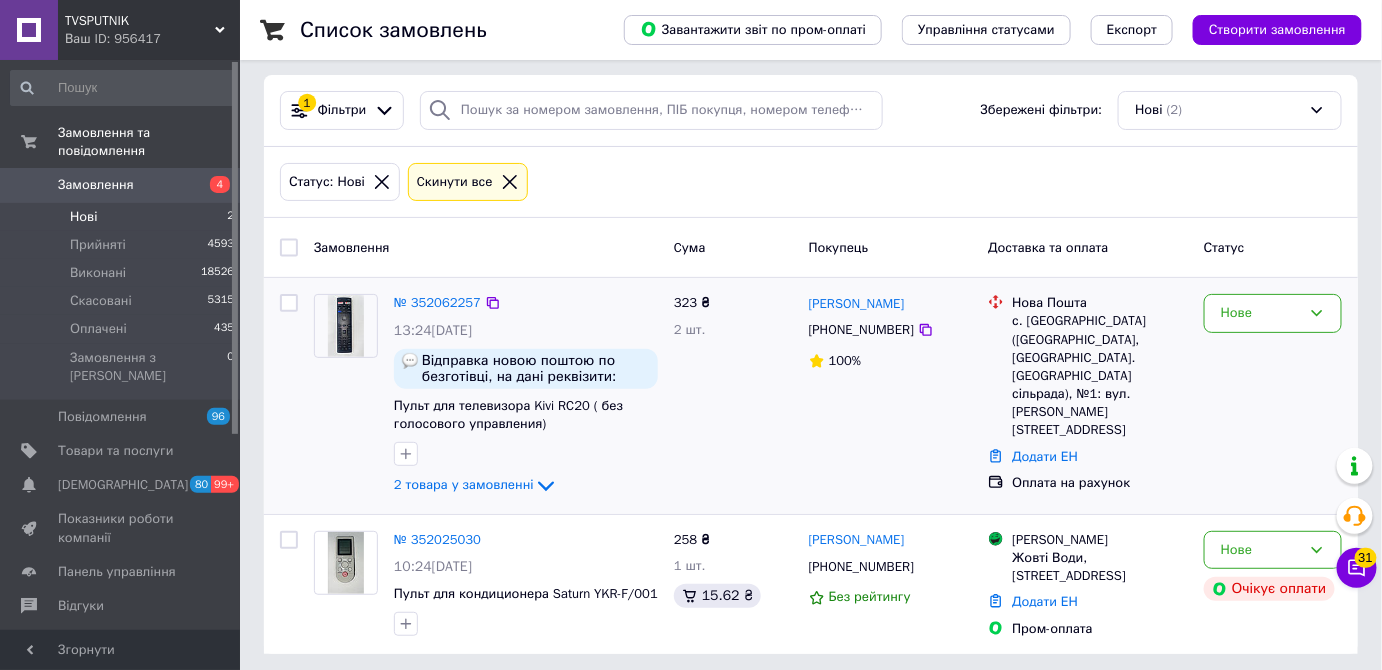 scroll, scrollTop: 12, scrollLeft: 0, axis: vertical 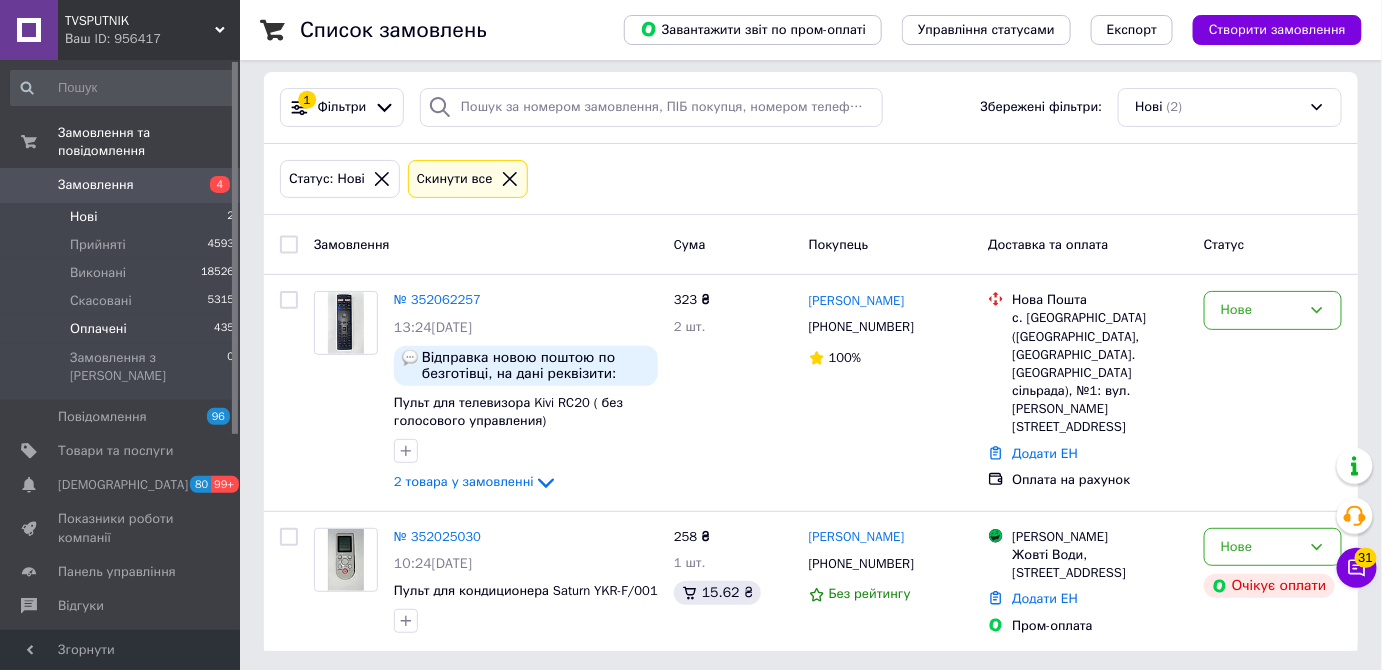 click on "Оплачені" at bounding box center [98, 329] 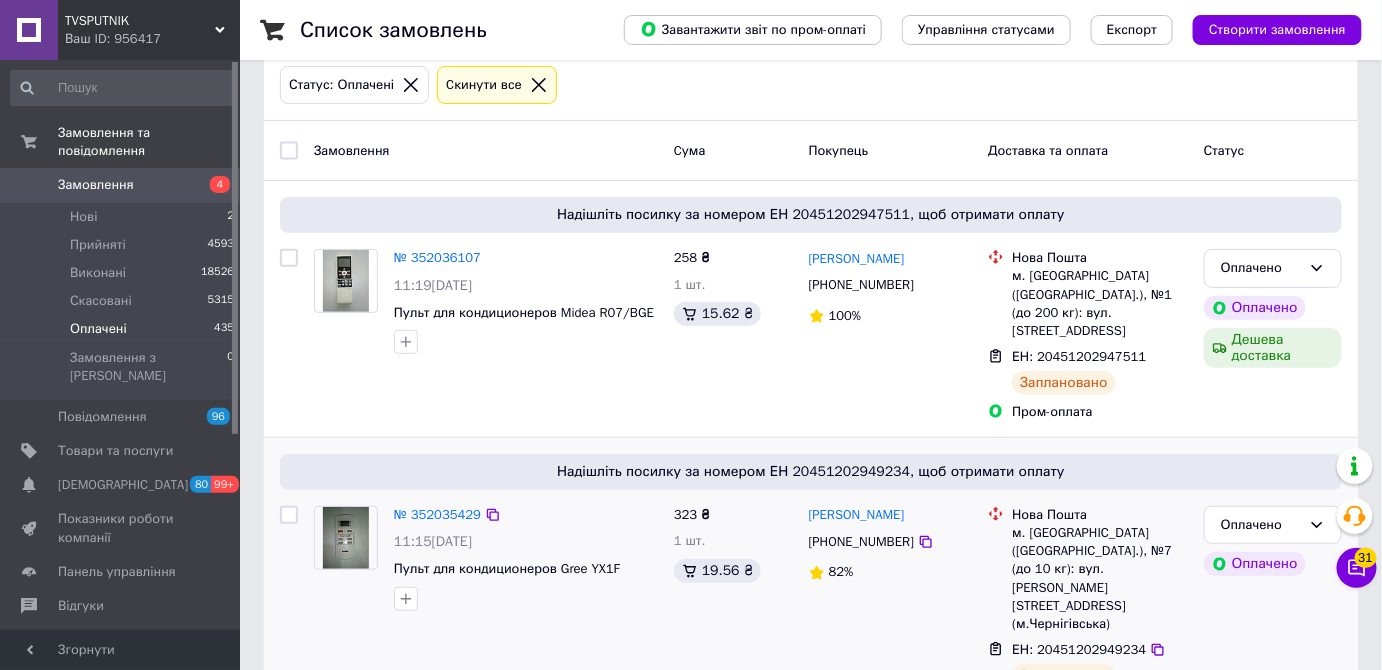 scroll, scrollTop: 90, scrollLeft: 0, axis: vertical 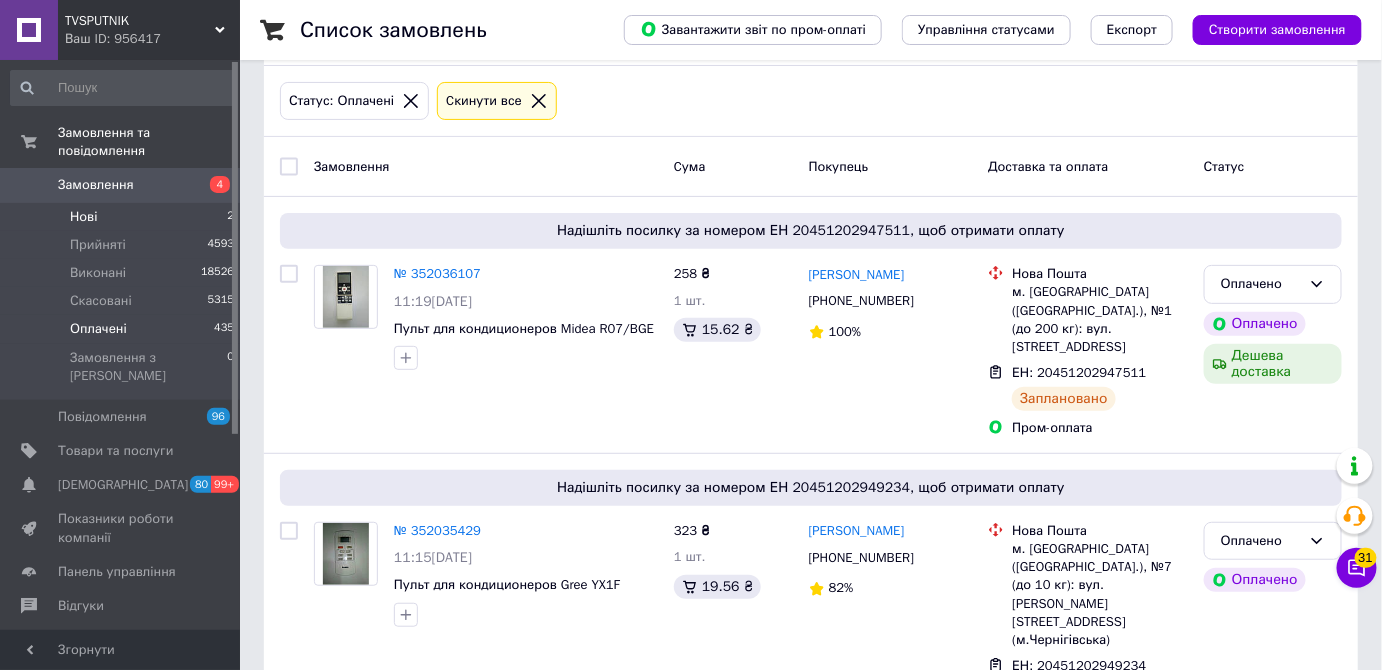click on "Нові" at bounding box center (83, 217) 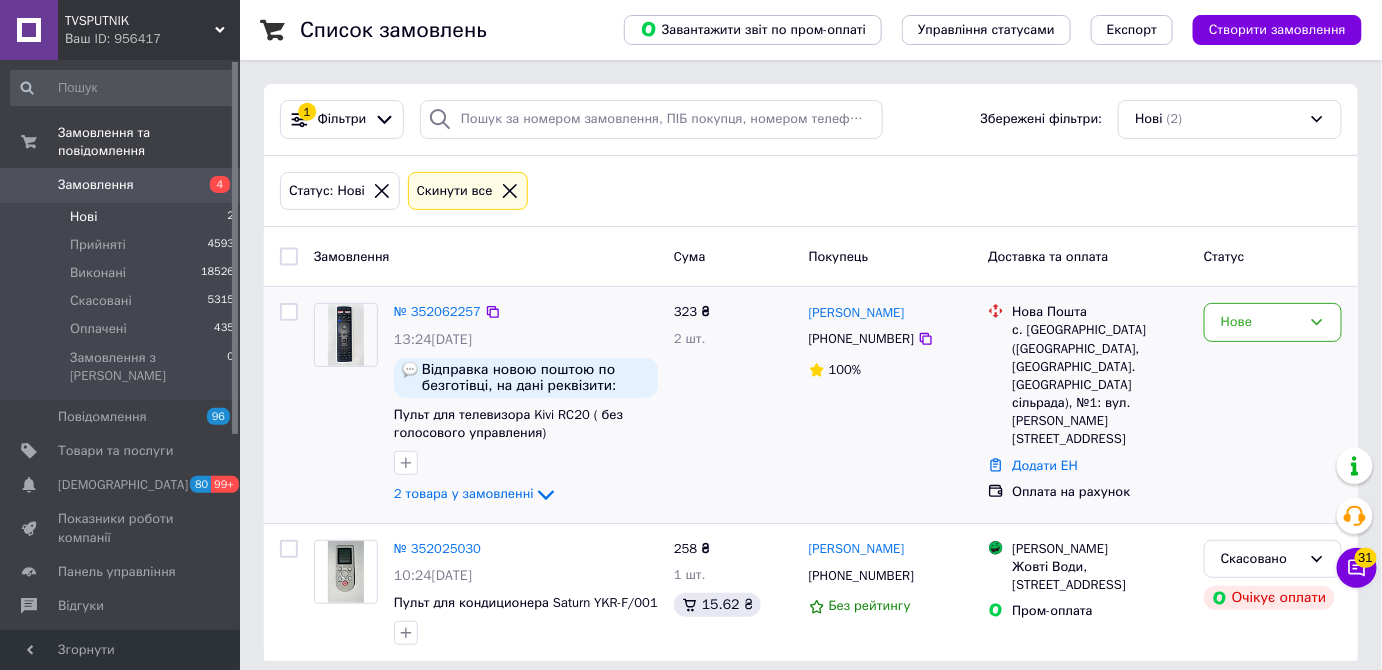 scroll, scrollTop: 12, scrollLeft: 0, axis: vertical 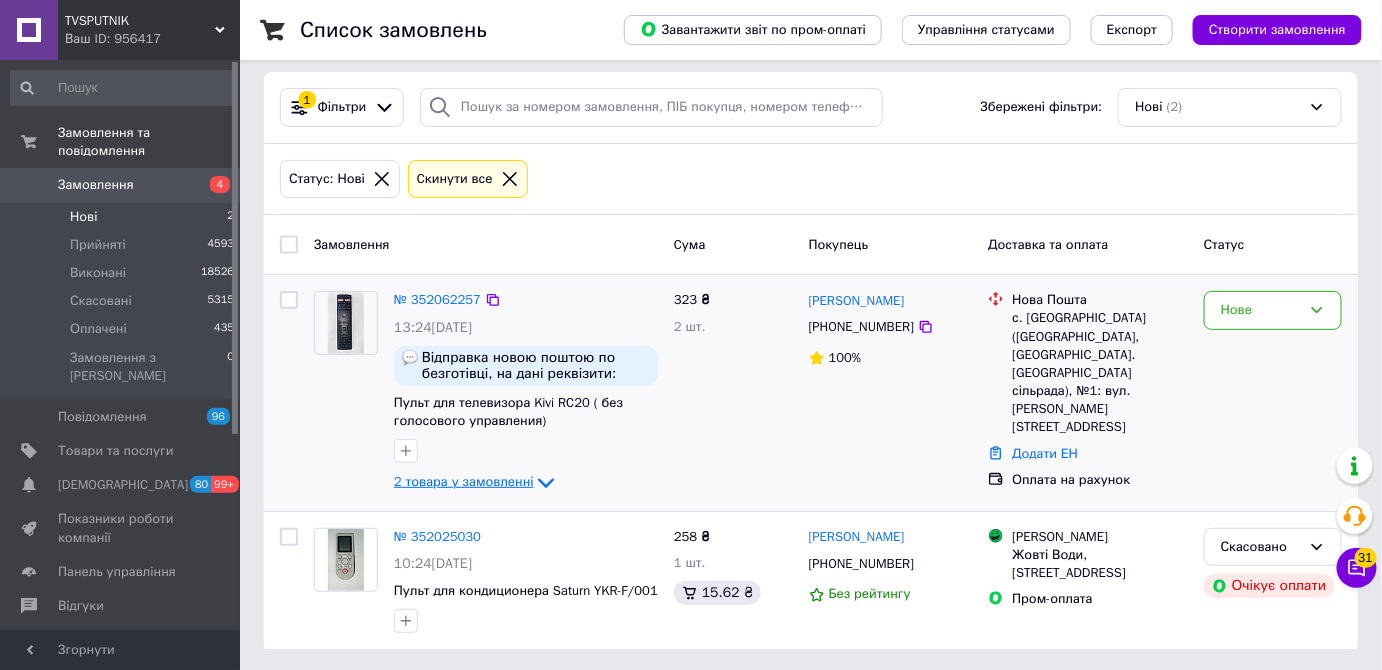 click on "2 товара у замовленні" at bounding box center (464, 482) 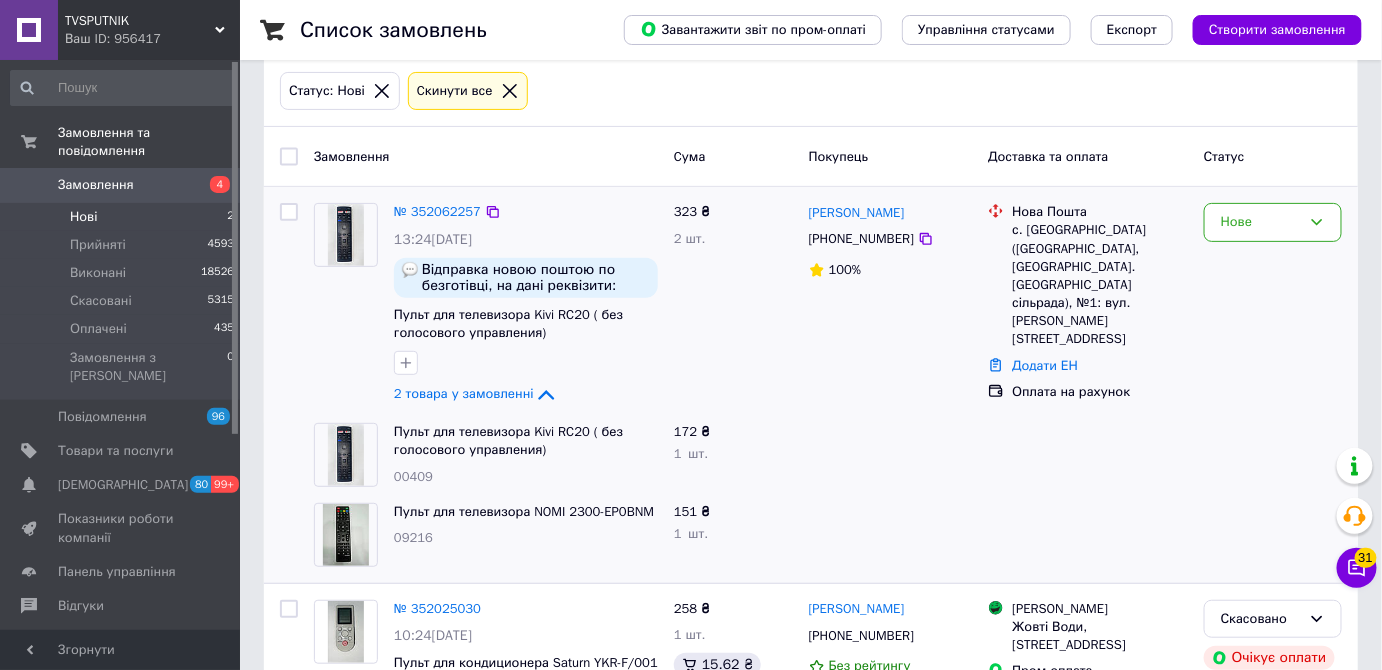 scroll, scrollTop: 172, scrollLeft: 0, axis: vertical 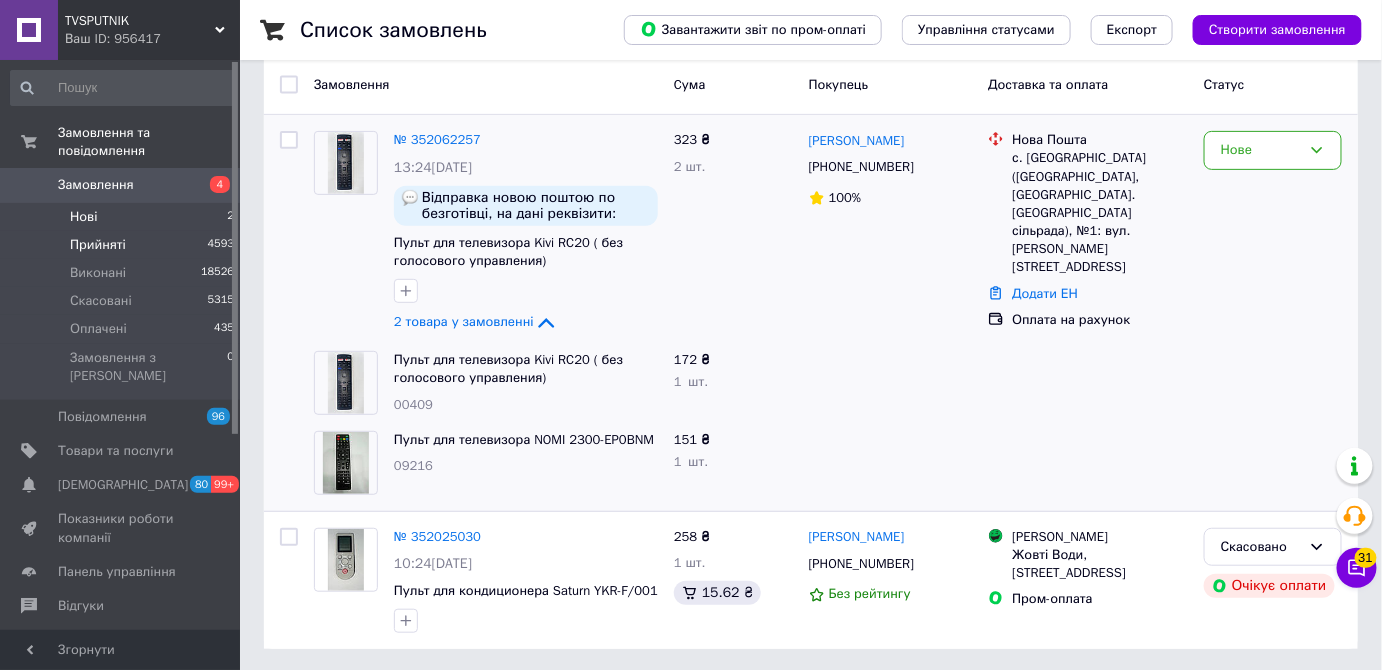 click on "Прийняті" at bounding box center [98, 245] 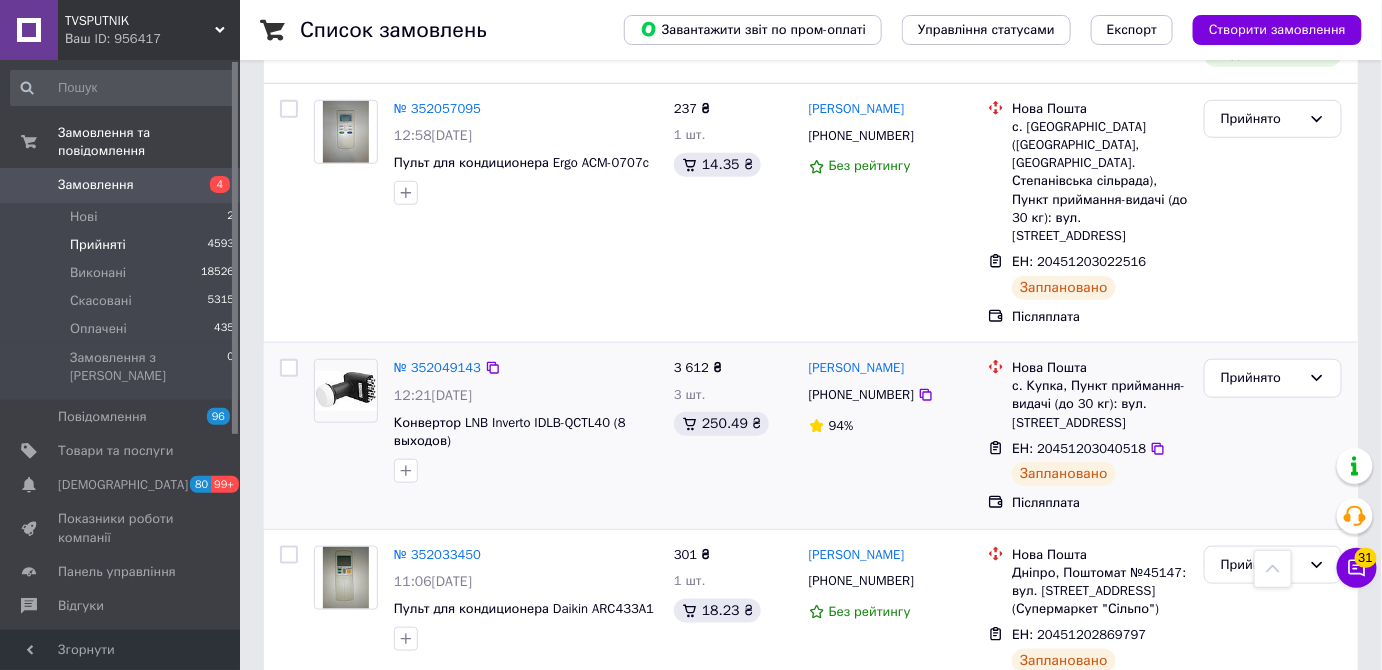 scroll, scrollTop: 454, scrollLeft: 0, axis: vertical 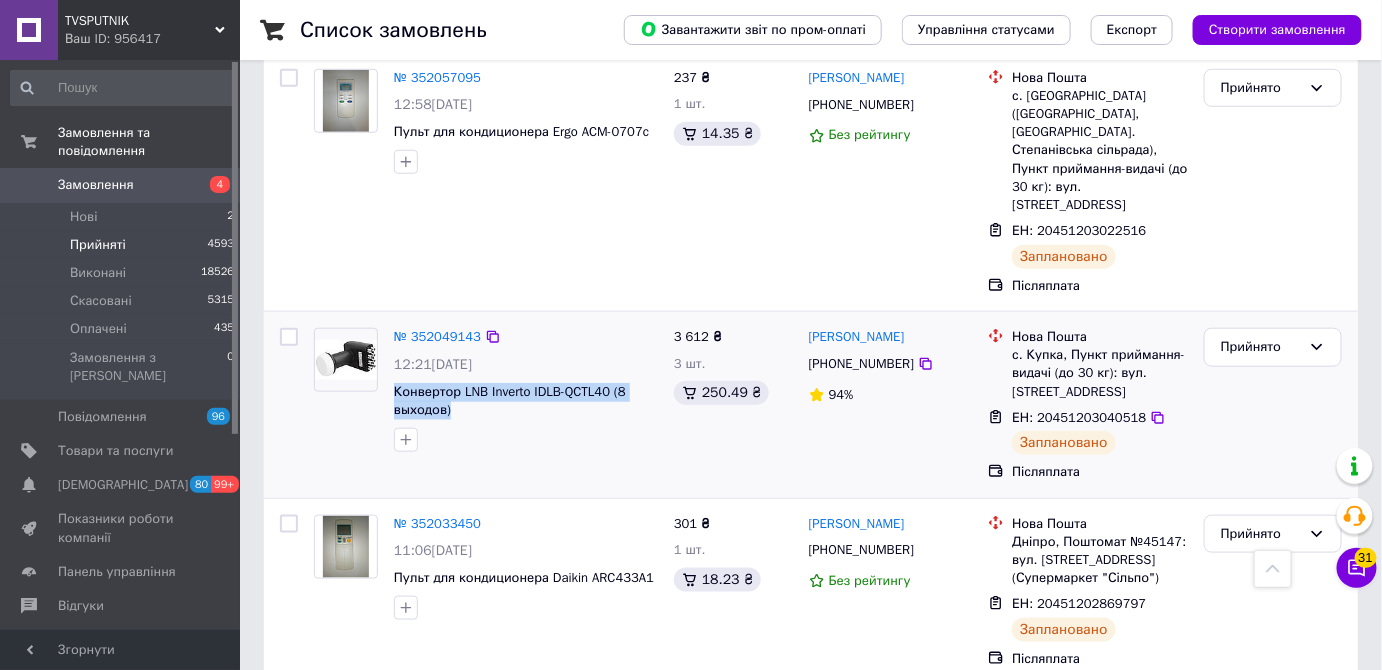 drag, startPoint x: 387, startPoint y: 354, endPoint x: 522, endPoint y: 371, distance: 136.06616 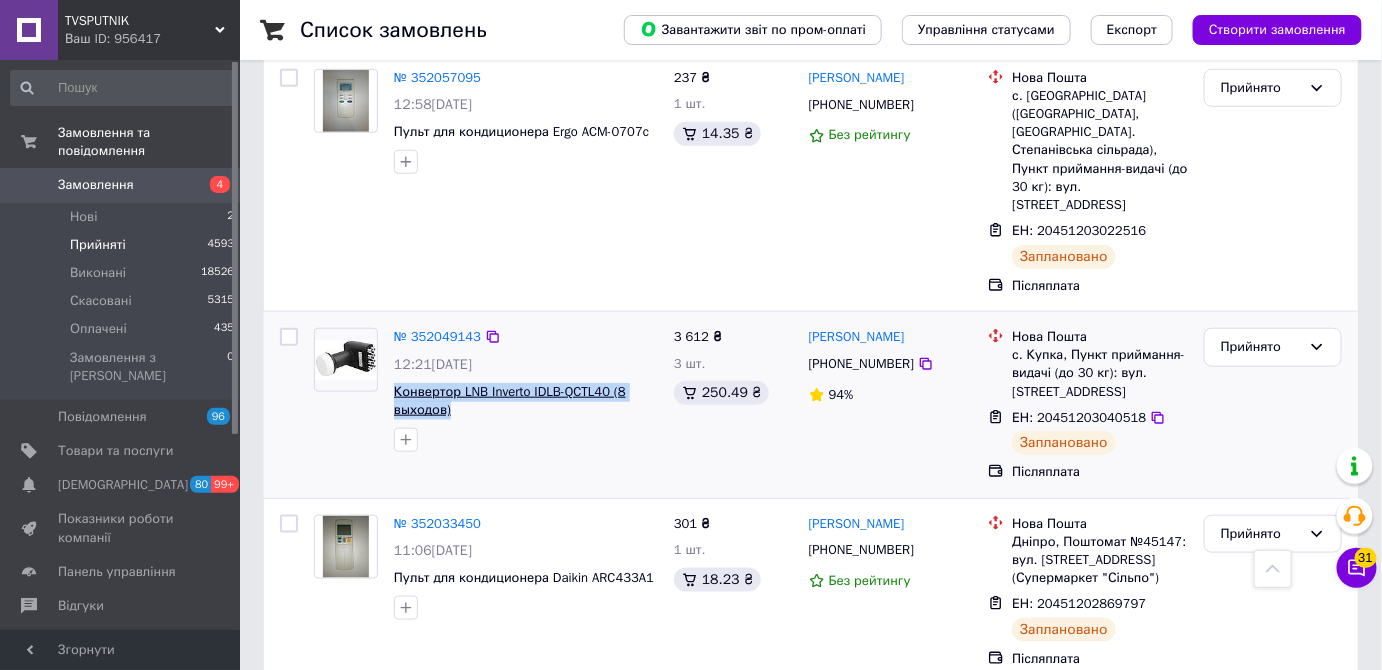 copy on "Конвертор LNB Inverto IDLB-QCTL40 (8 выходов)" 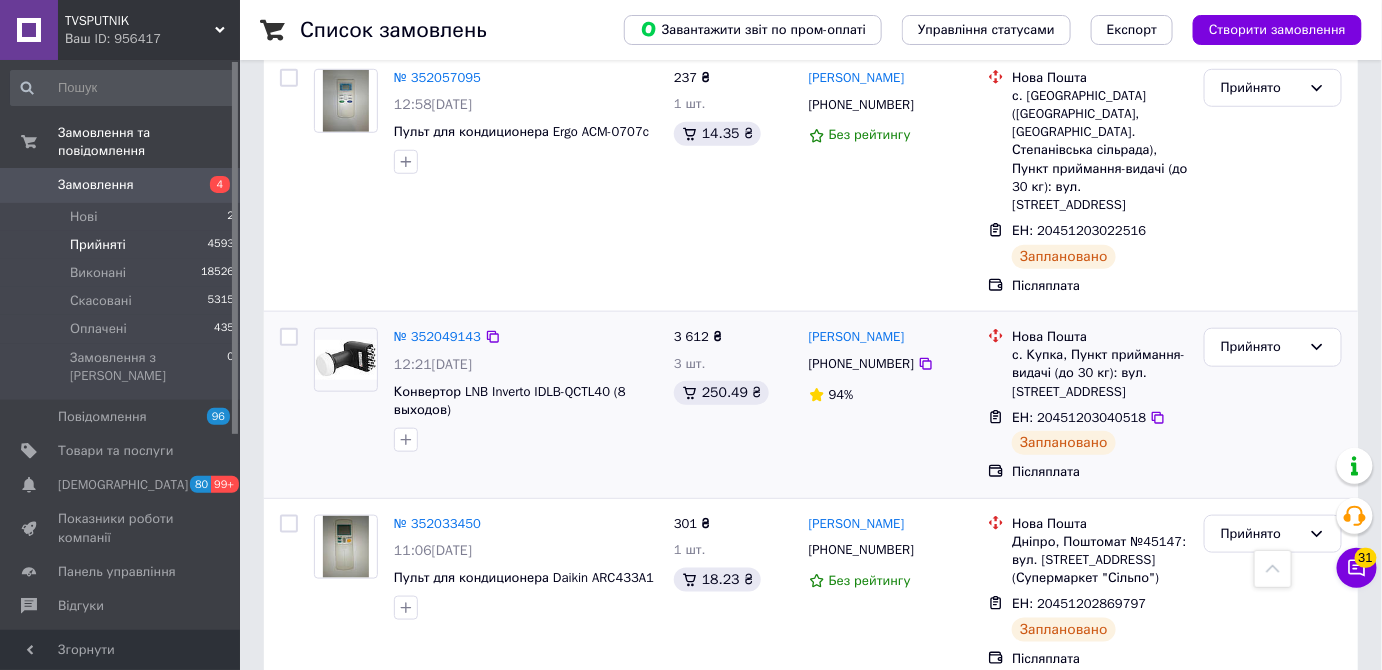 drag, startPoint x: 1314, startPoint y: 379, endPoint x: 1234, endPoint y: 389, distance: 80.622574 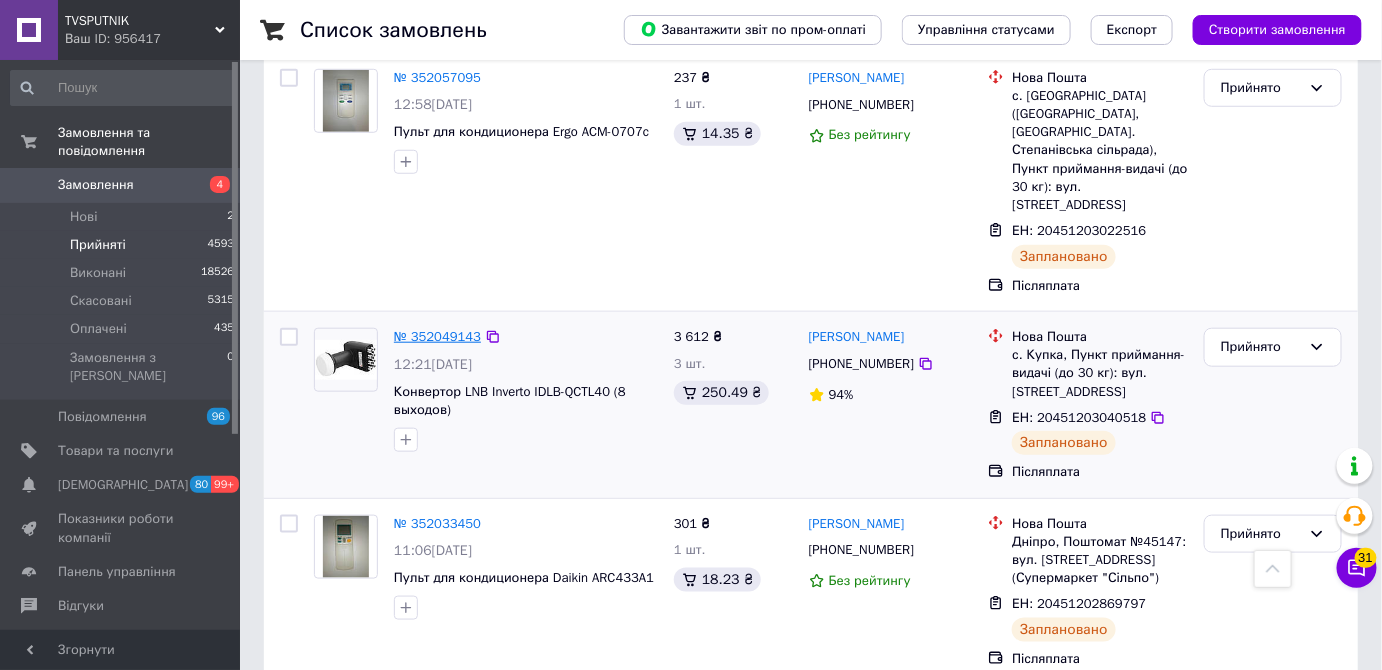 click on "№ 352049143" at bounding box center [437, 336] 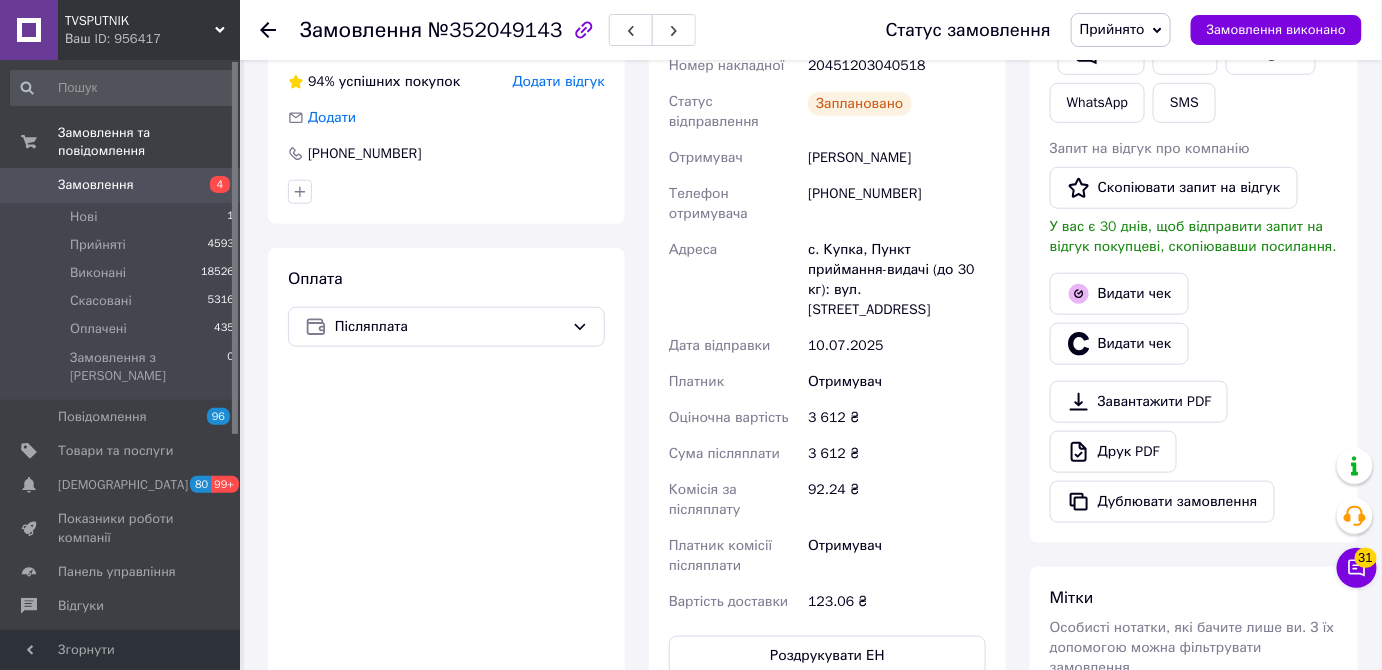 scroll, scrollTop: 363, scrollLeft: 0, axis: vertical 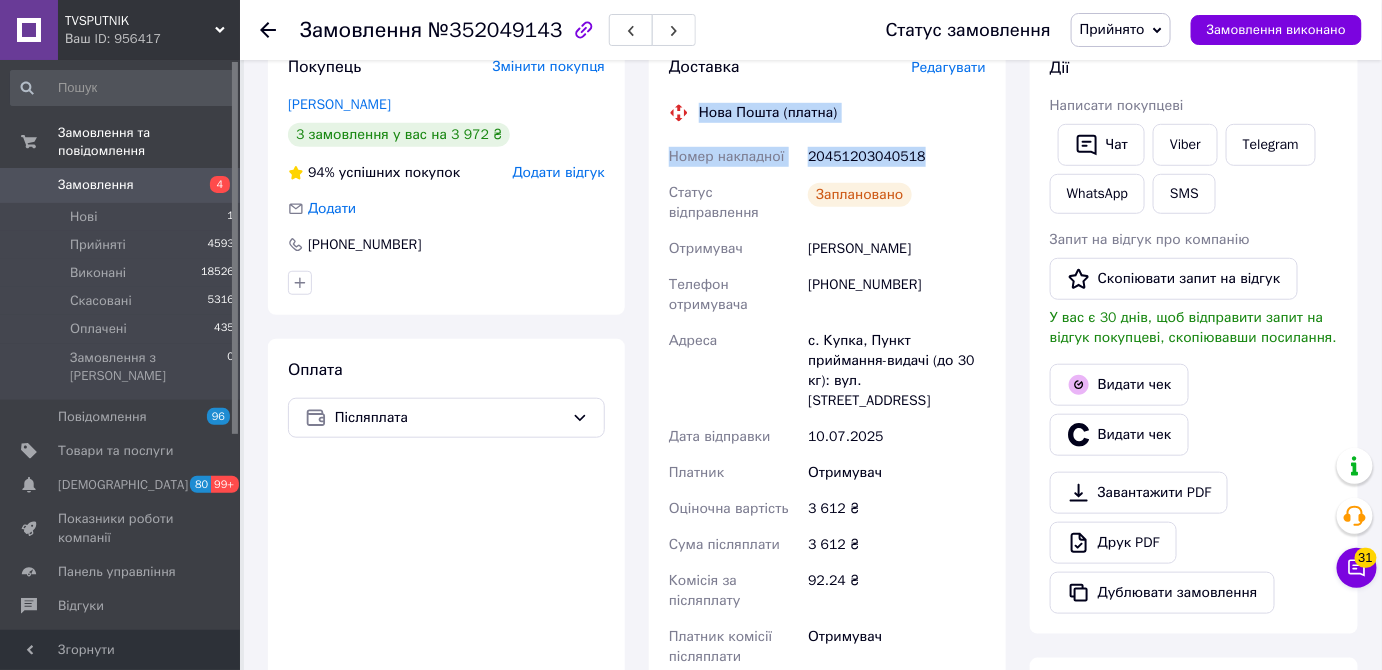 drag, startPoint x: 694, startPoint y: 110, endPoint x: 922, endPoint y: 150, distance: 231.48218 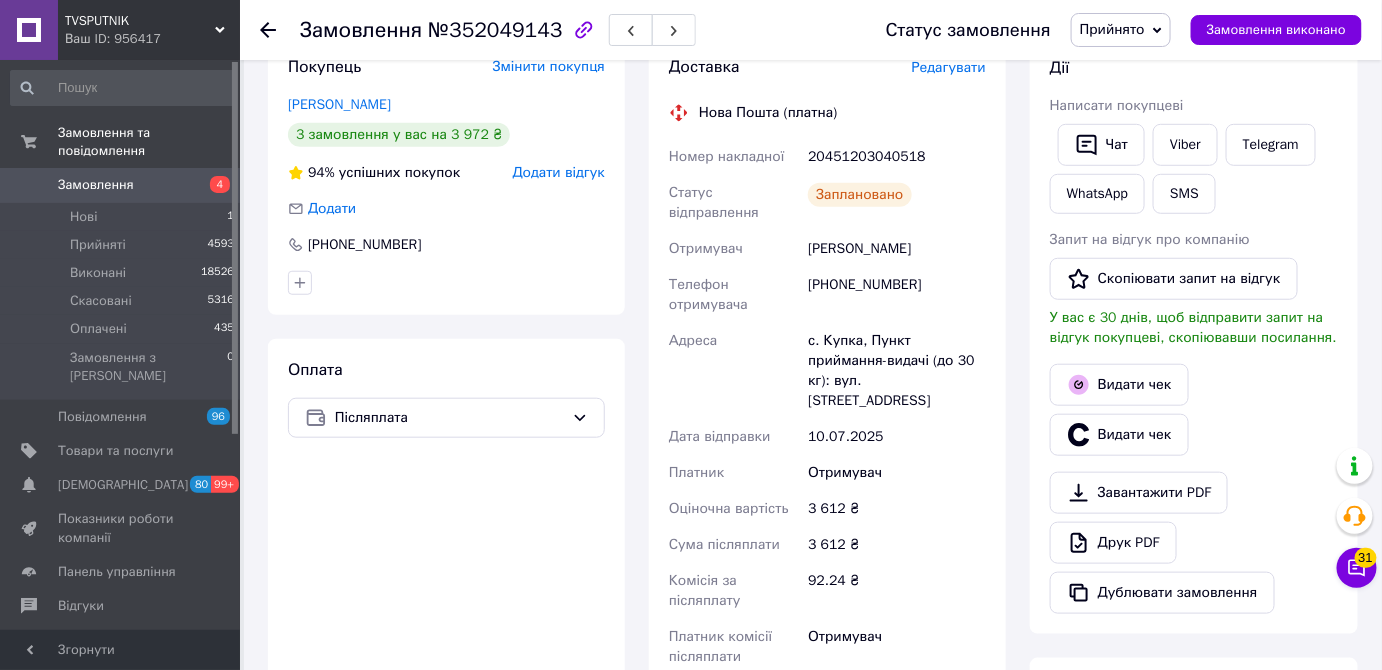click on "Отримувач" at bounding box center [897, 647] 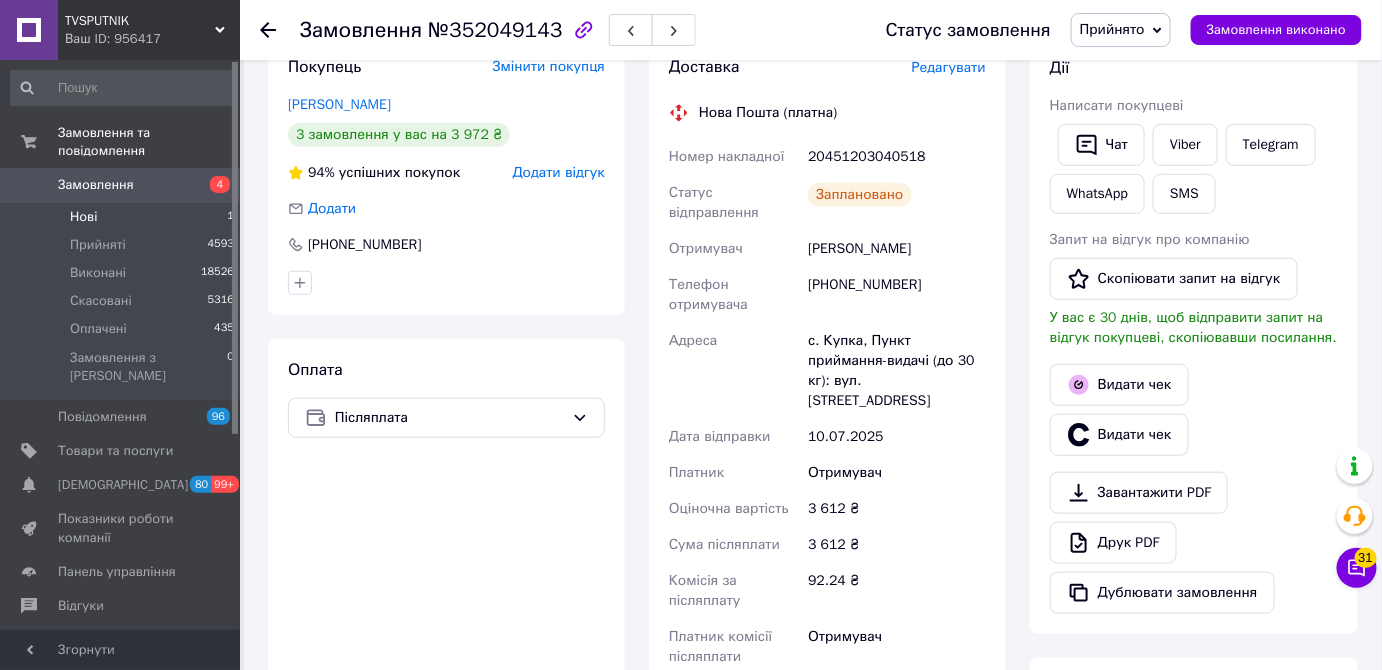 click on "Нові 1" at bounding box center (123, 217) 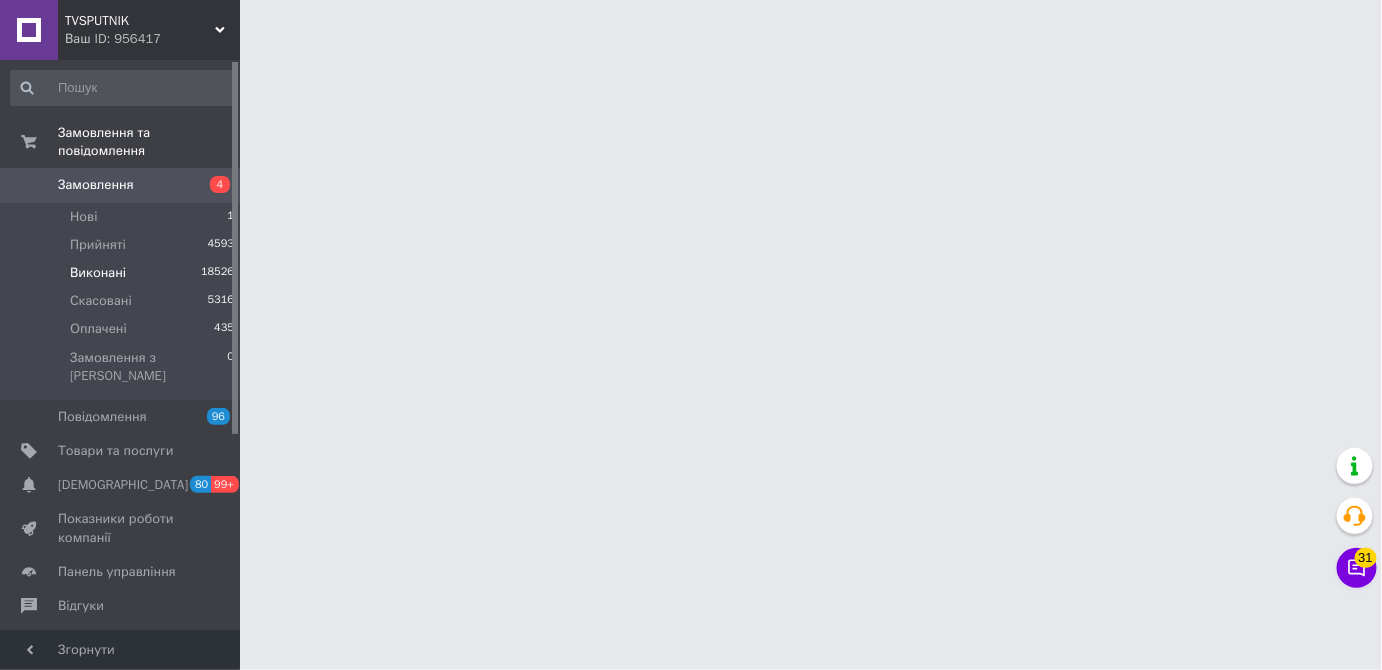 scroll, scrollTop: 0, scrollLeft: 0, axis: both 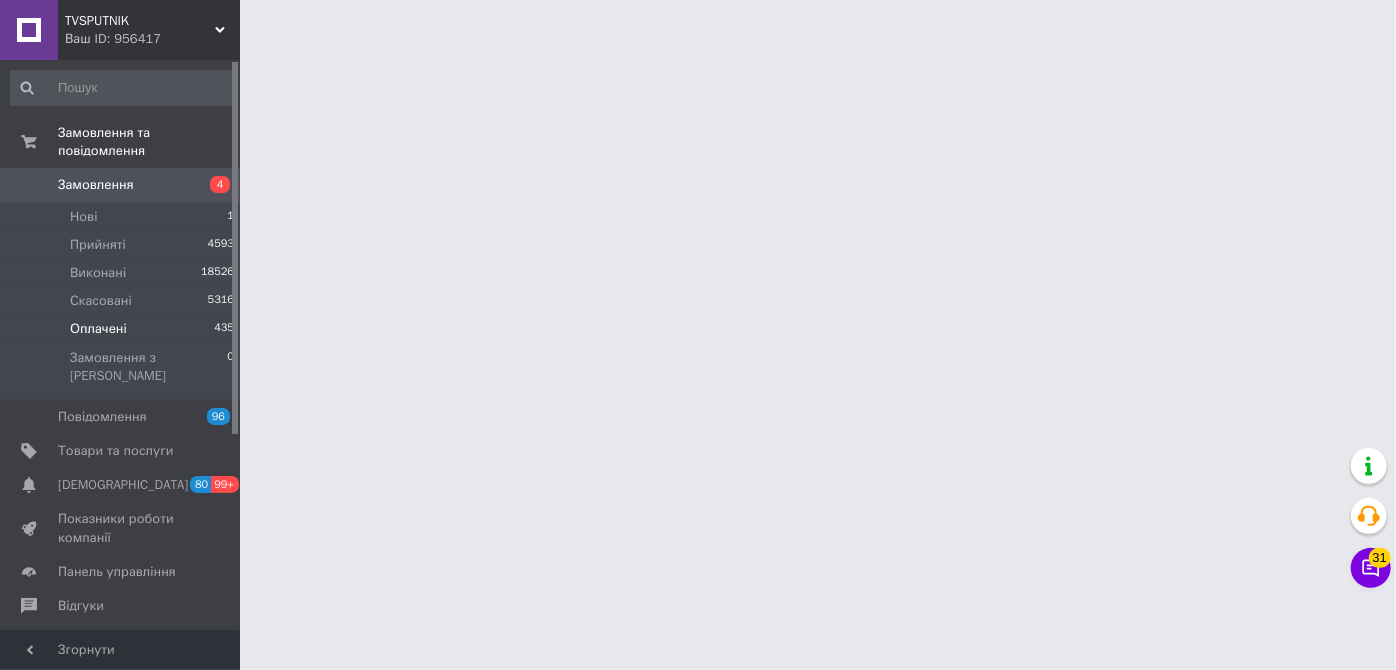 click on "Оплачені" at bounding box center [98, 329] 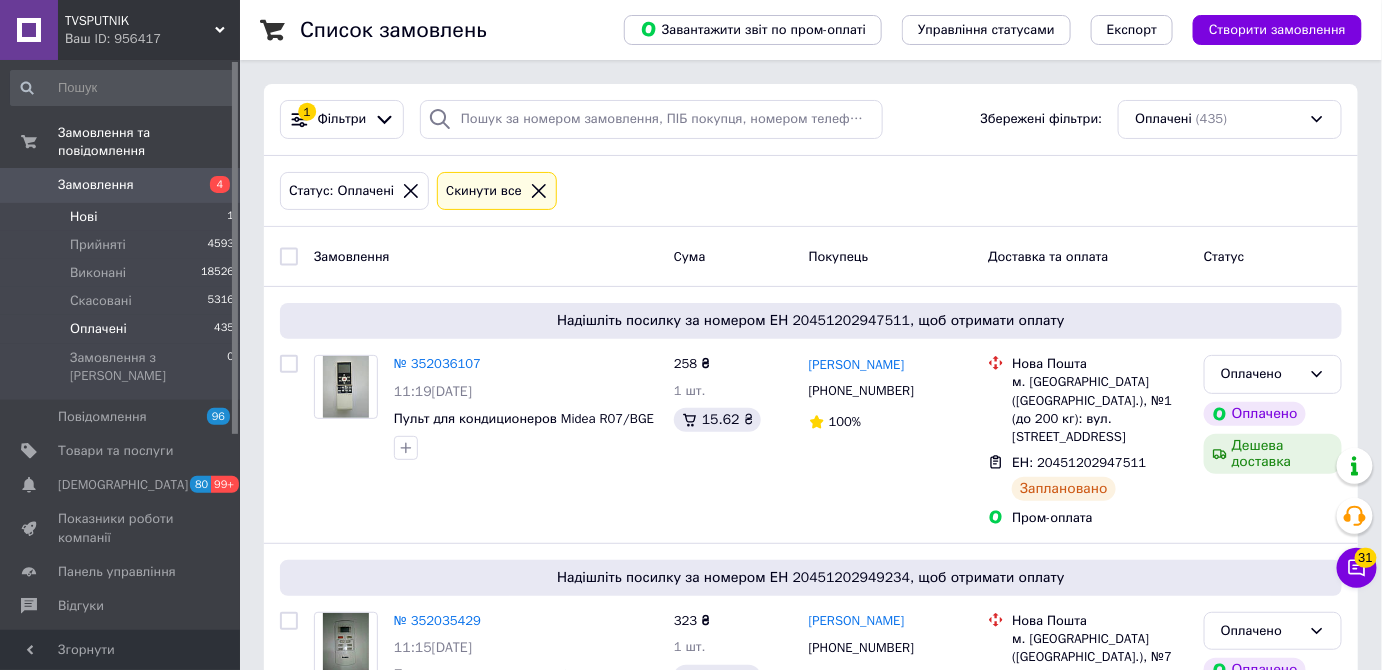 click on "Нові 1" at bounding box center (123, 217) 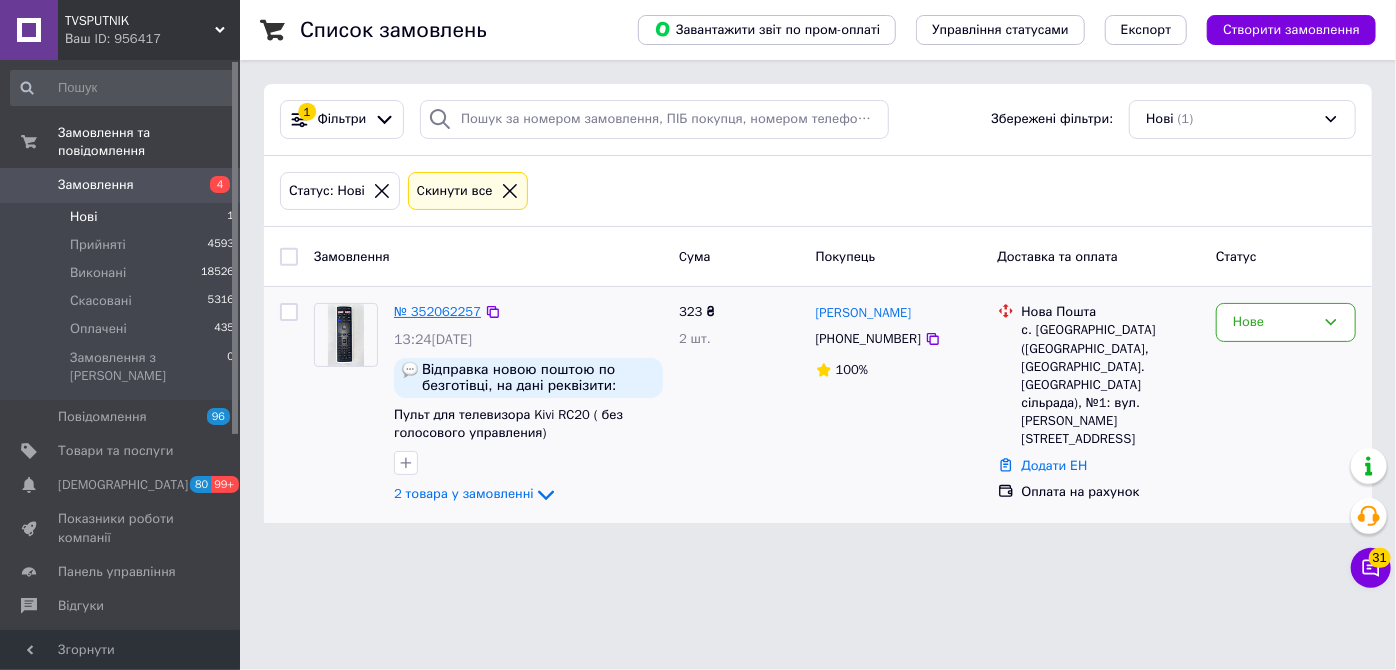 click on "№ 352062257" at bounding box center [437, 311] 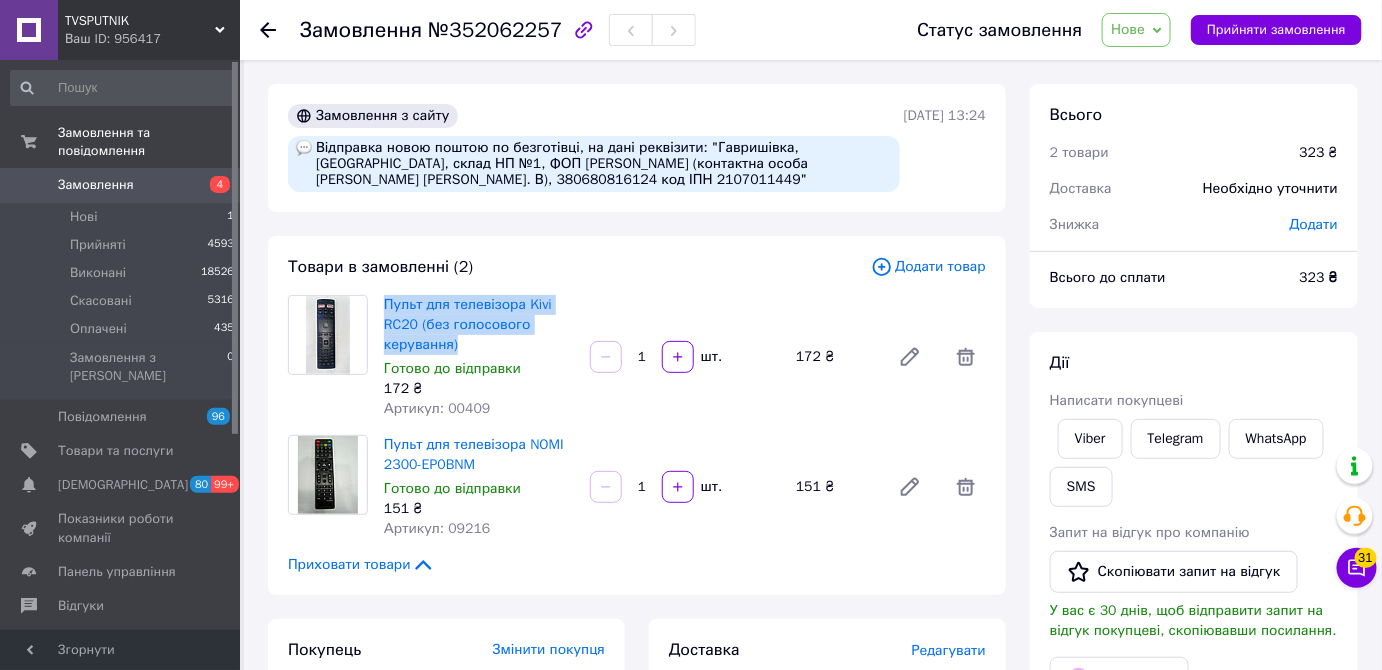 drag, startPoint x: 377, startPoint y: 304, endPoint x: 462, endPoint y: 350, distance: 96.64885 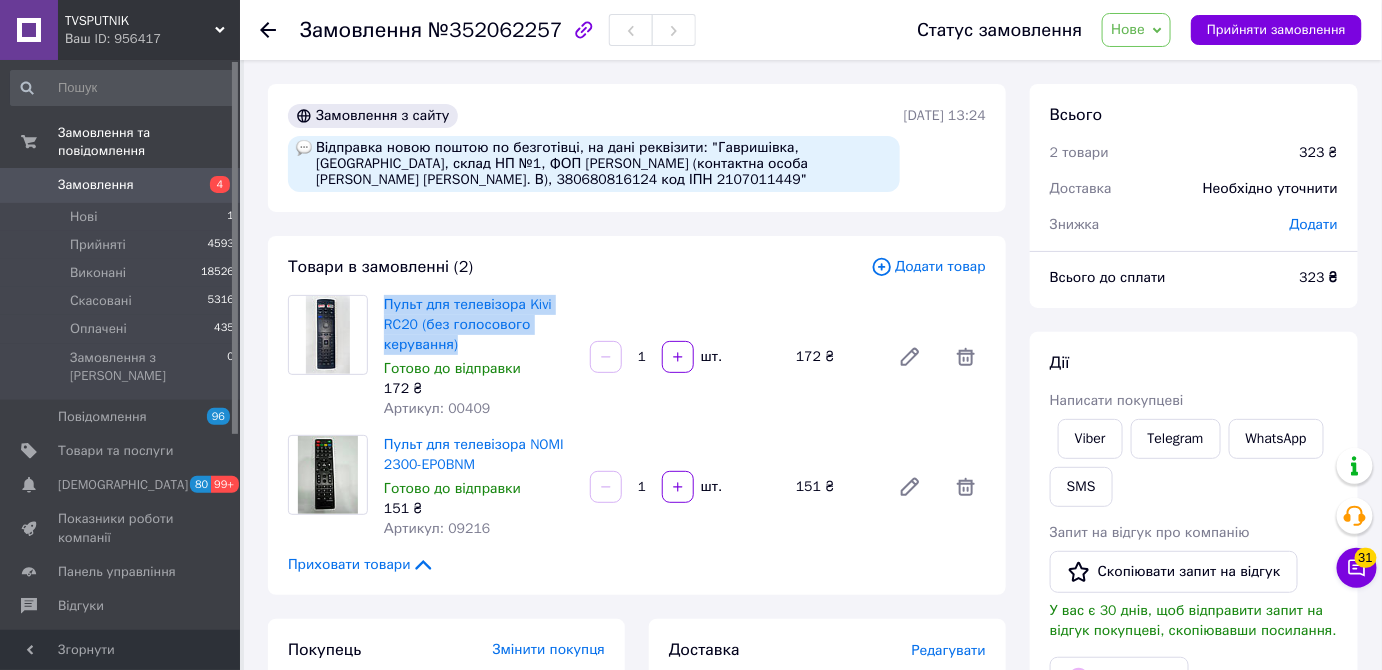click on "Пульт для телевізора Kivi RC20 (без голосового керування) Готово до відправки 172 ₴ Артикул: 00409" at bounding box center [479, 357] 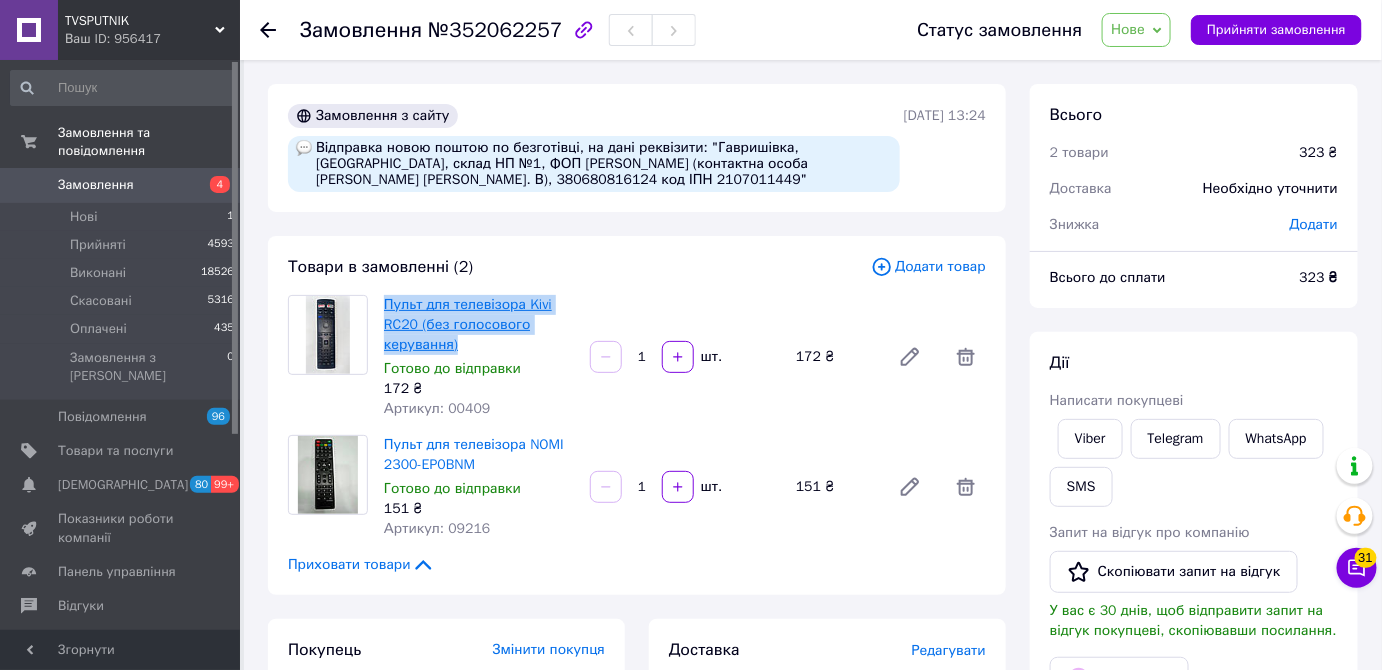 copy on "Пульт для телевізора Kivi RC20 (без голосового керування)" 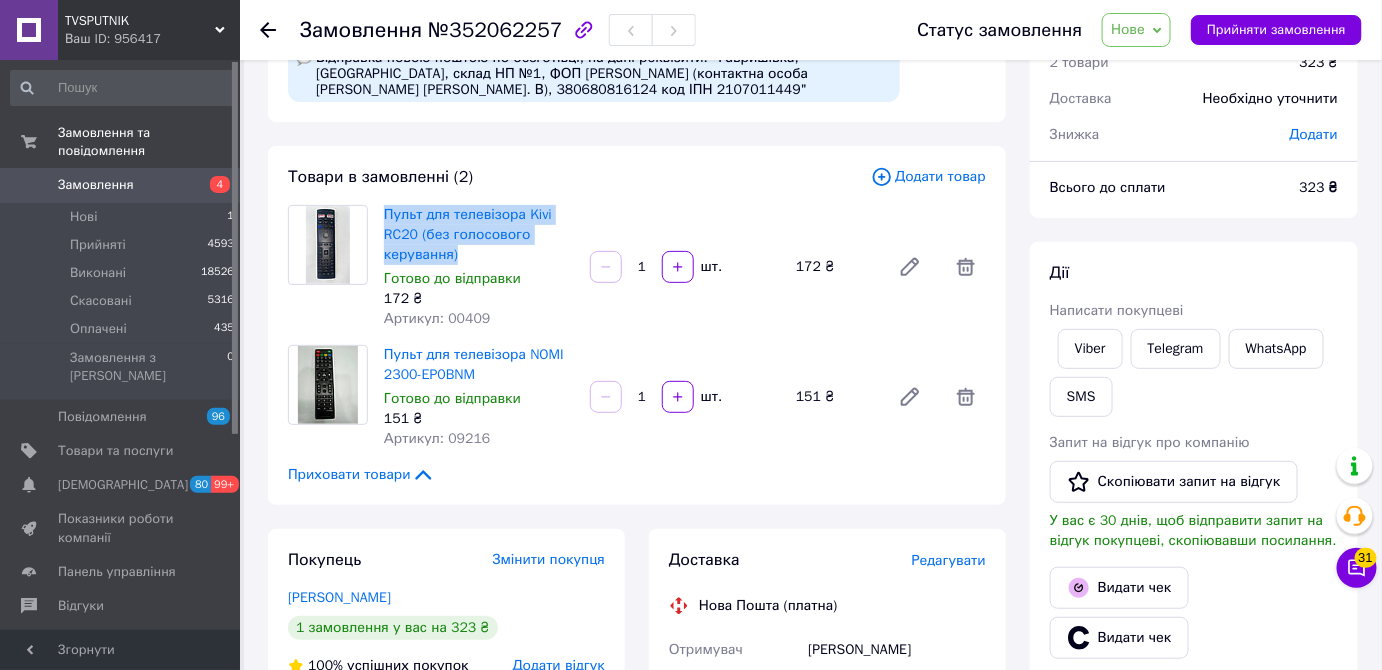 scroll, scrollTop: 0, scrollLeft: 0, axis: both 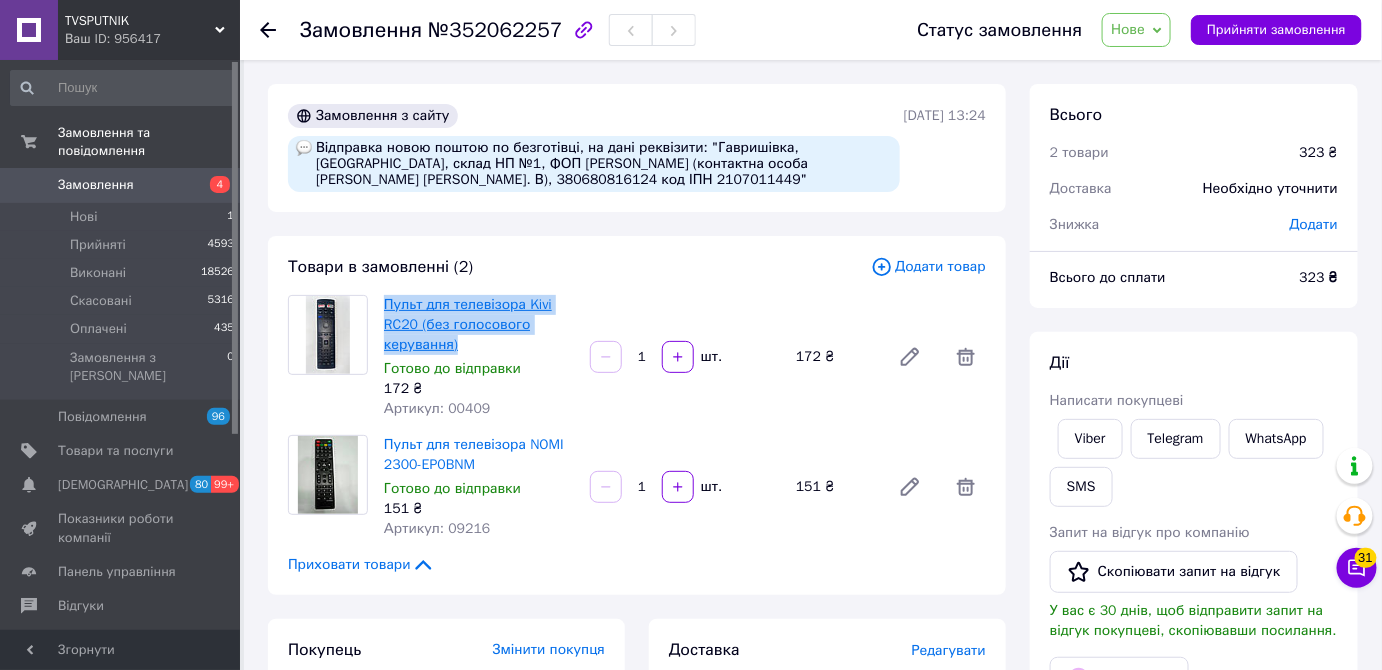 copy on "Пульт для телевізора Kivi RC20 (без голосового керування)" 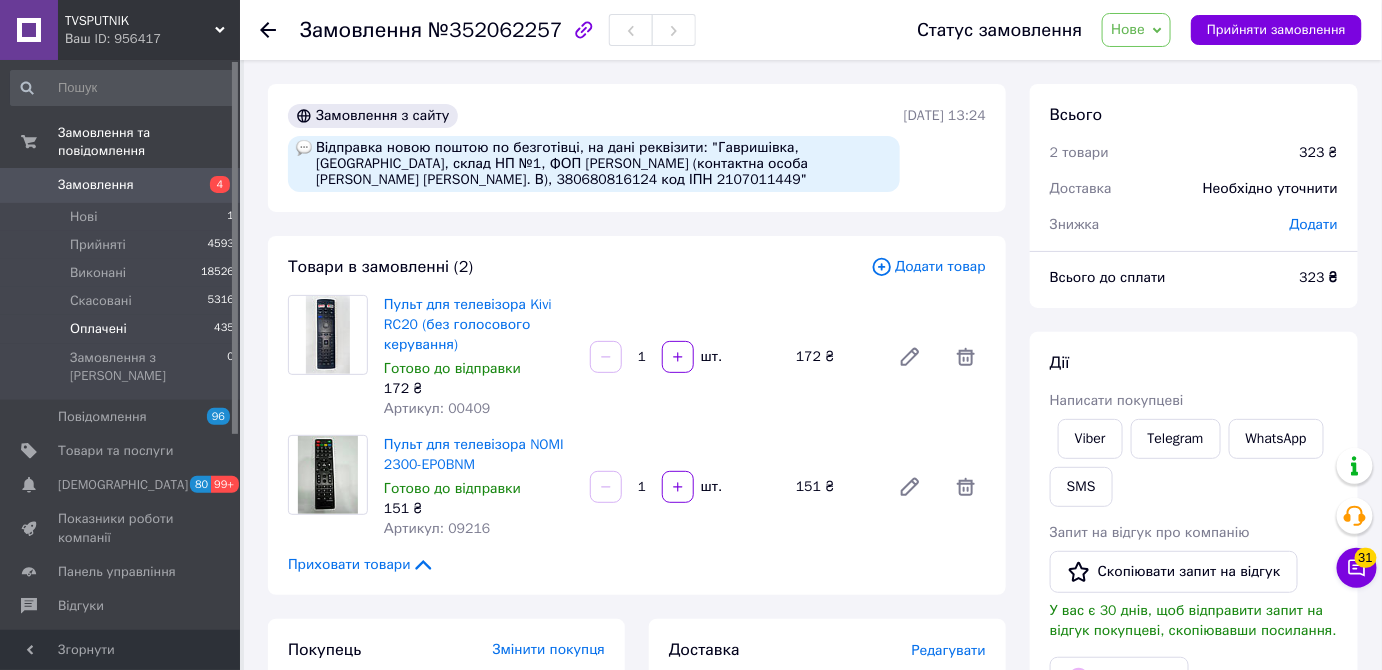 click on "Оплачені" at bounding box center (98, 329) 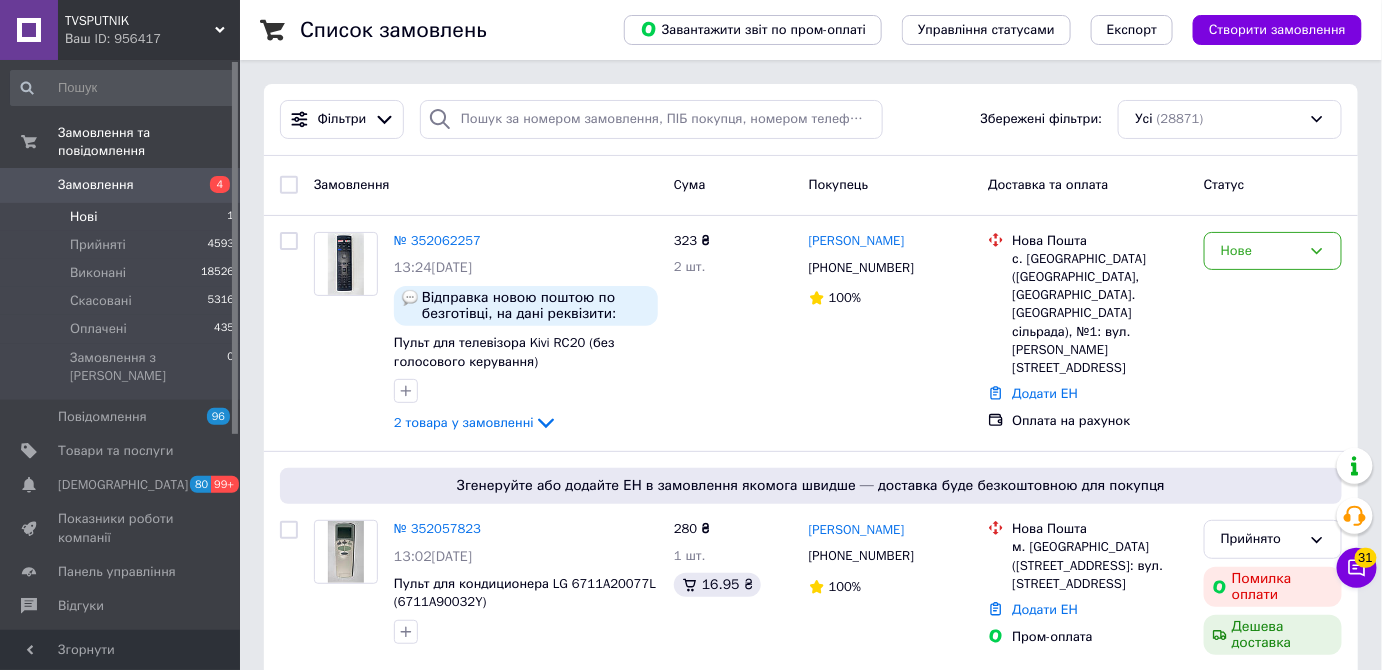 click on "Нові" at bounding box center [83, 217] 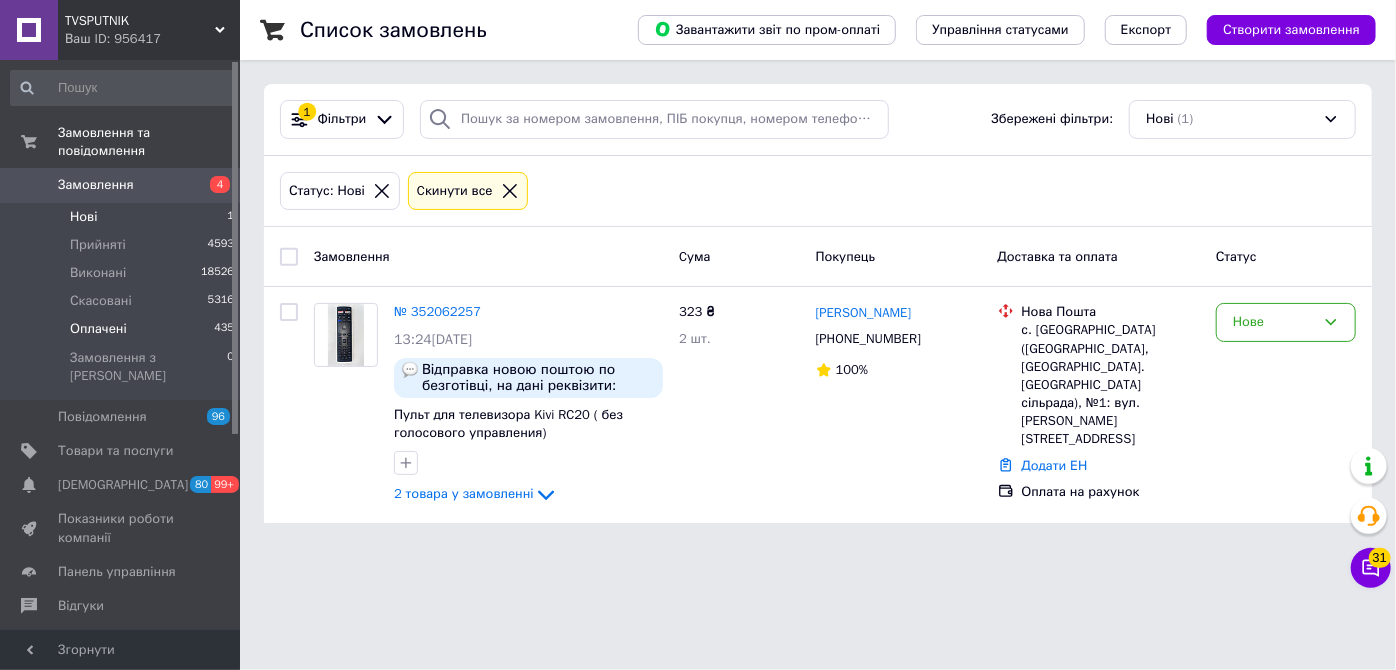 click on "Оплачені 435" at bounding box center [123, 329] 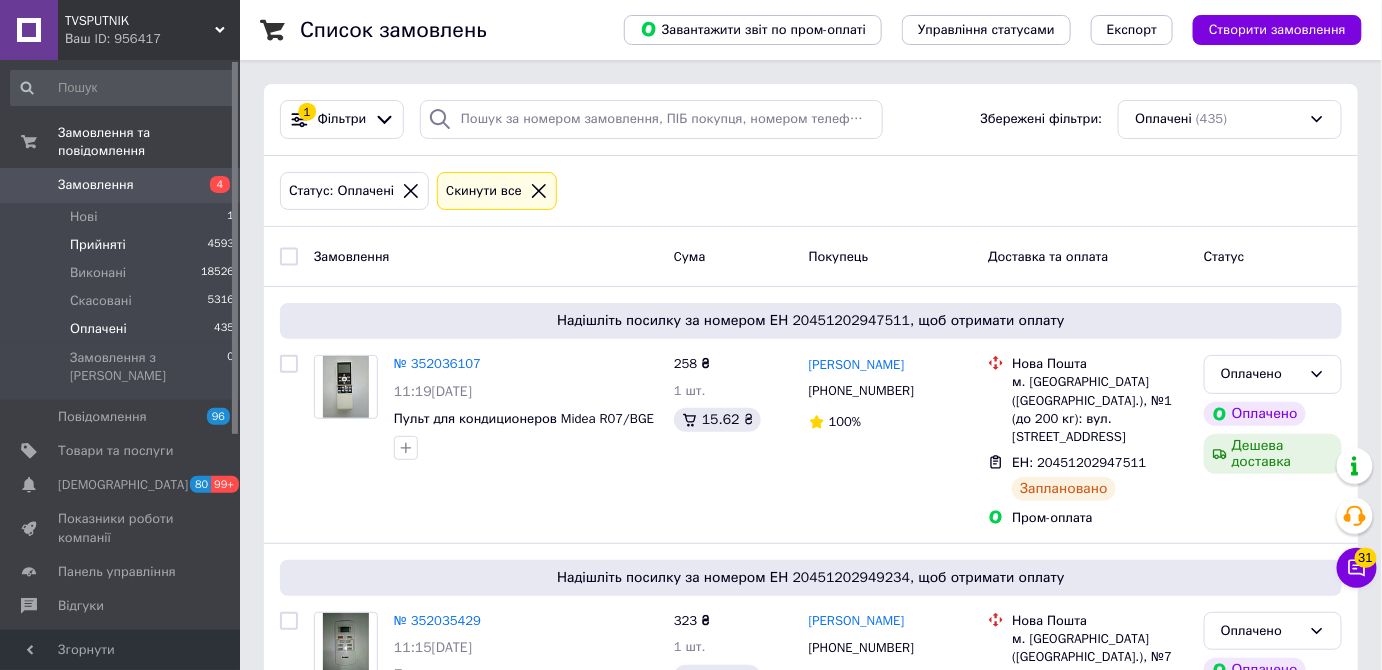click on "Прийняті" at bounding box center [98, 245] 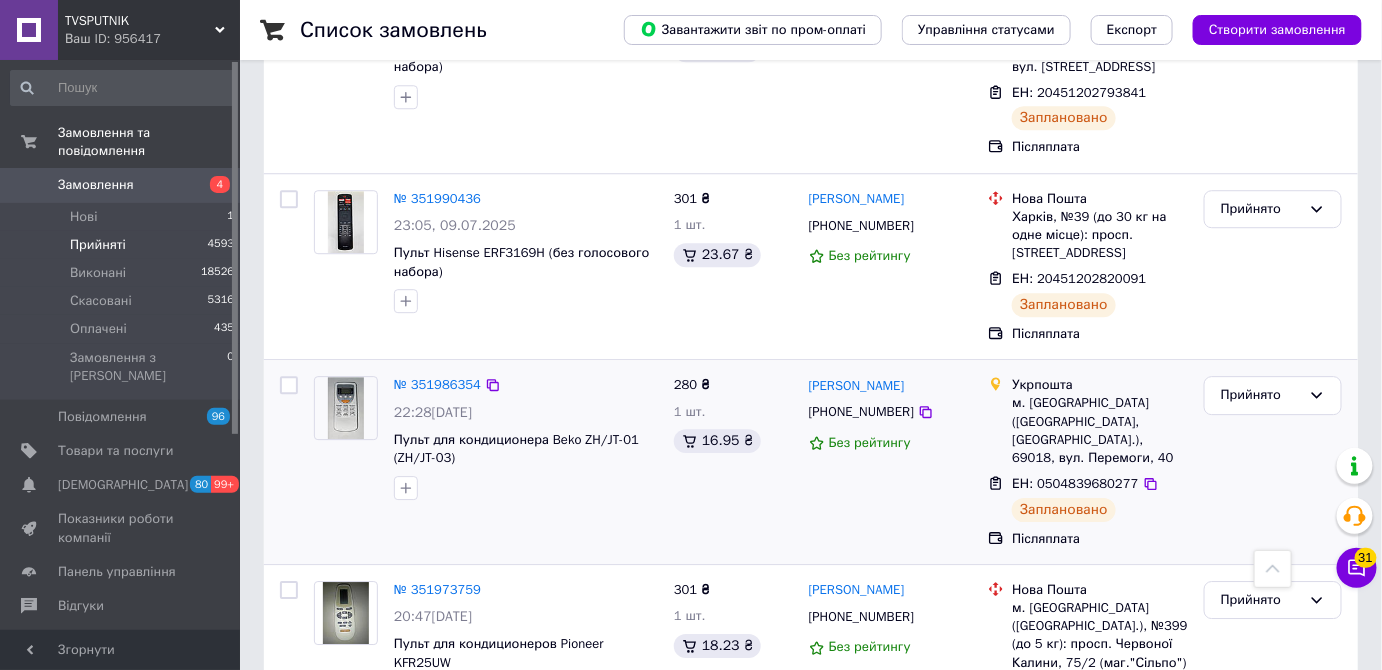 scroll, scrollTop: 1727, scrollLeft: 0, axis: vertical 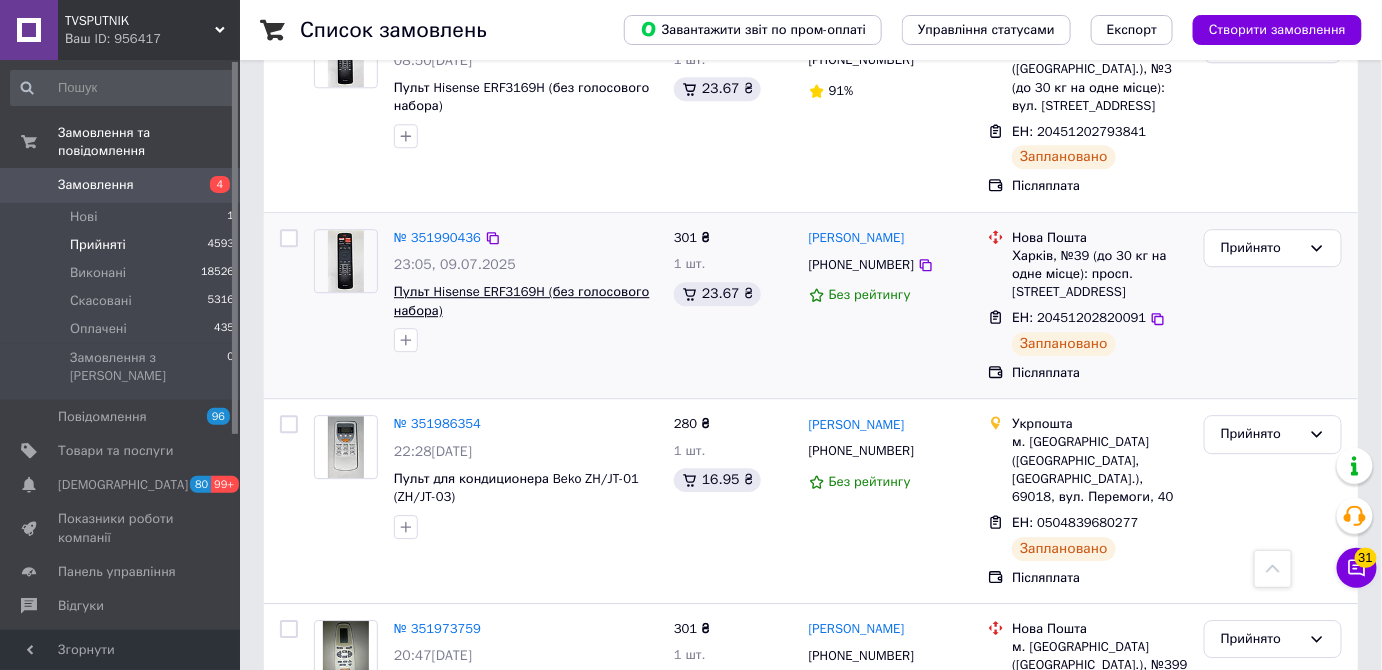 click on "Пульт Hisense ERF3169H (без голосового набора)" at bounding box center (522, 301) 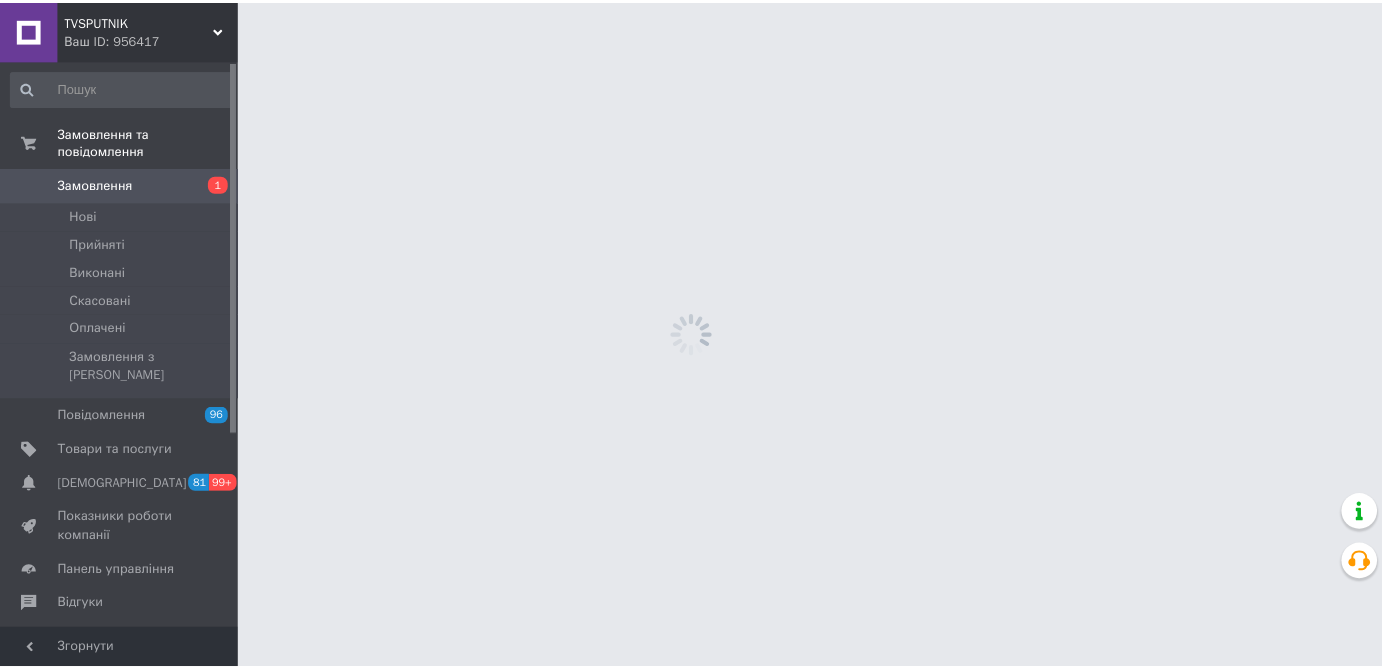 scroll, scrollTop: 0, scrollLeft: 0, axis: both 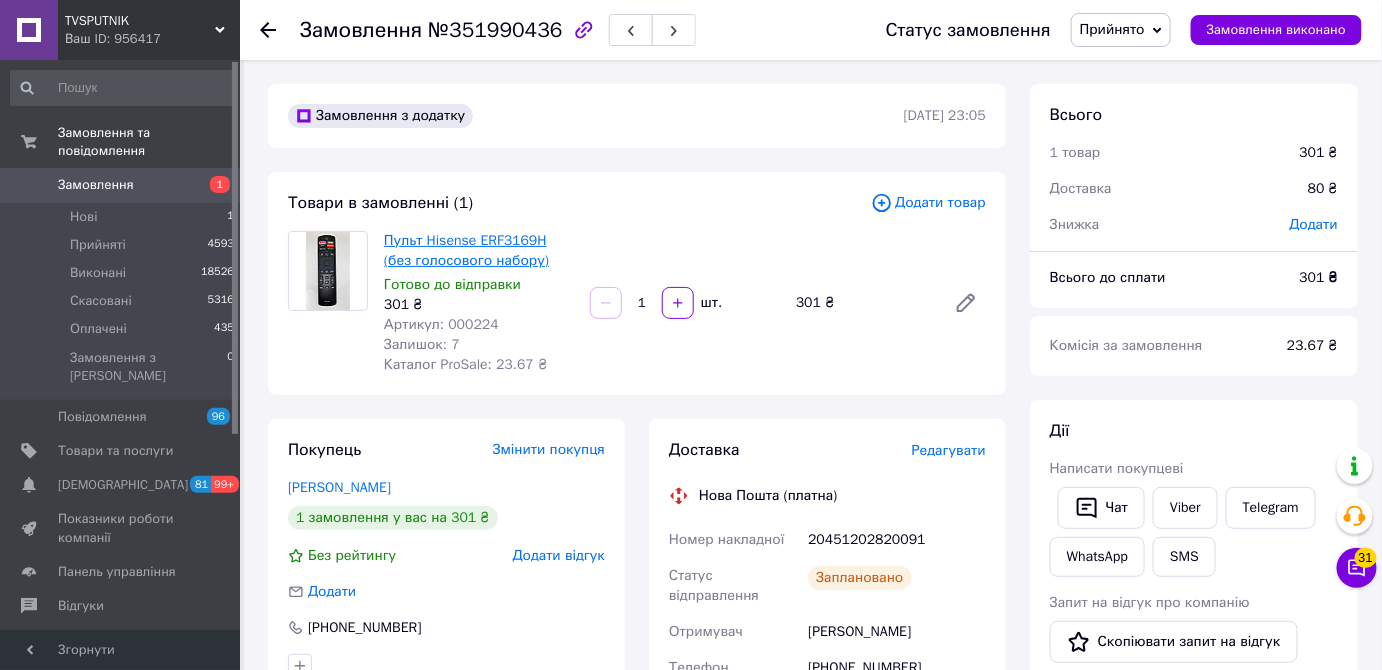 click on "Пульт Hisense ERF3169H (без голосового набору)" at bounding box center [466, 250] 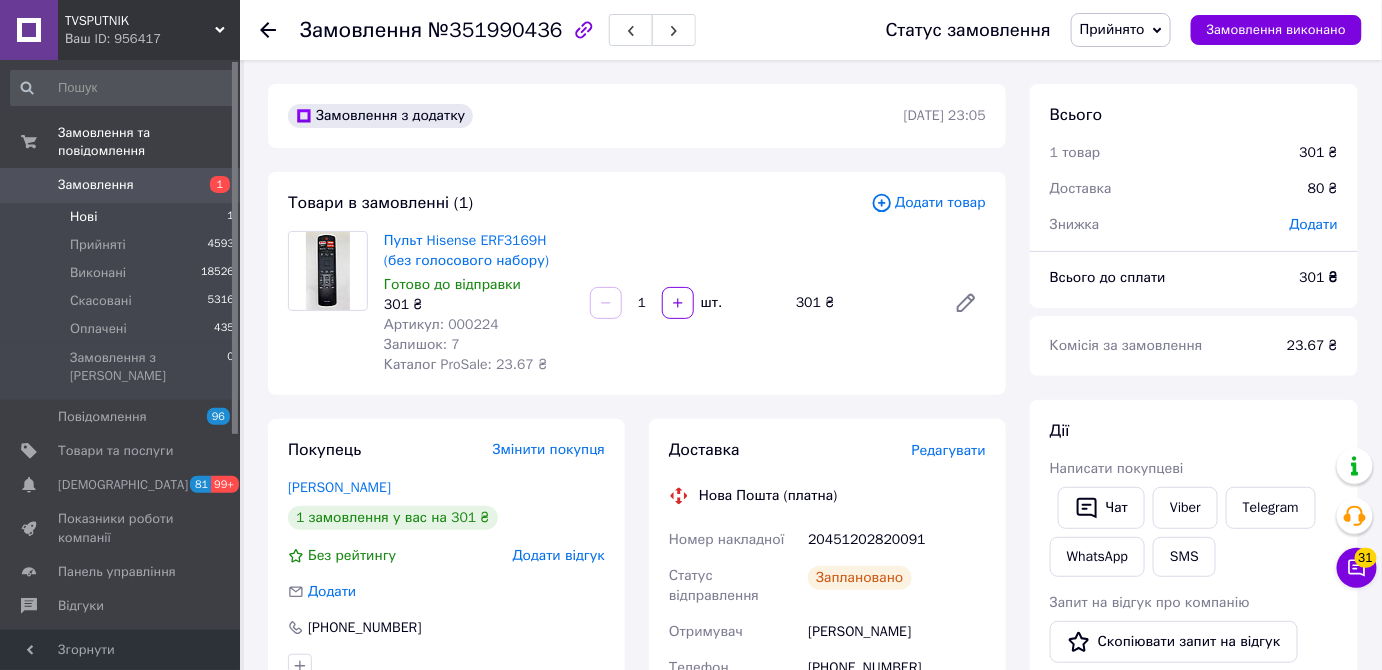 click on "Нові 1" at bounding box center [123, 217] 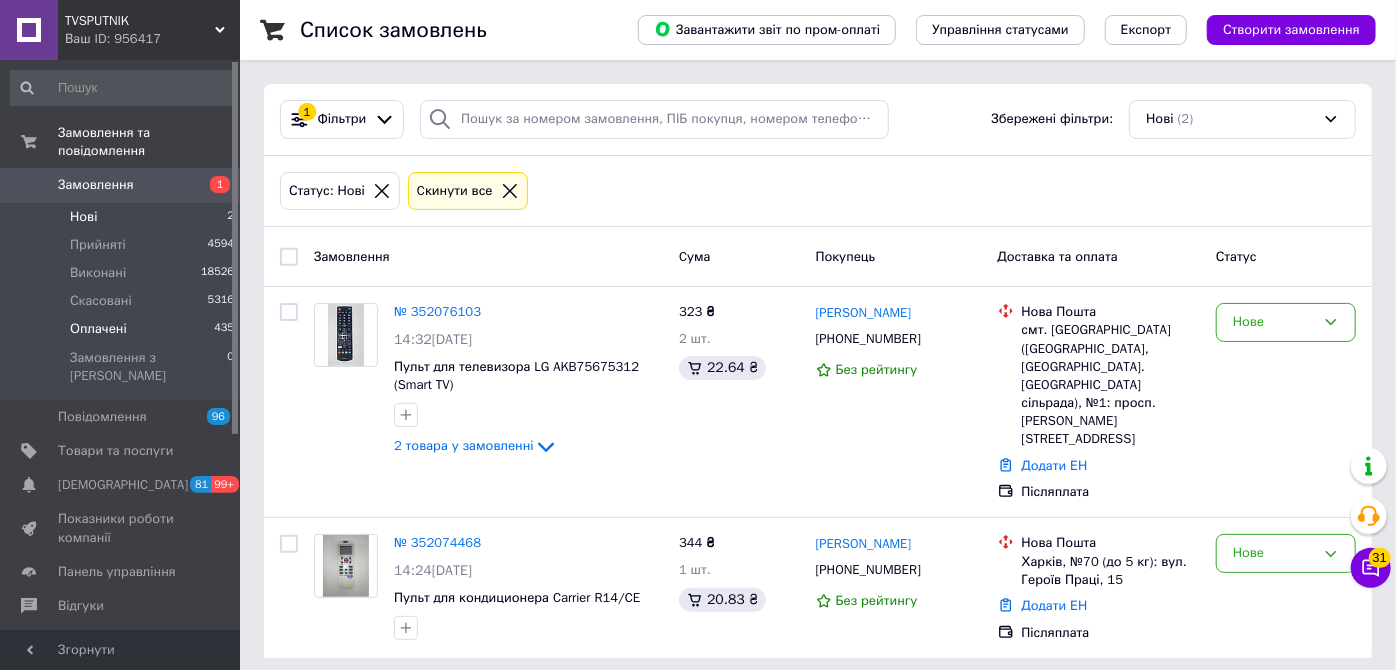 click on "Оплачені 435" at bounding box center (123, 329) 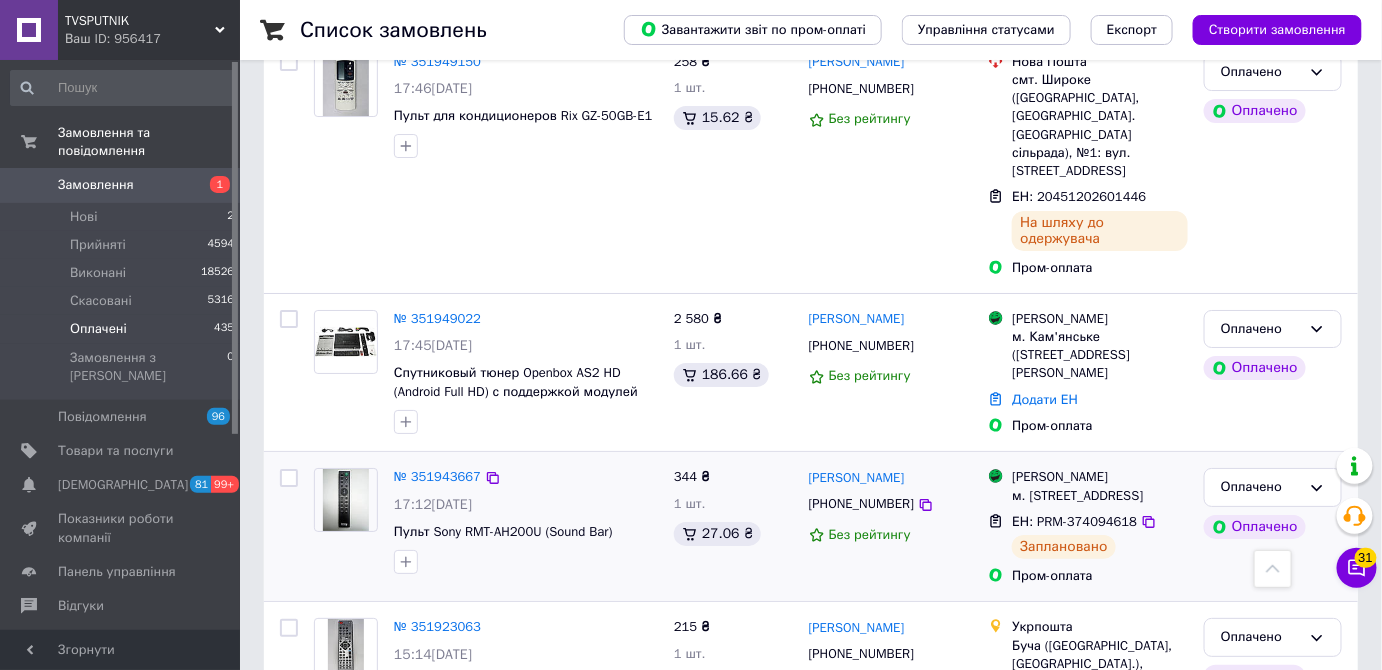 scroll, scrollTop: 2181, scrollLeft: 0, axis: vertical 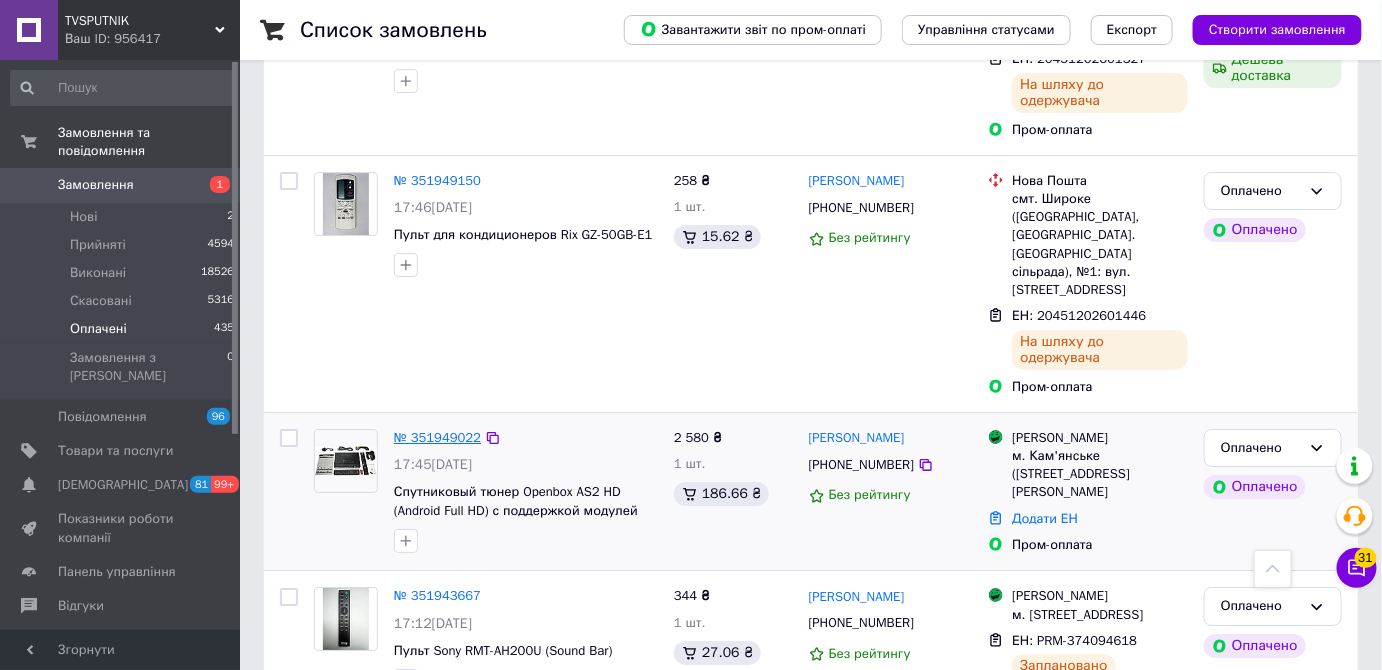 click on "№ 351949022" at bounding box center (437, 437) 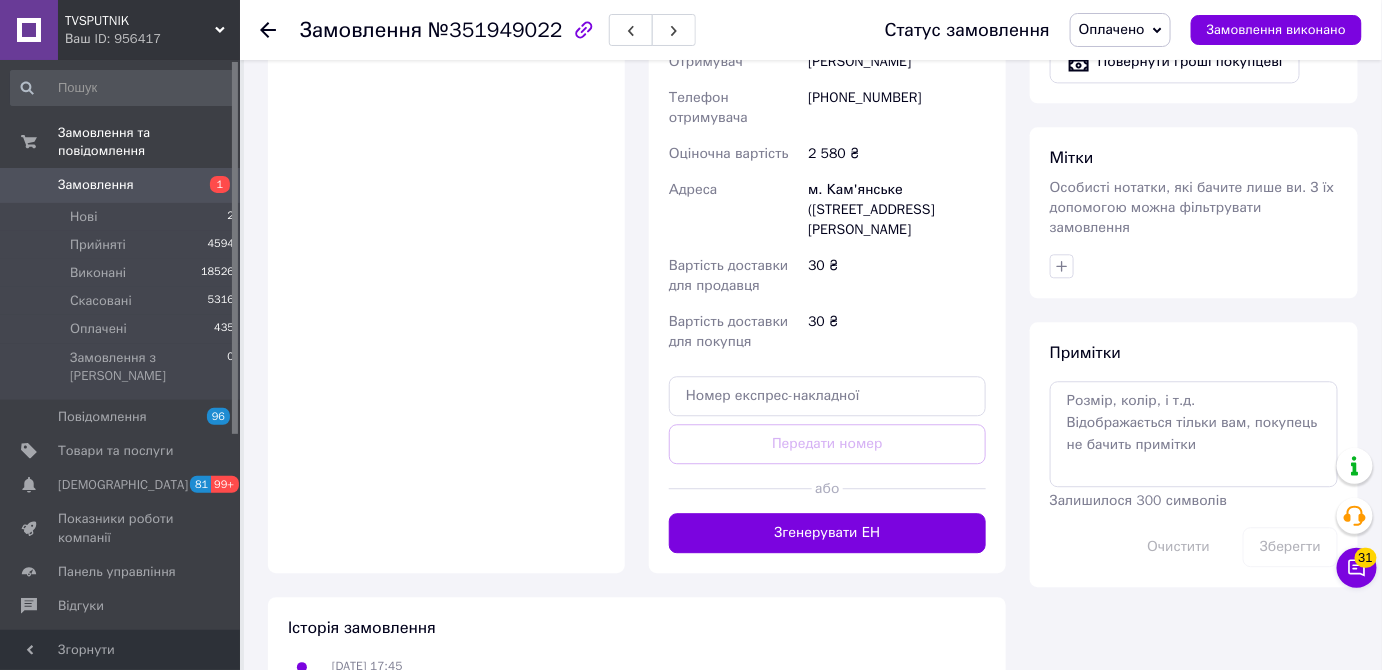 scroll, scrollTop: 1586, scrollLeft: 0, axis: vertical 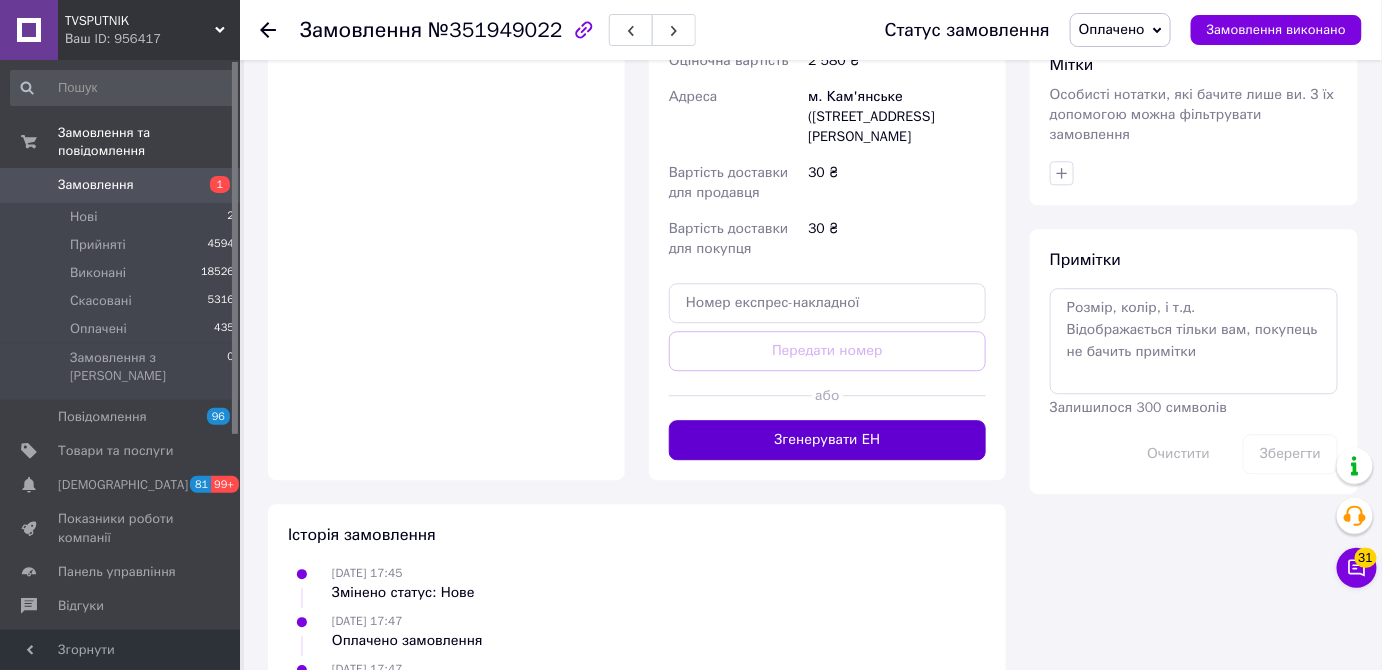 click on "Згенерувати ЕН" at bounding box center [827, 440] 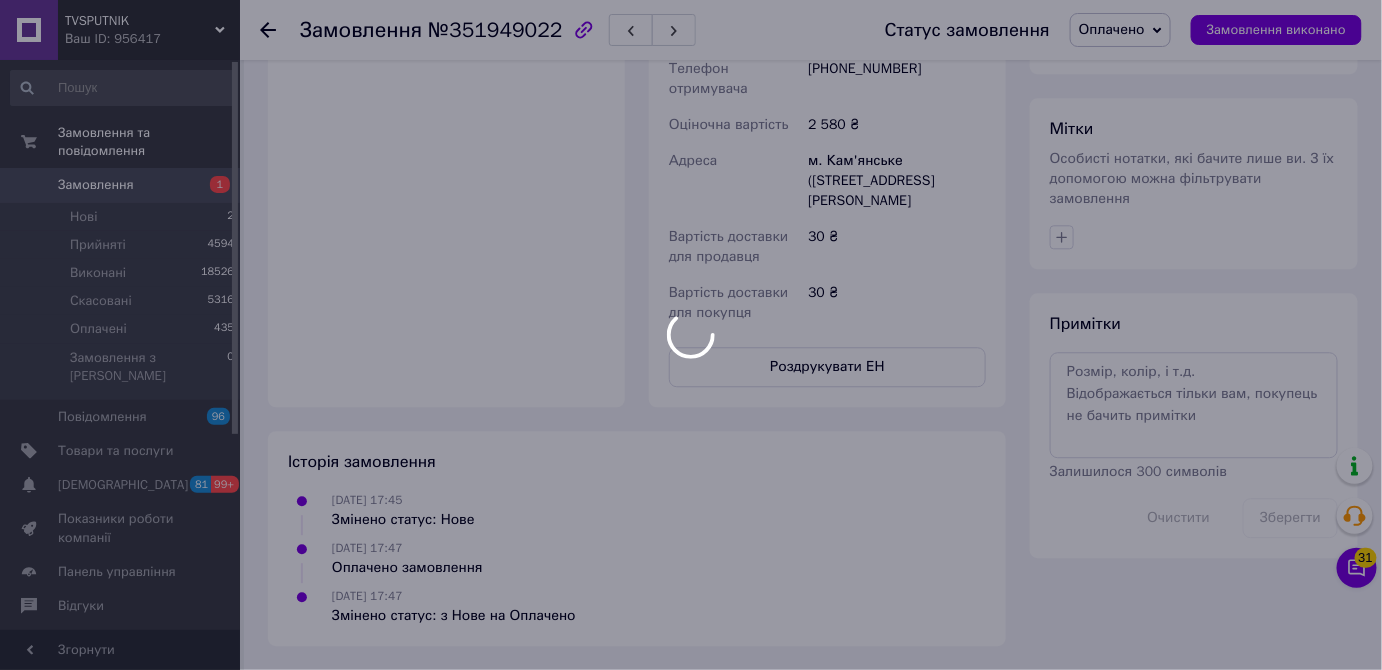 scroll, scrollTop: 1586, scrollLeft: 0, axis: vertical 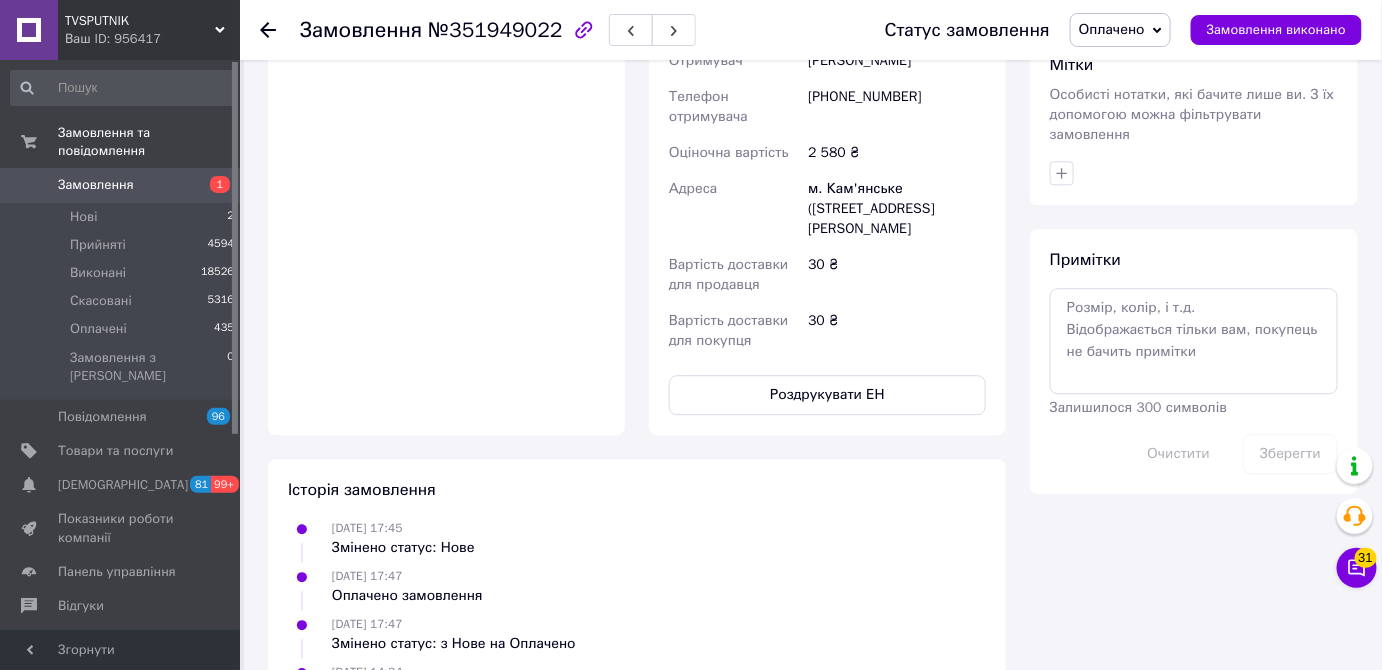 click on "Історія замовлення [DATE] 17:45 Змінено статус: Нове [DATE] 17:47 Оплачено замовлення [DATE] 17:47 Змінено статус: з Нове на Оплачено [DATE] 14:34 Створено/додано ЕН 201633587483, Магазини Rozetka" at bounding box center [637, 590] 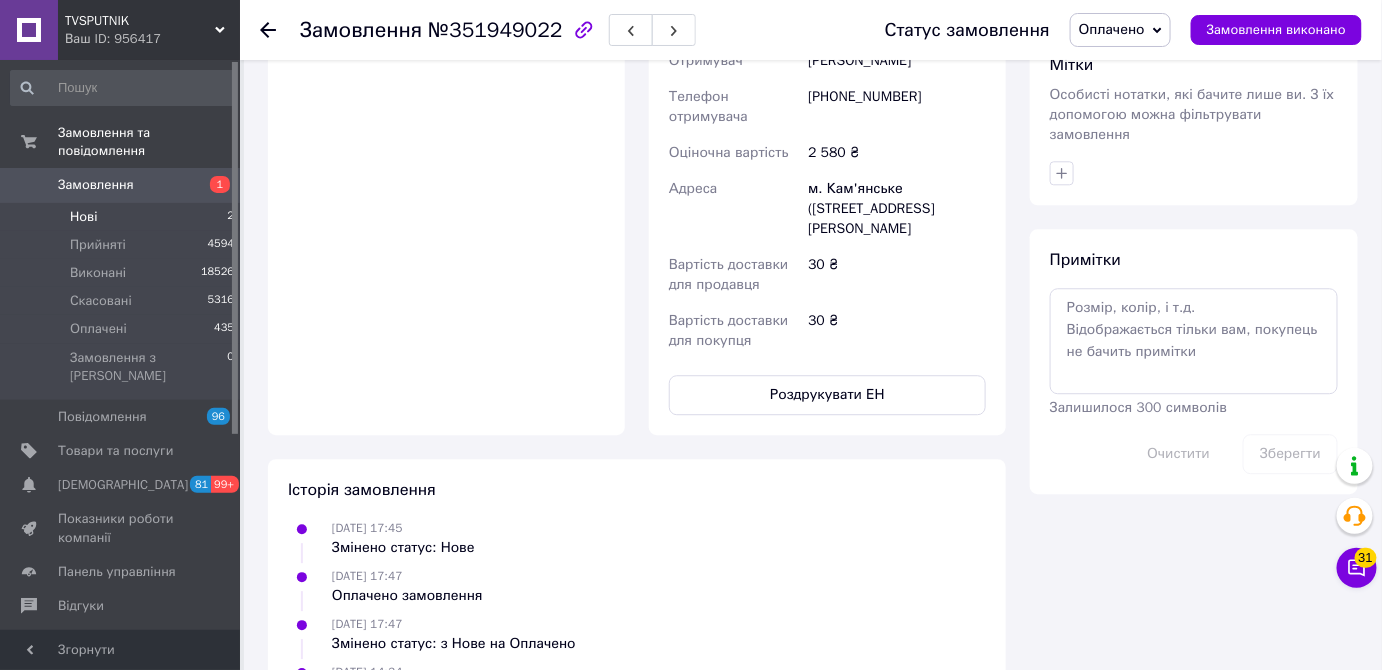click on "Нові 2" at bounding box center [123, 217] 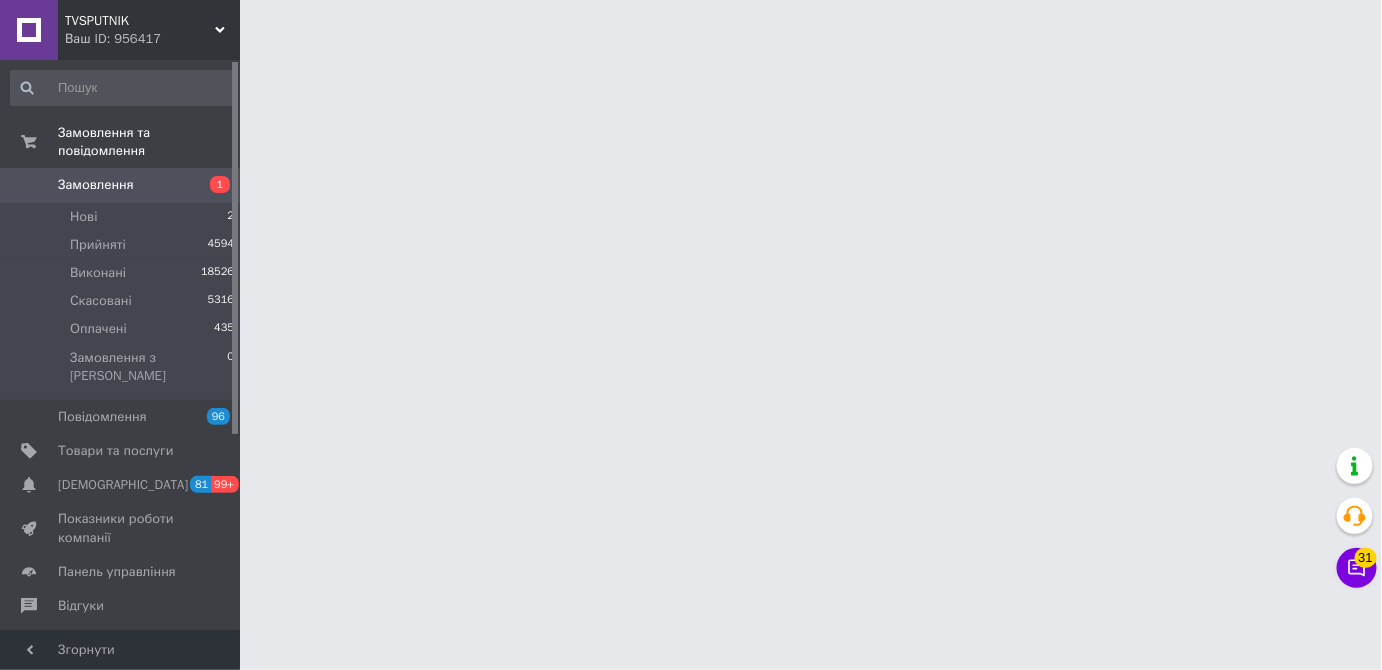 scroll, scrollTop: 0, scrollLeft: 0, axis: both 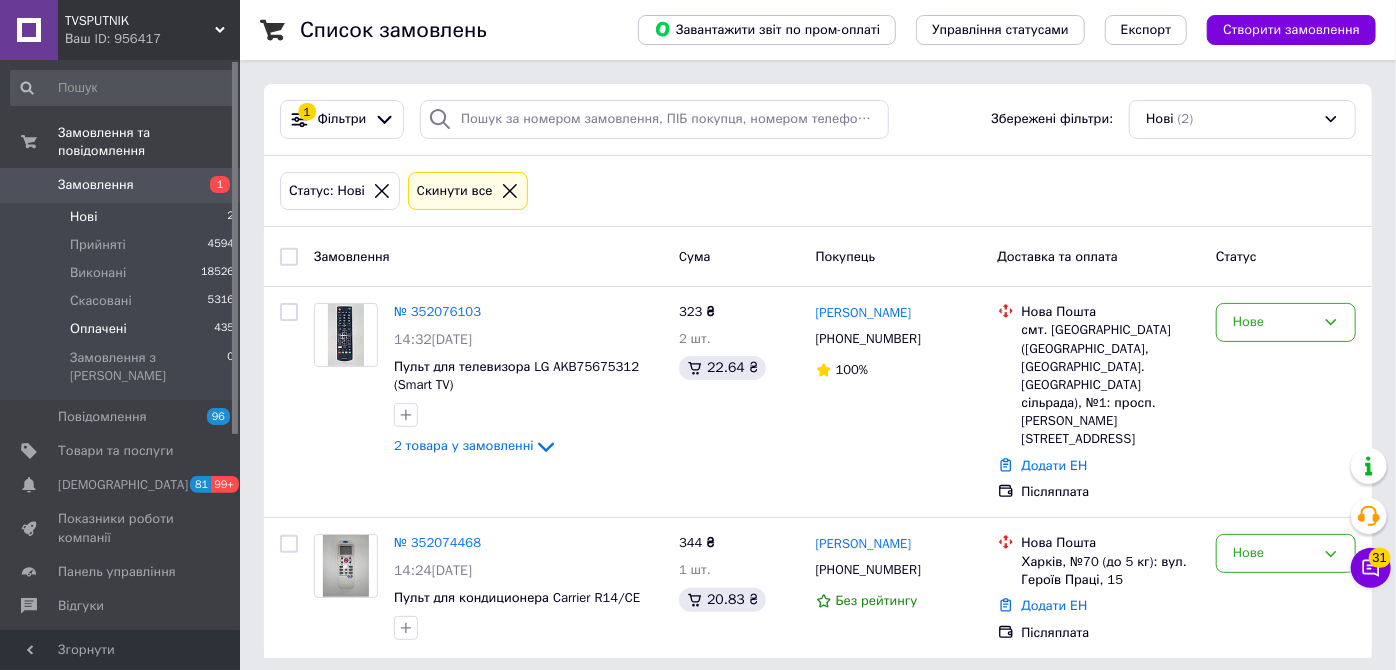 click on "Оплачені" at bounding box center (98, 329) 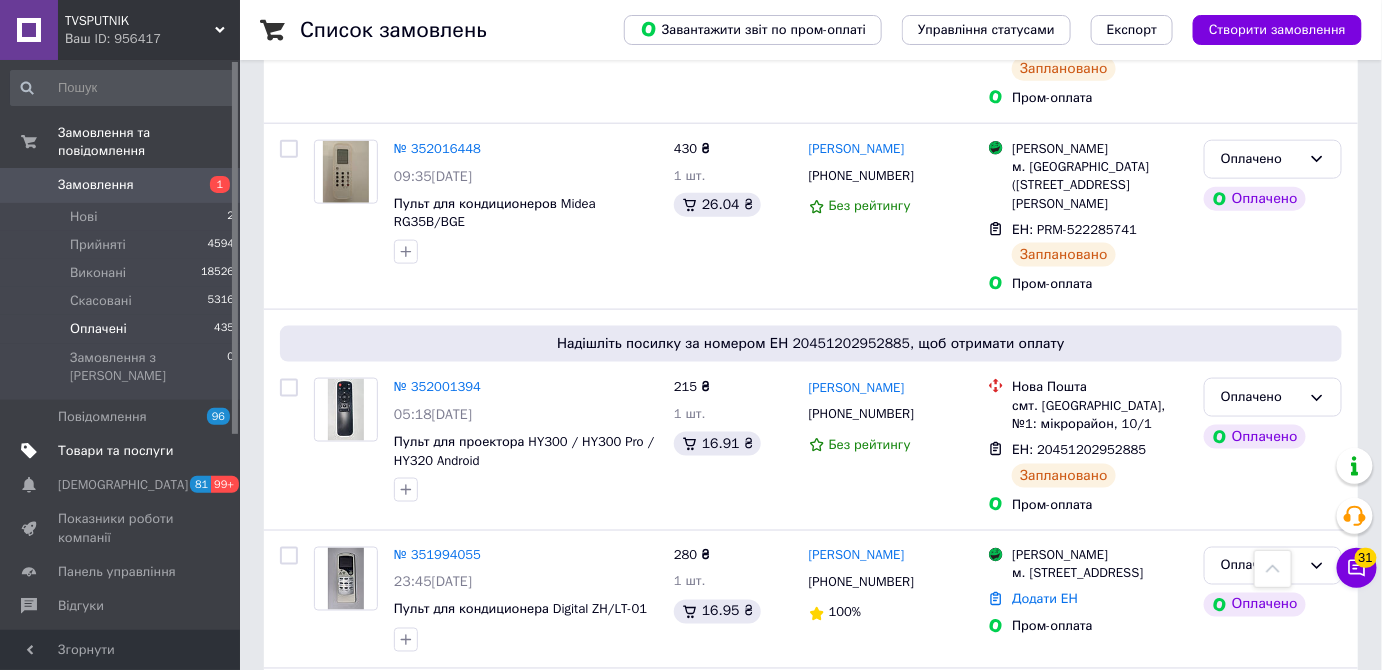scroll, scrollTop: 727, scrollLeft: 0, axis: vertical 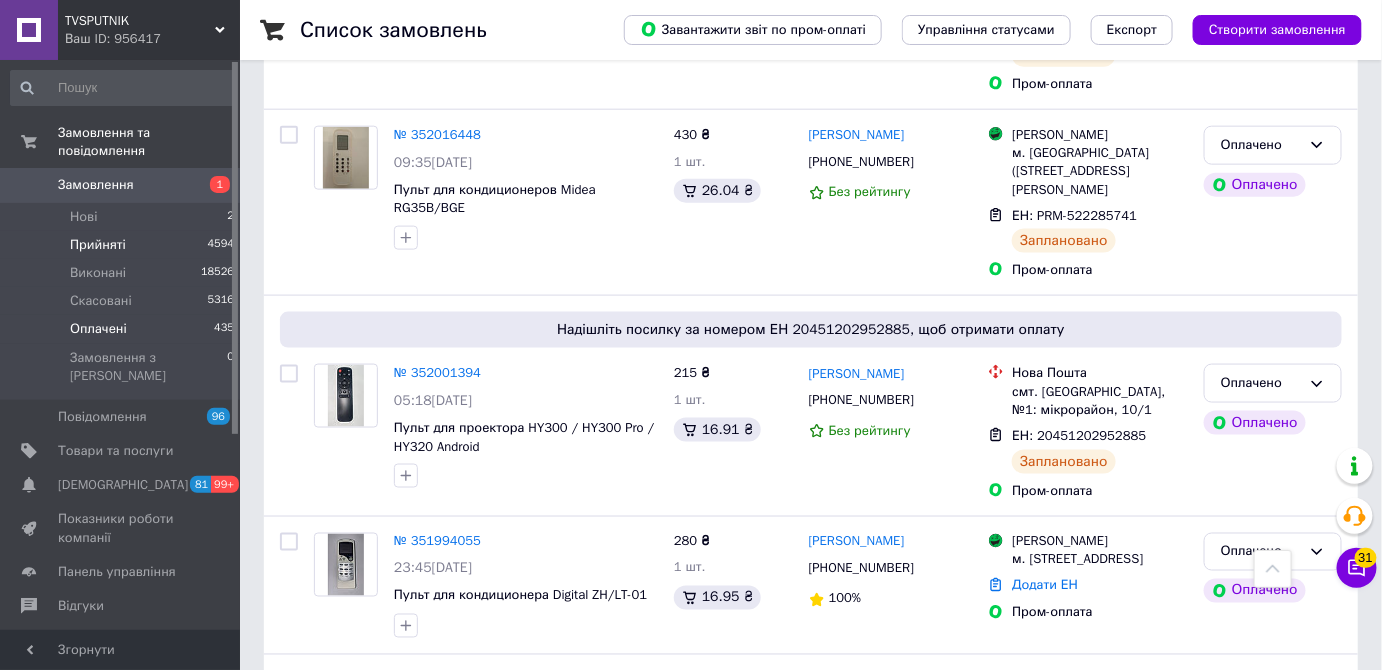 click on "Прийняті 4594" at bounding box center (123, 245) 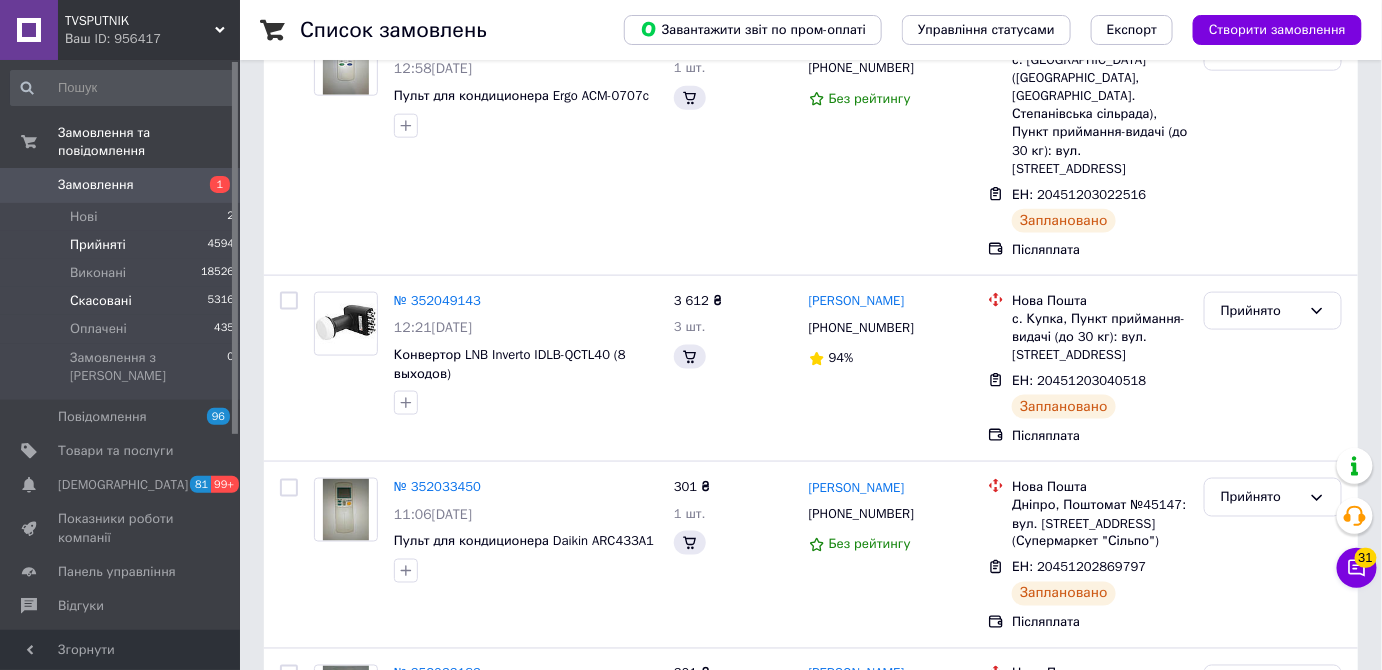 scroll, scrollTop: 0, scrollLeft: 0, axis: both 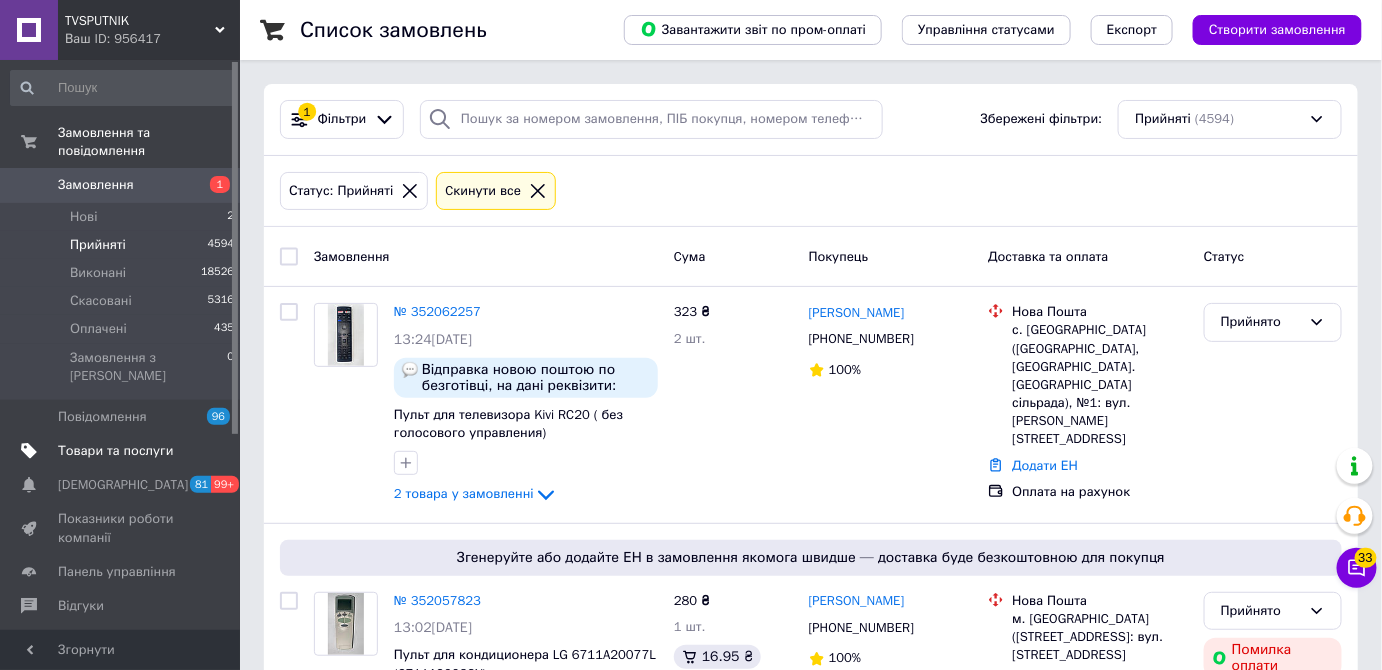click on "Товари та послуги" at bounding box center (115, 451) 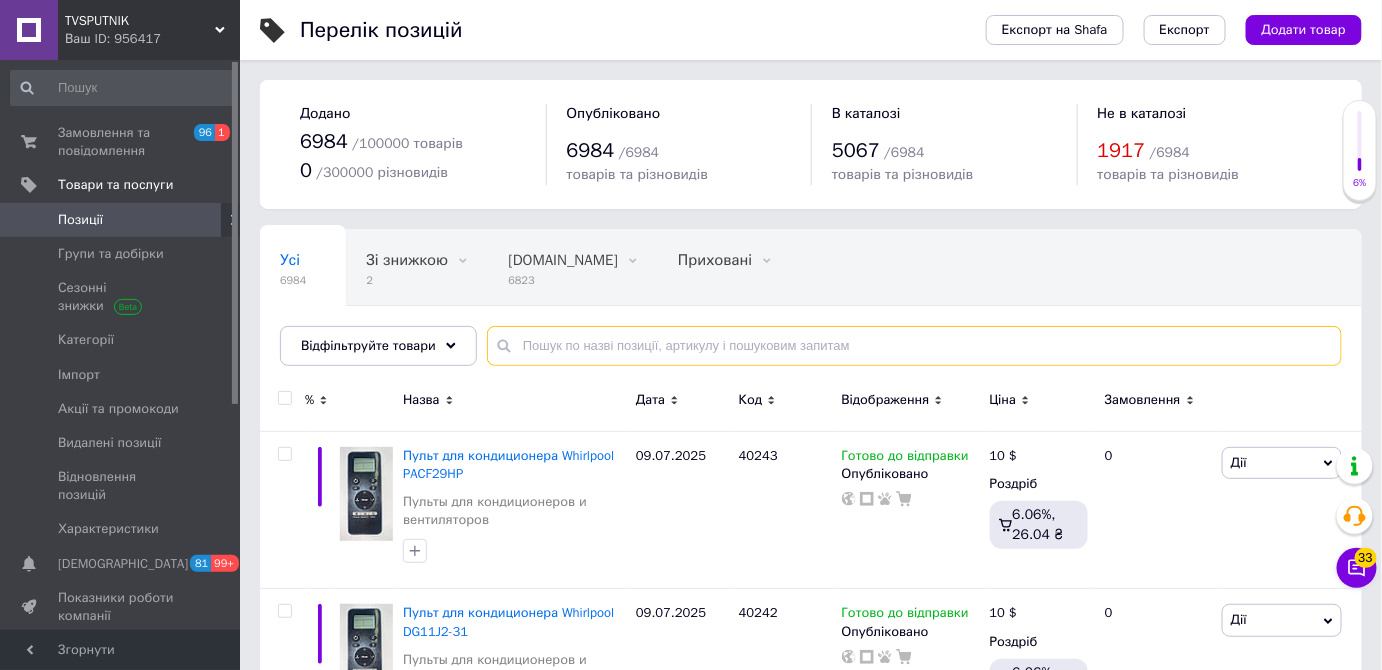 paste on "DG11H1-01E" 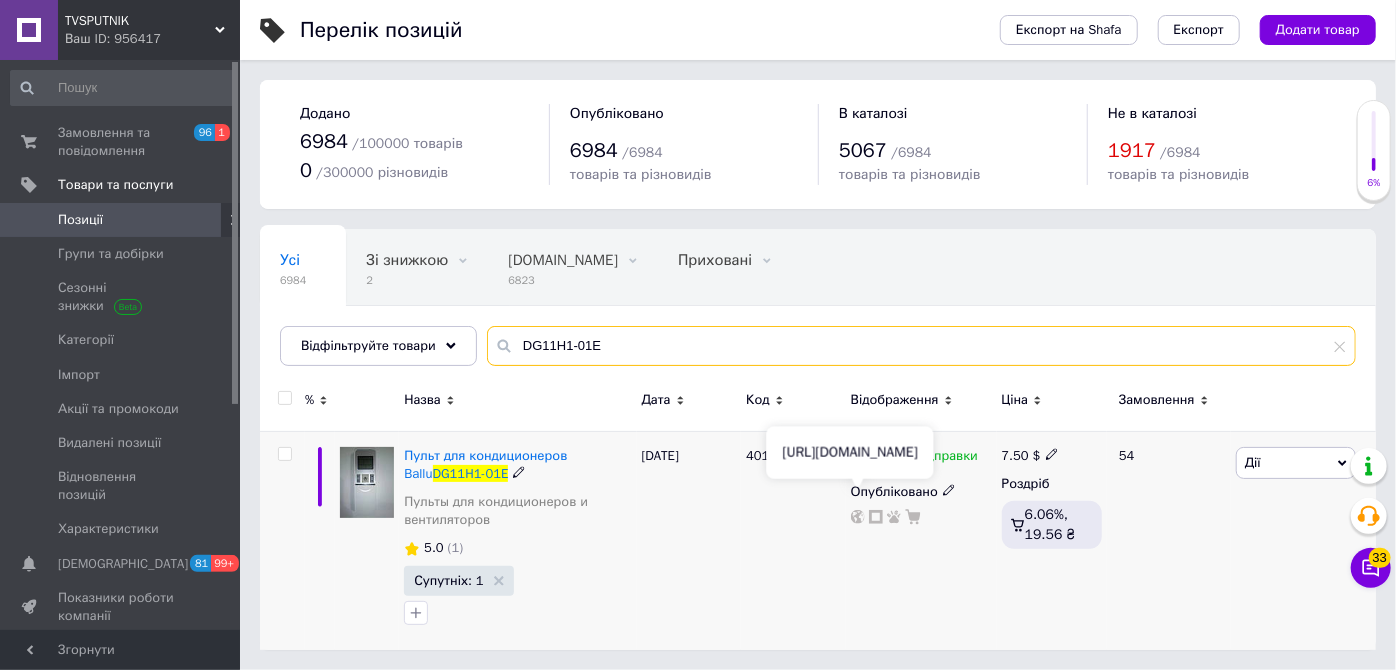 type on "DG11H1-01E" 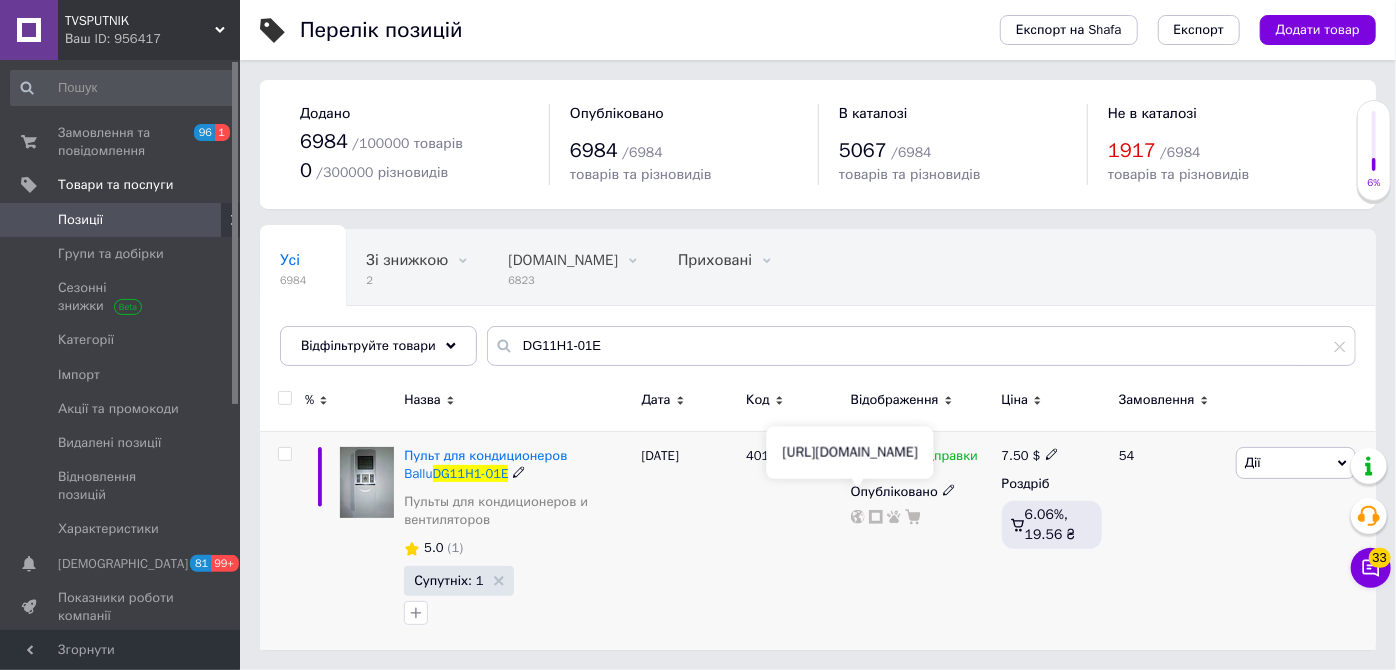 click 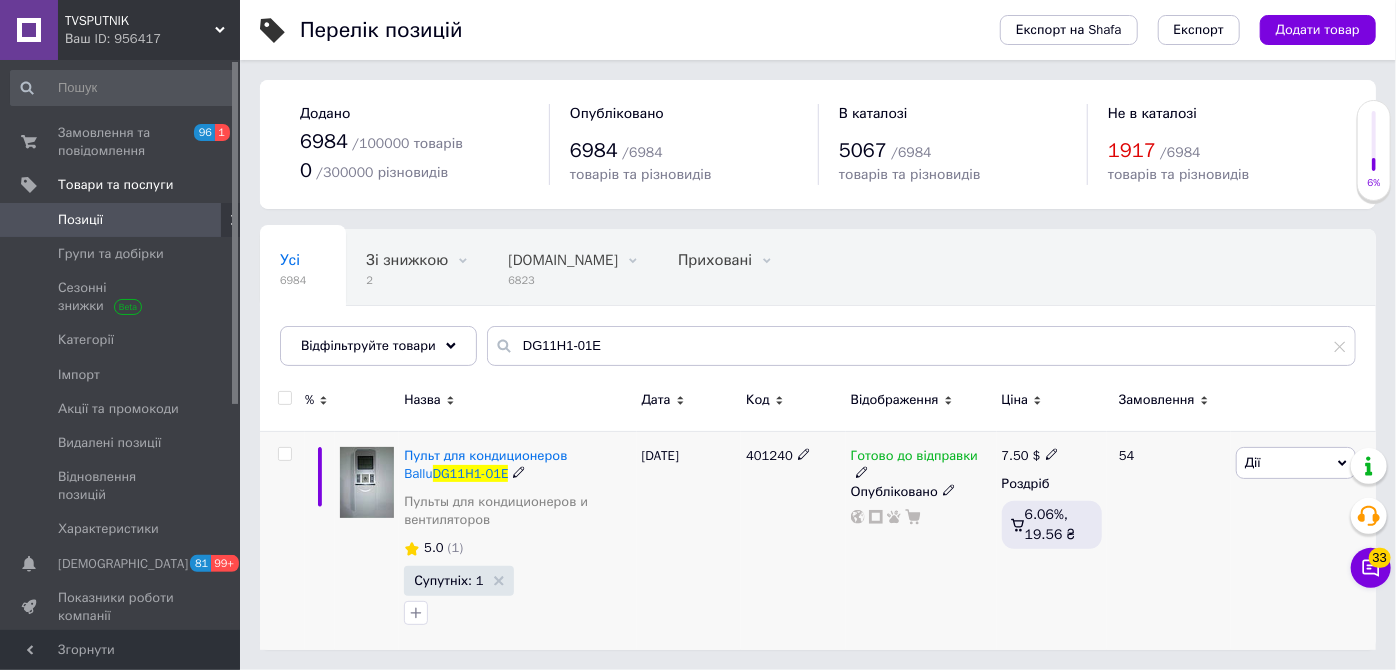 click 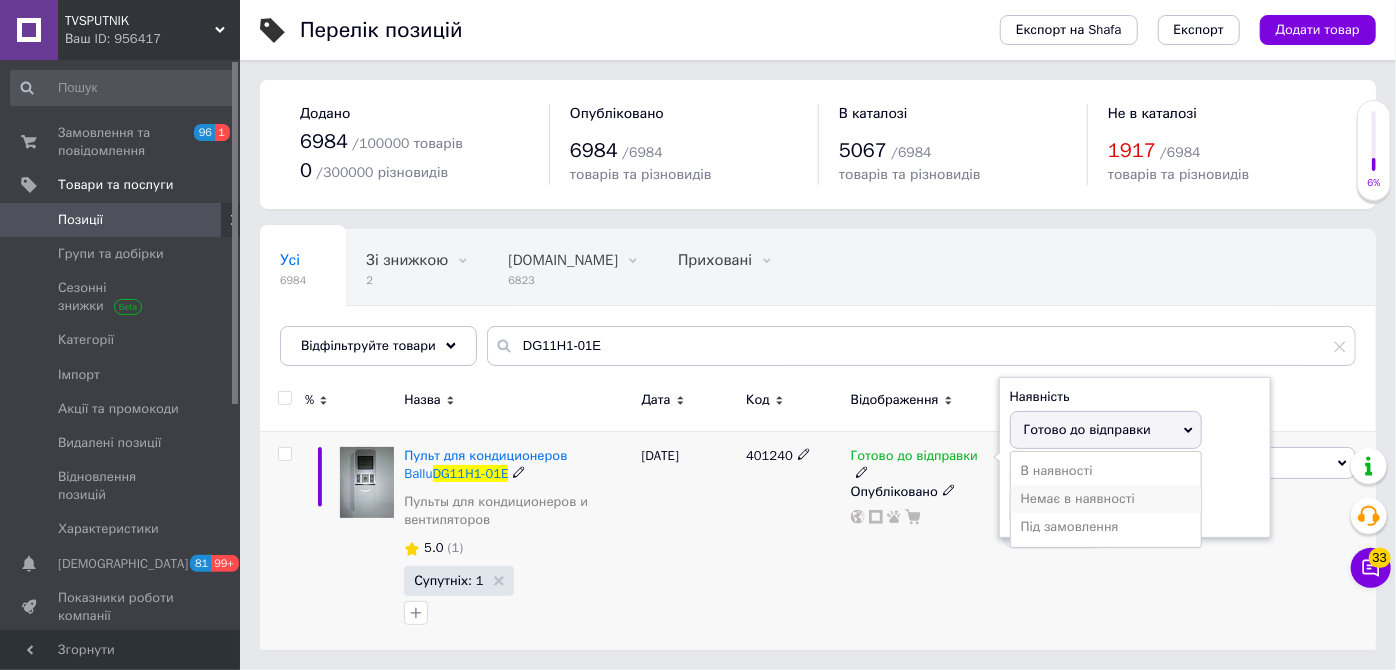 click on "Немає в наявності" at bounding box center (1106, 499) 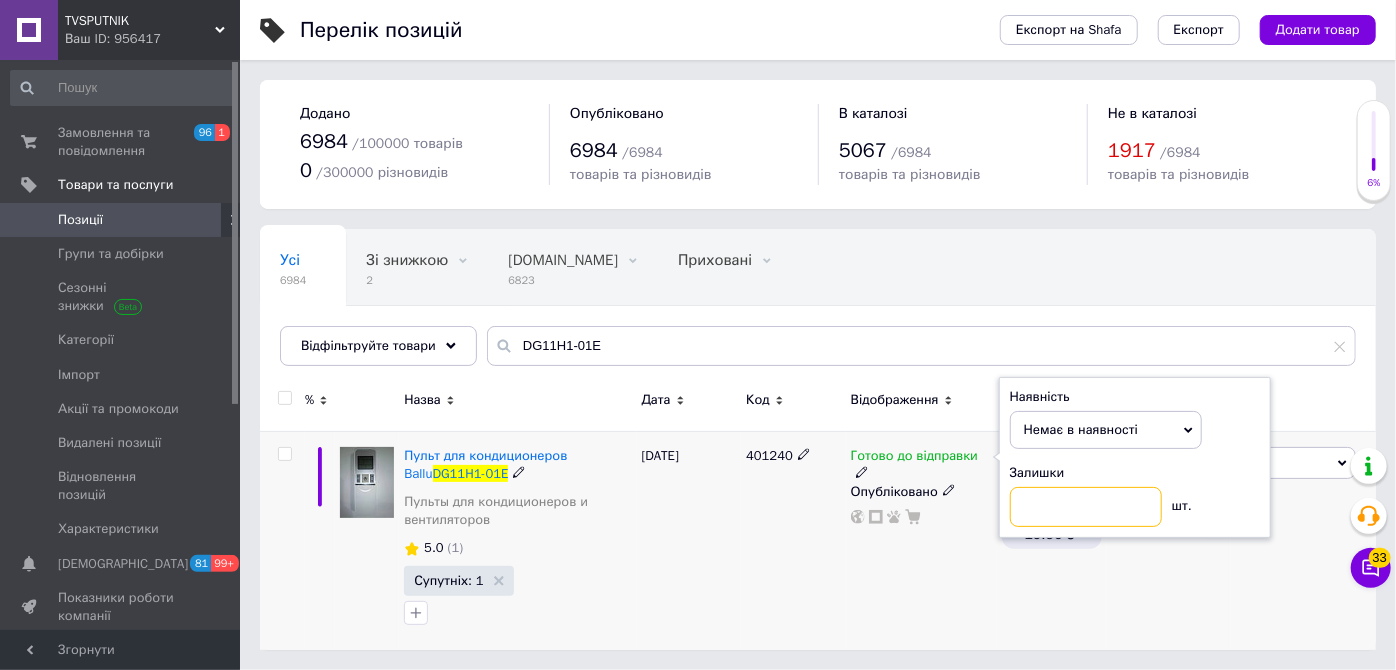 click at bounding box center [1086, 507] 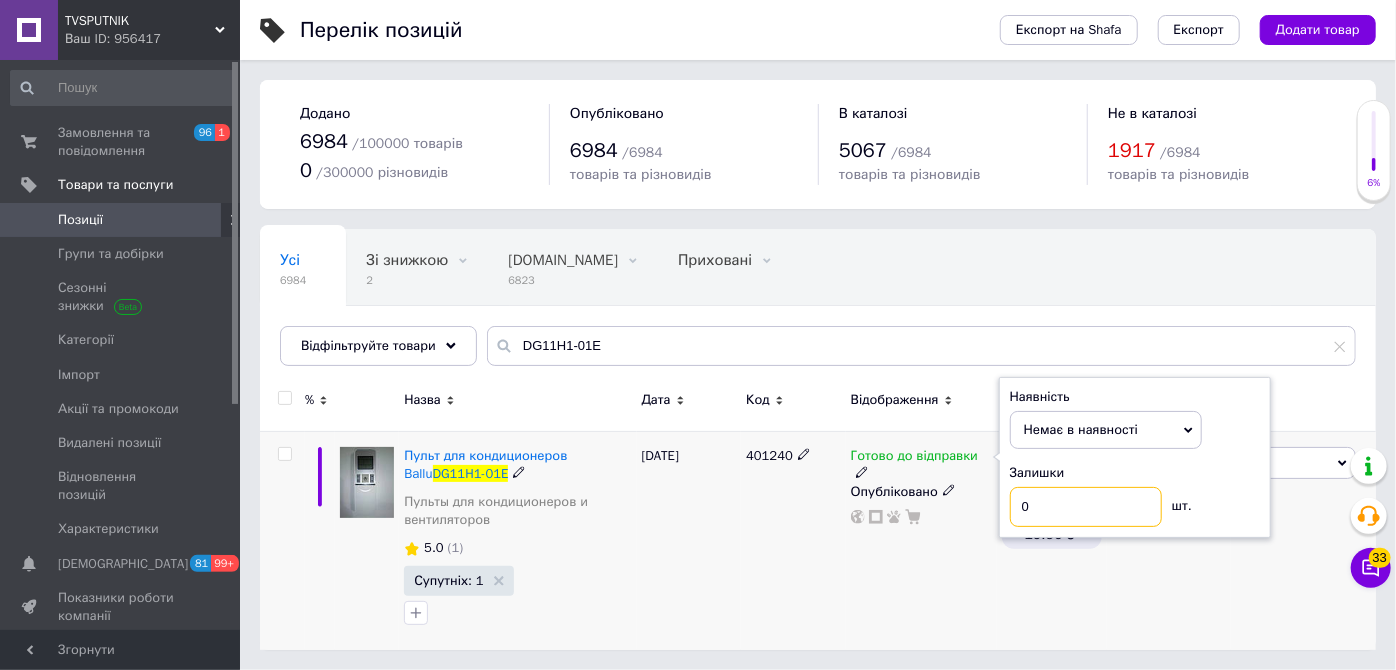 type on "0" 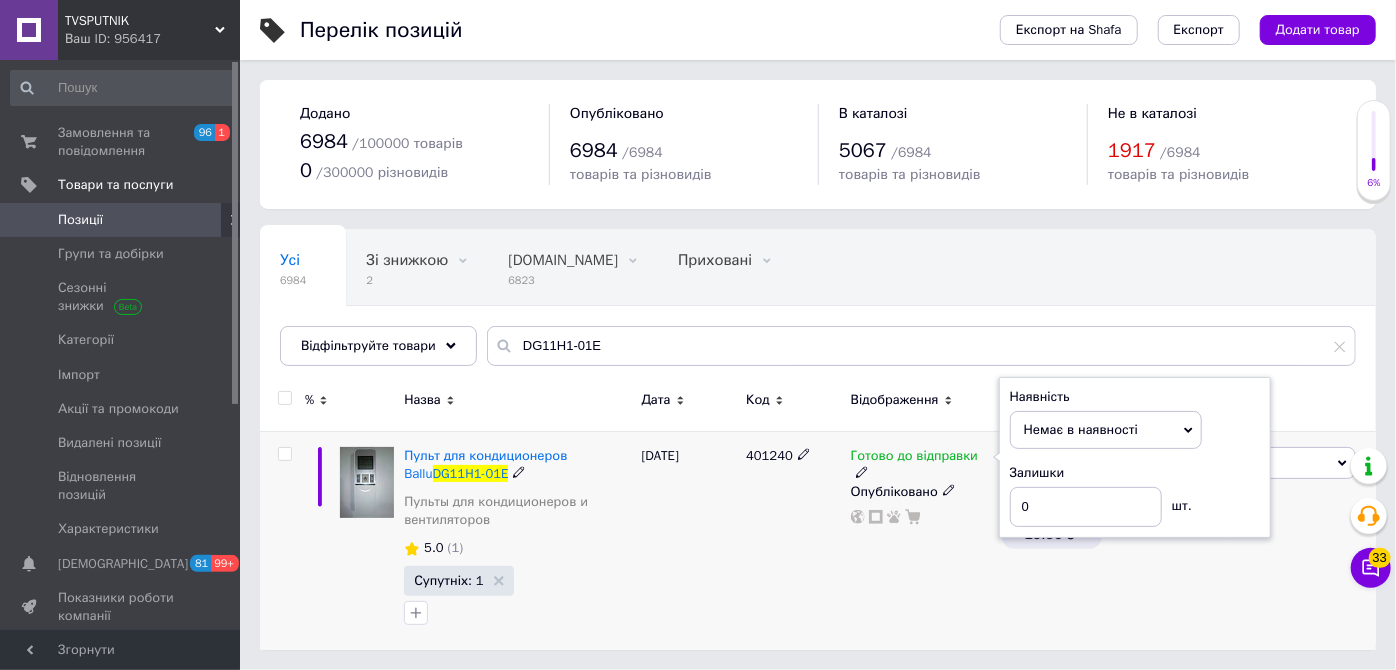 click on "Готово до відправки Наявність Немає в наявності В наявності Під замовлення Готово до відправки Залишки 0 шт. Опубліковано" at bounding box center (921, 540) 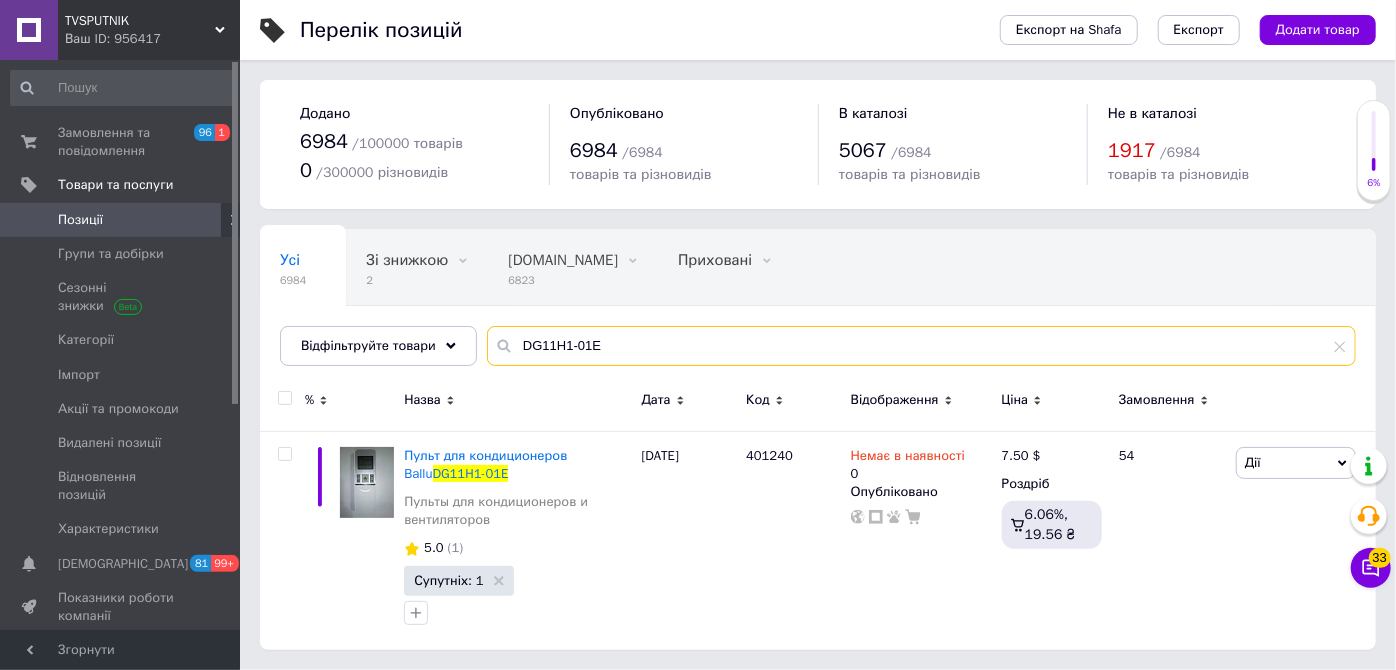 drag, startPoint x: 570, startPoint y: 347, endPoint x: 490, endPoint y: 340, distance: 80.305664 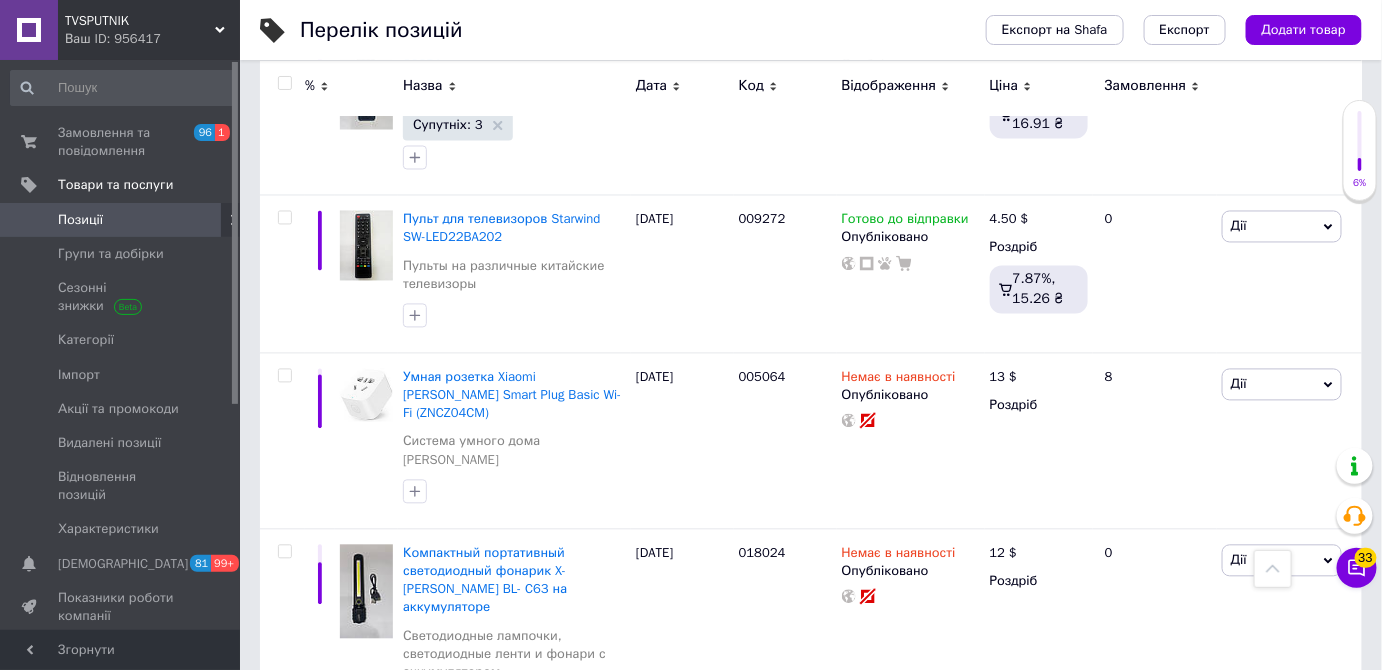 scroll, scrollTop: 0, scrollLeft: 0, axis: both 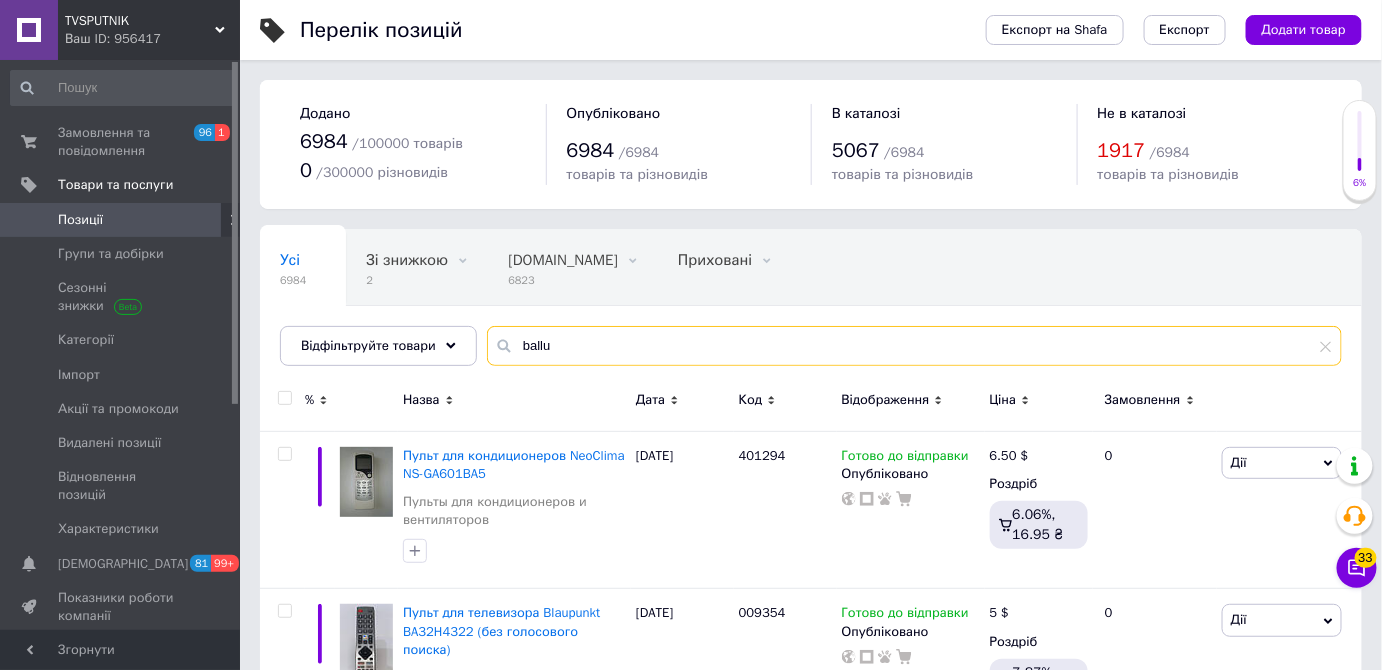 drag, startPoint x: 591, startPoint y: 344, endPoint x: 491, endPoint y: 341, distance: 100.04499 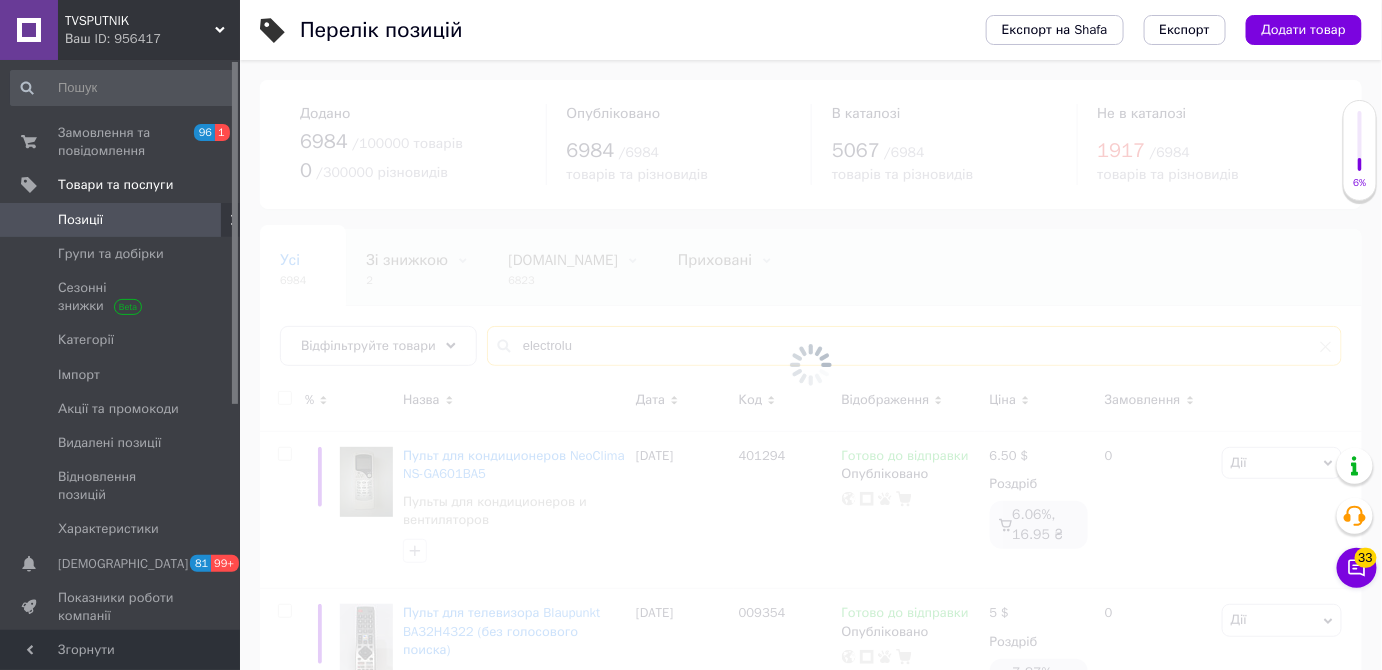 type on "electrolux" 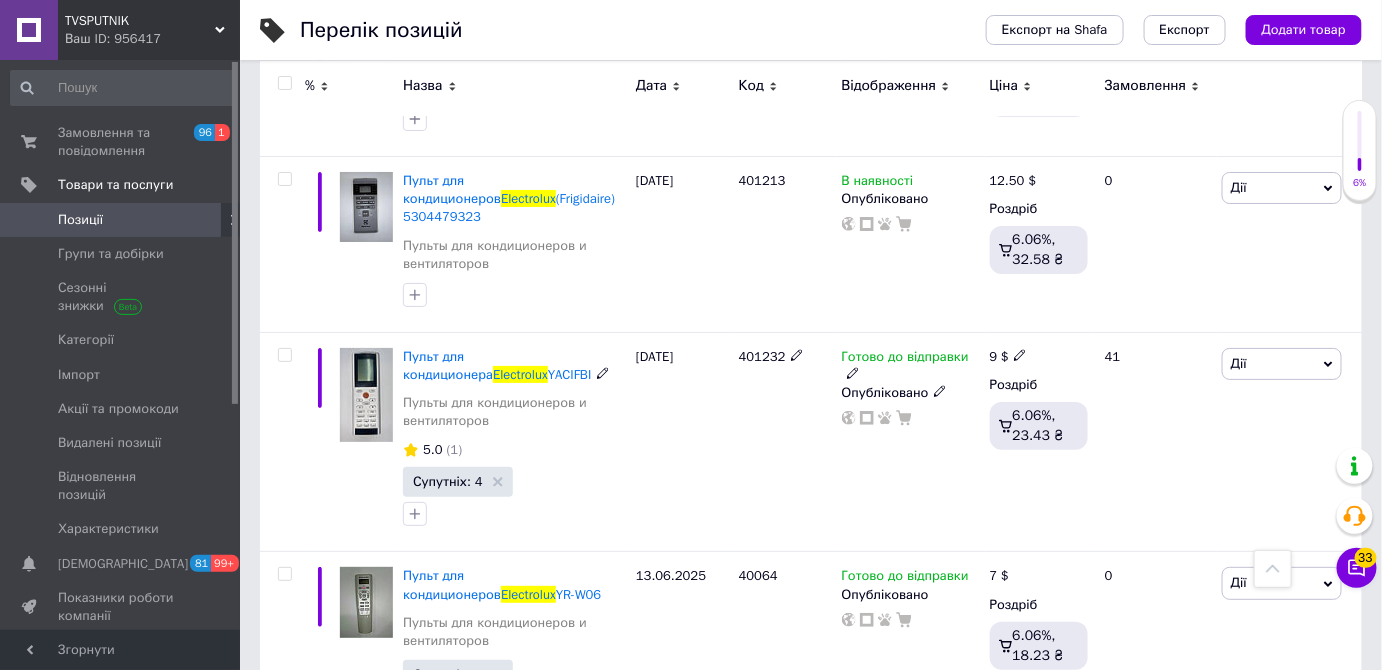 scroll, scrollTop: 2608, scrollLeft: 0, axis: vertical 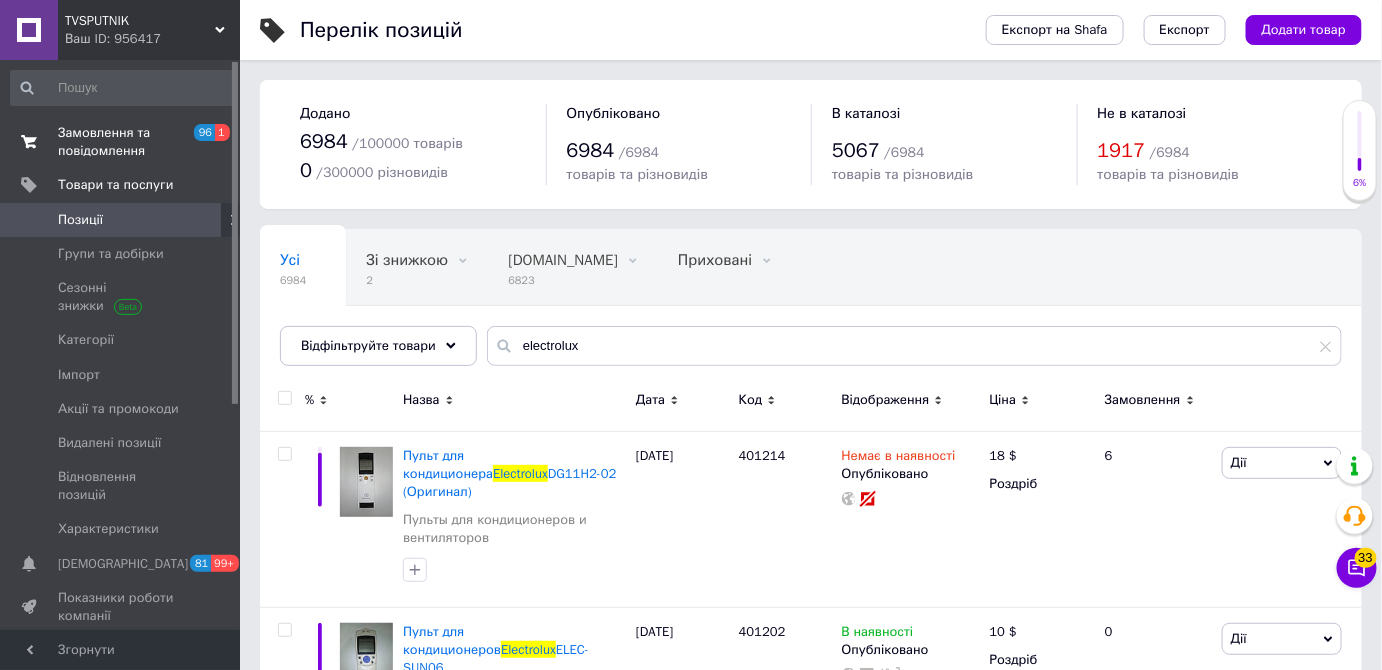 click on "Замовлення та повідомлення" at bounding box center (121, 142) 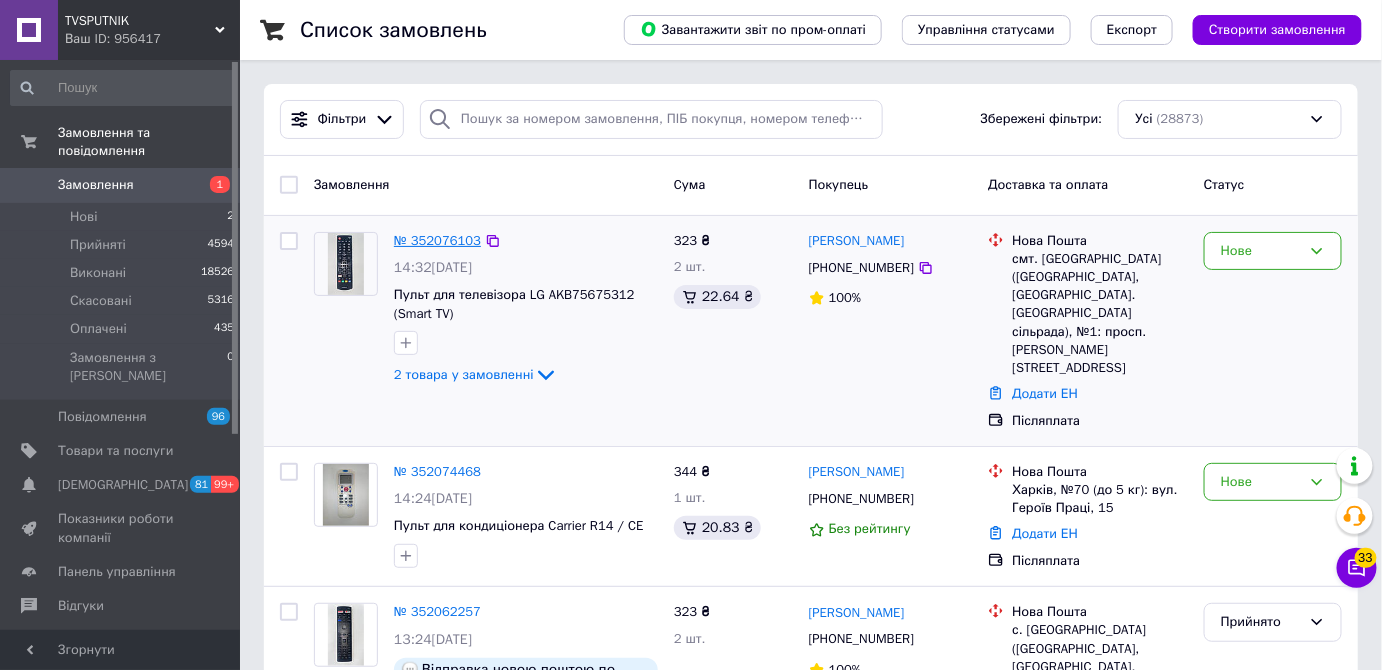click on "№ 352076103" at bounding box center [437, 240] 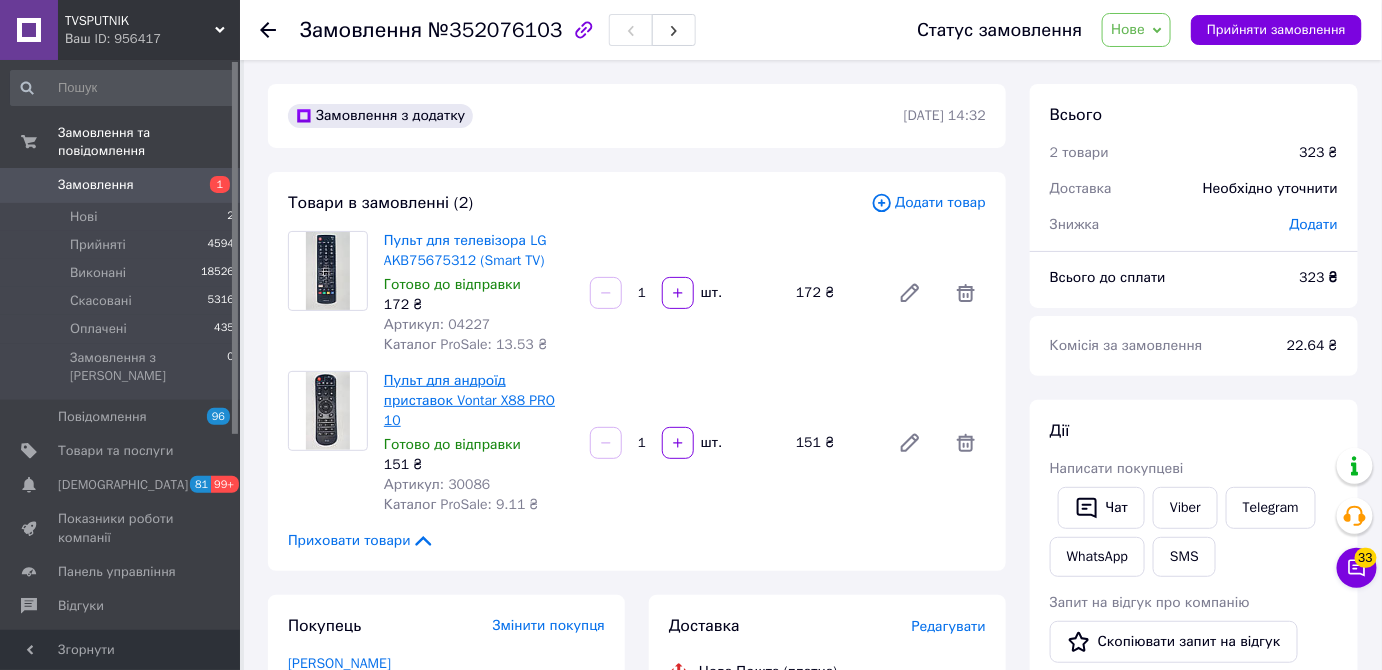 click on "Пульт для андроїд приставок  Vontar X88 PRO 10" at bounding box center (469, 400) 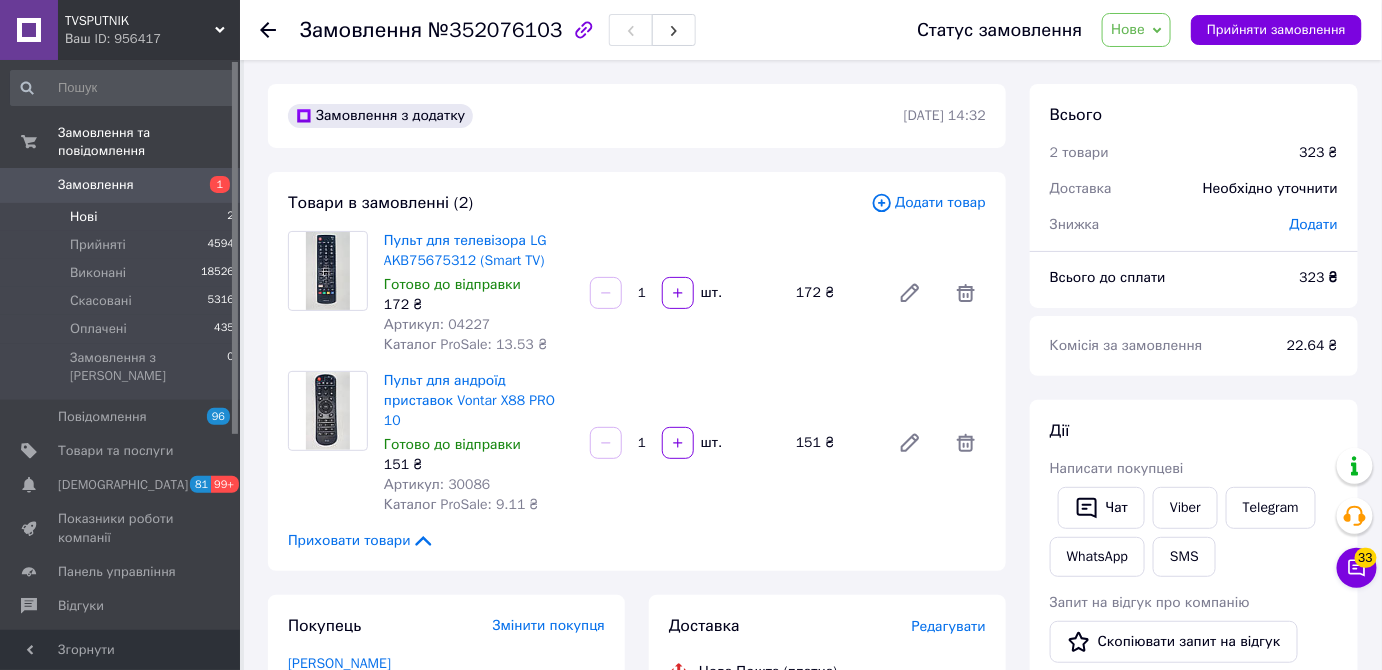 click on "Нові 2" at bounding box center [123, 217] 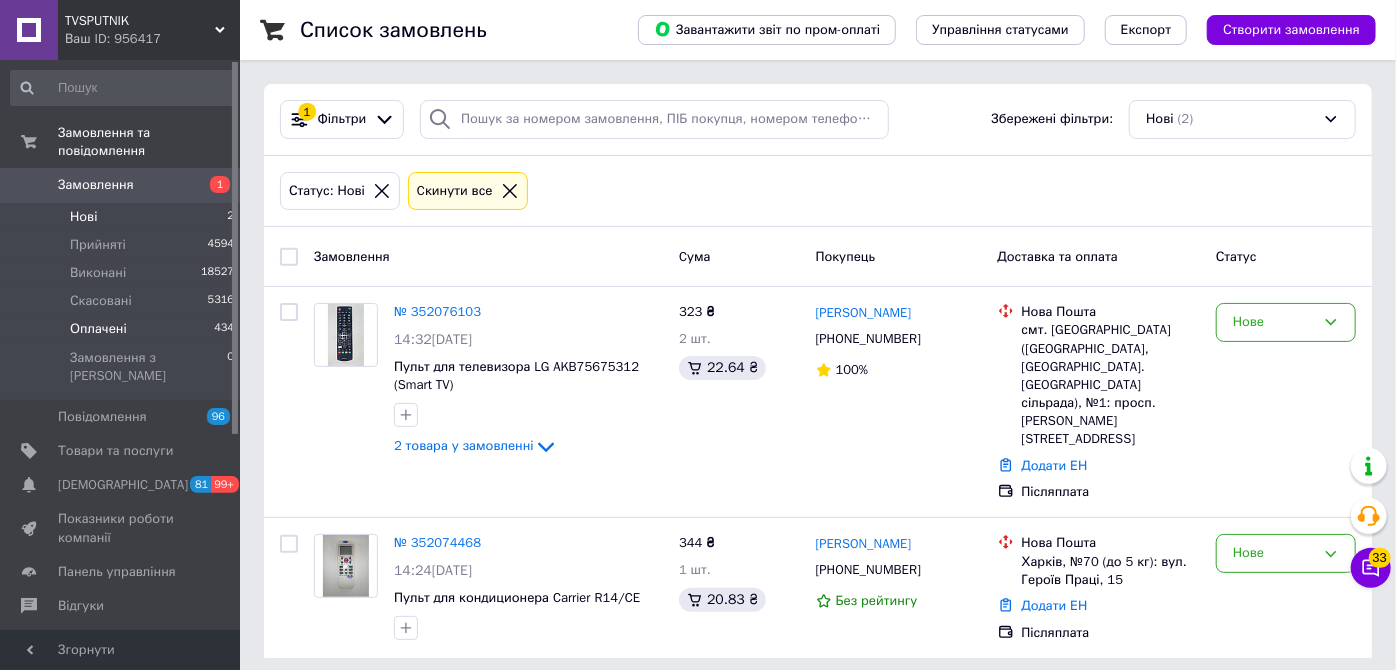 click on "Оплачені" at bounding box center [98, 329] 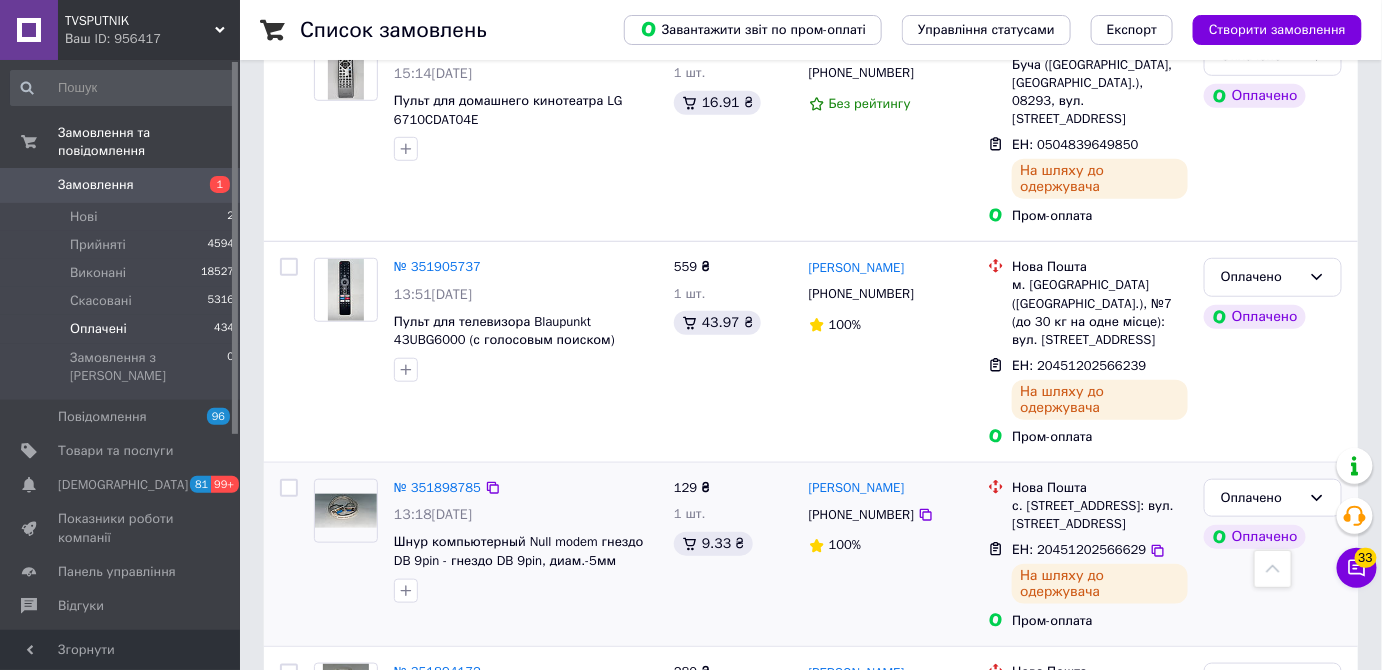 scroll, scrollTop: 3181, scrollLeft: 0, axis: vertical 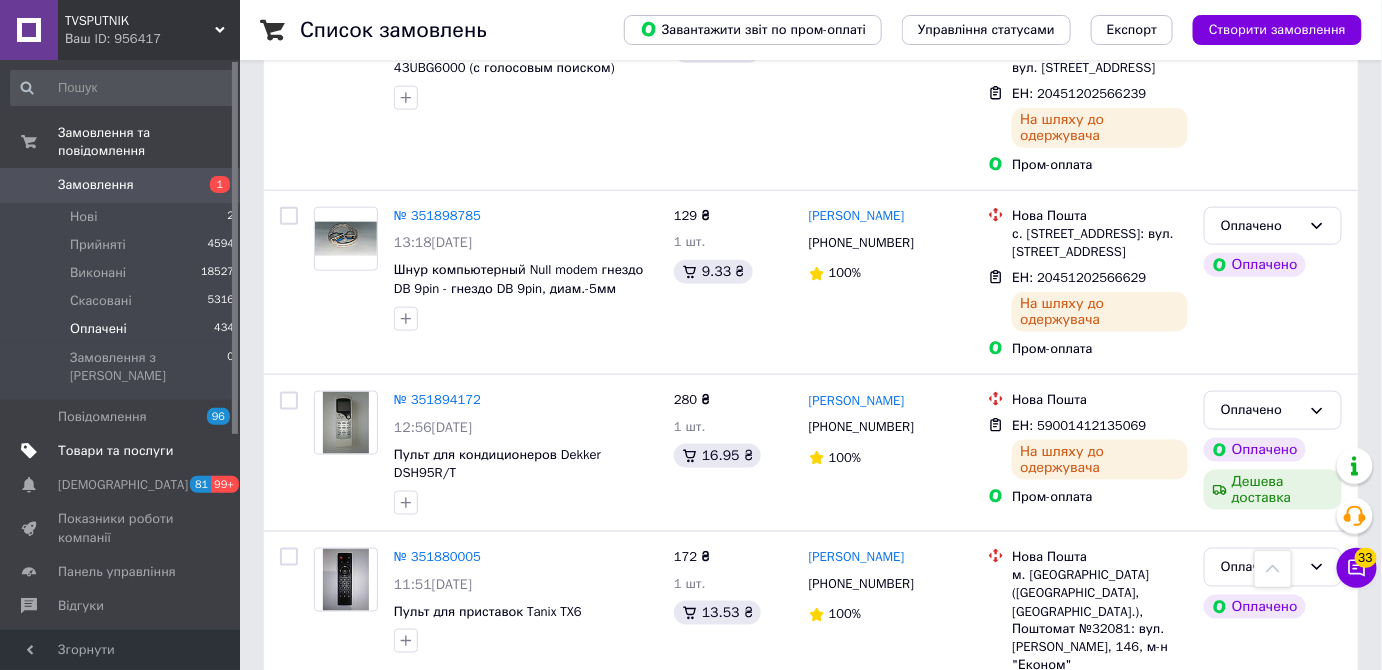 click on "Товари та послуги" at bounding box center (115, 451) 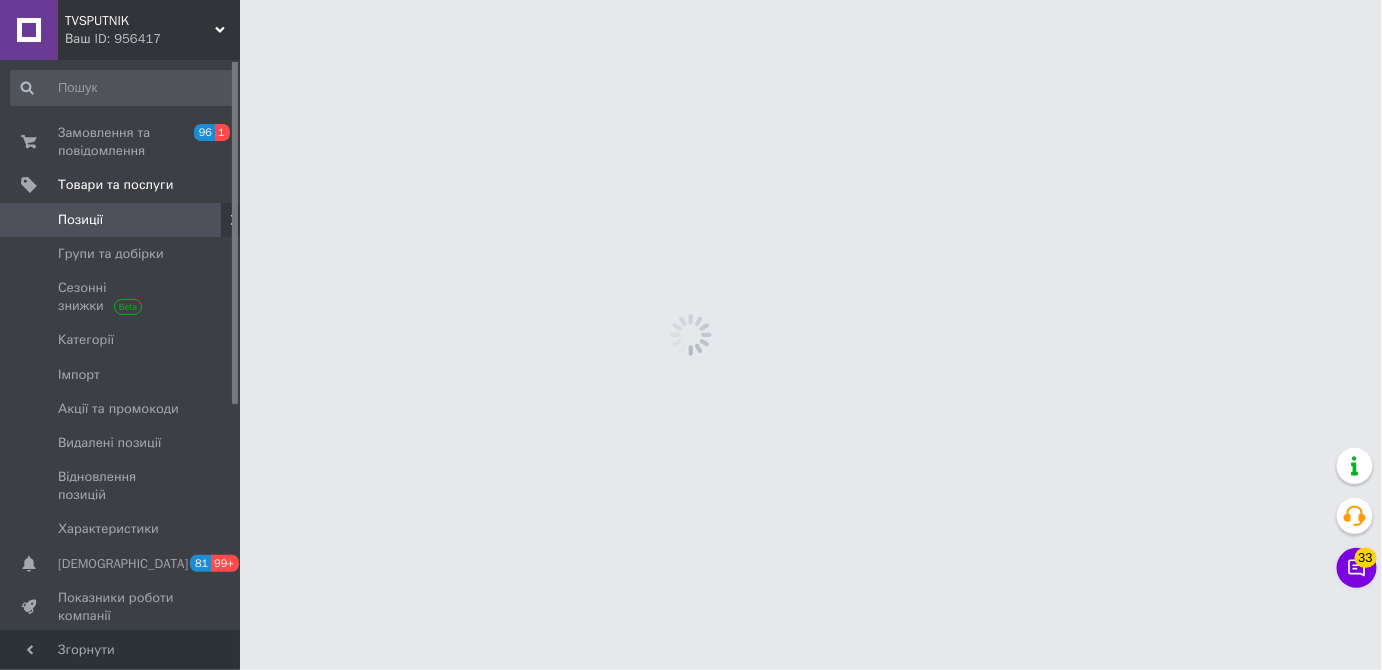 scroll, scrollTop: 0, scrollLeft: 0, axis: both 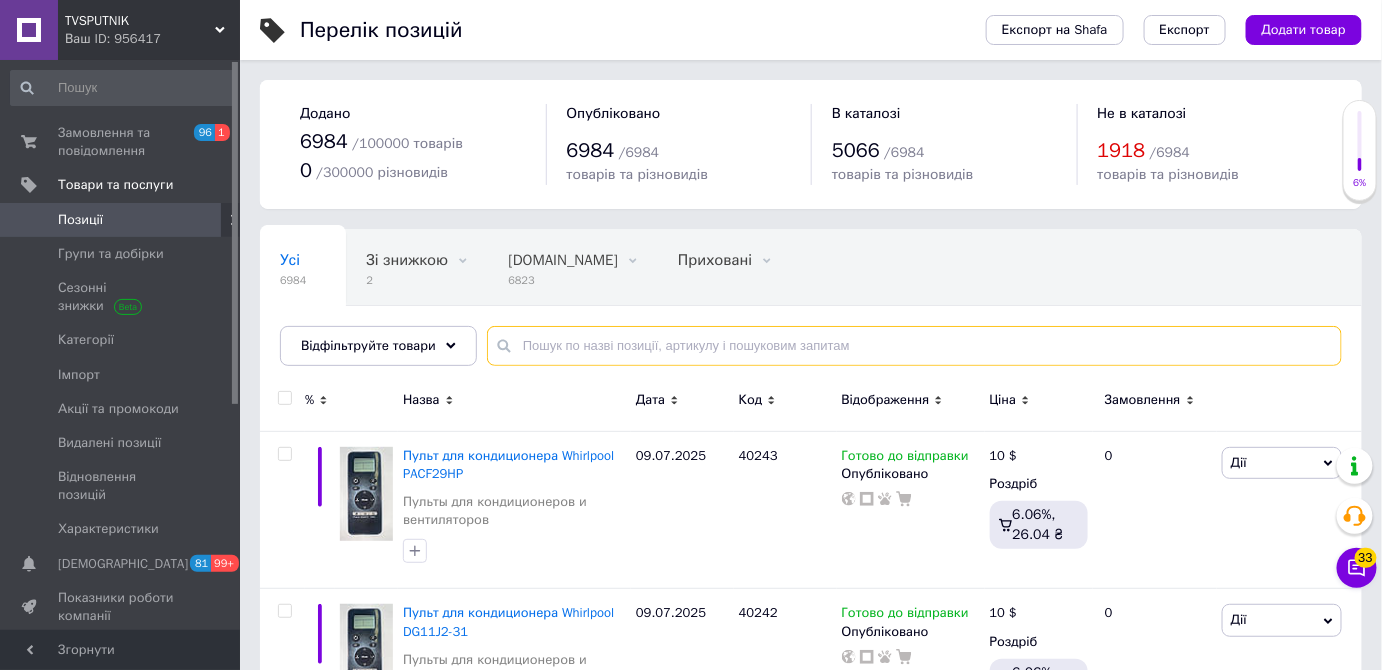 paste on "smartway" 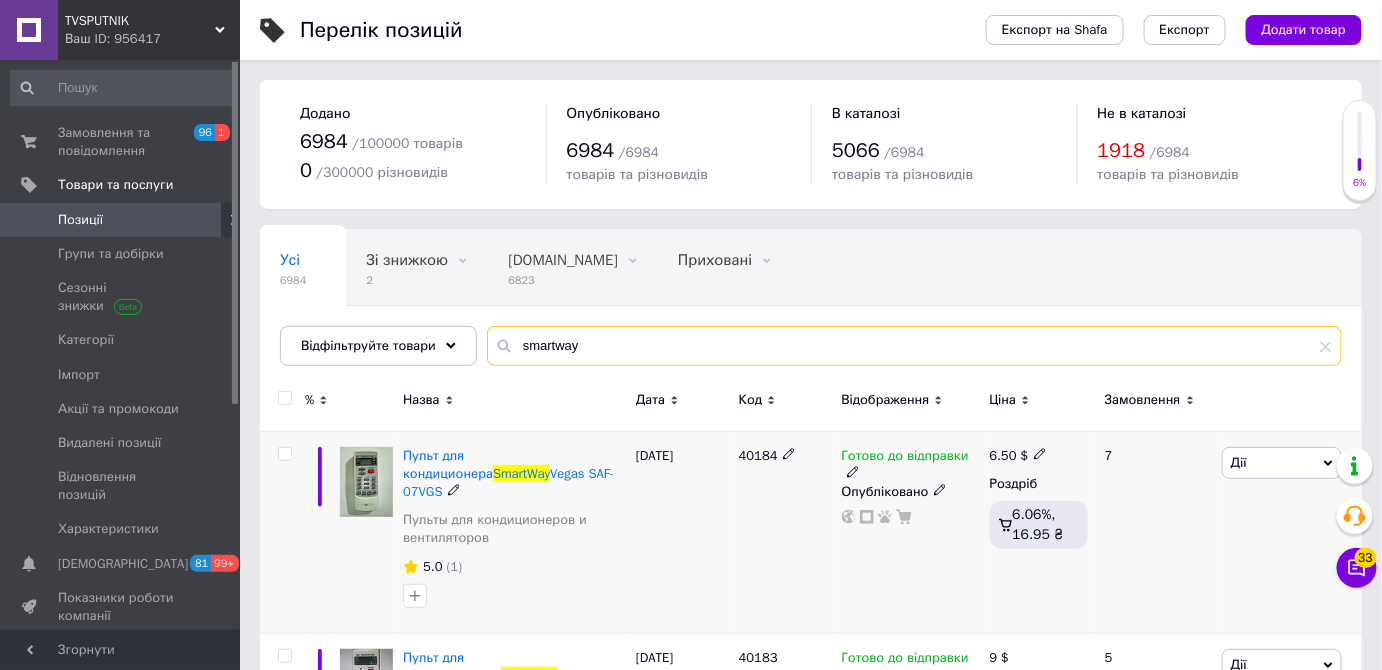 type on "smartway" 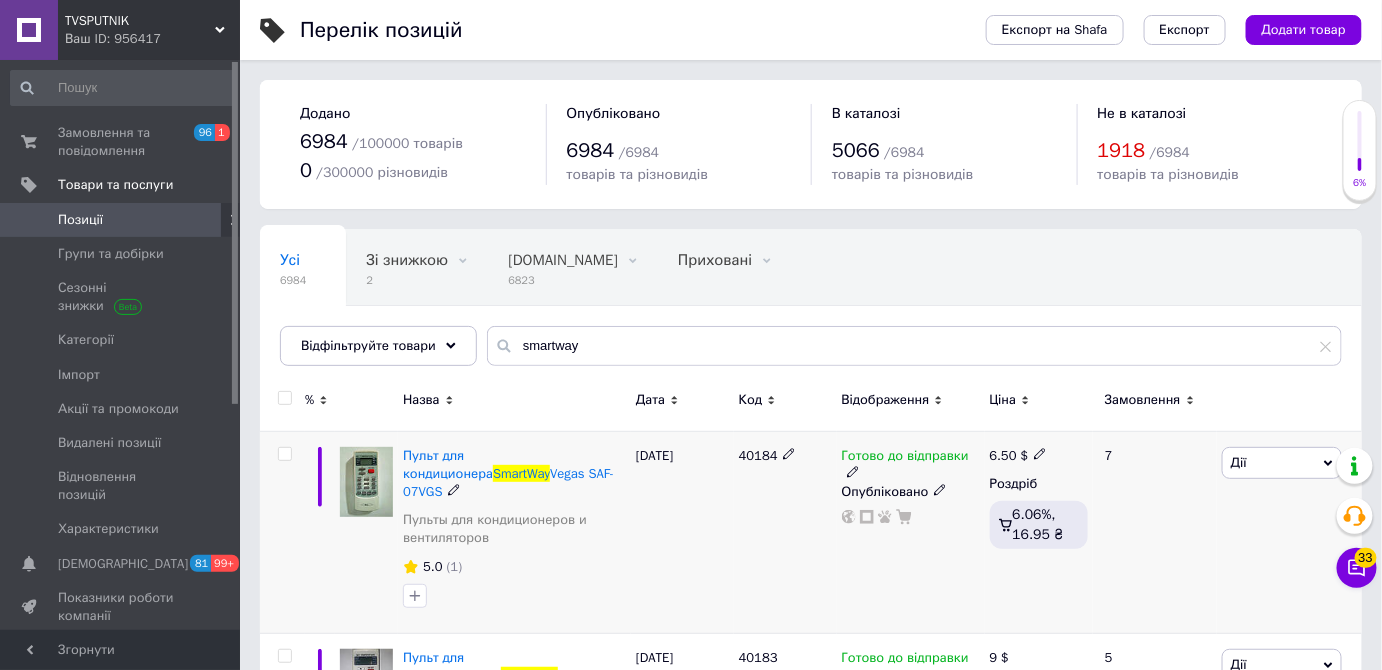 click 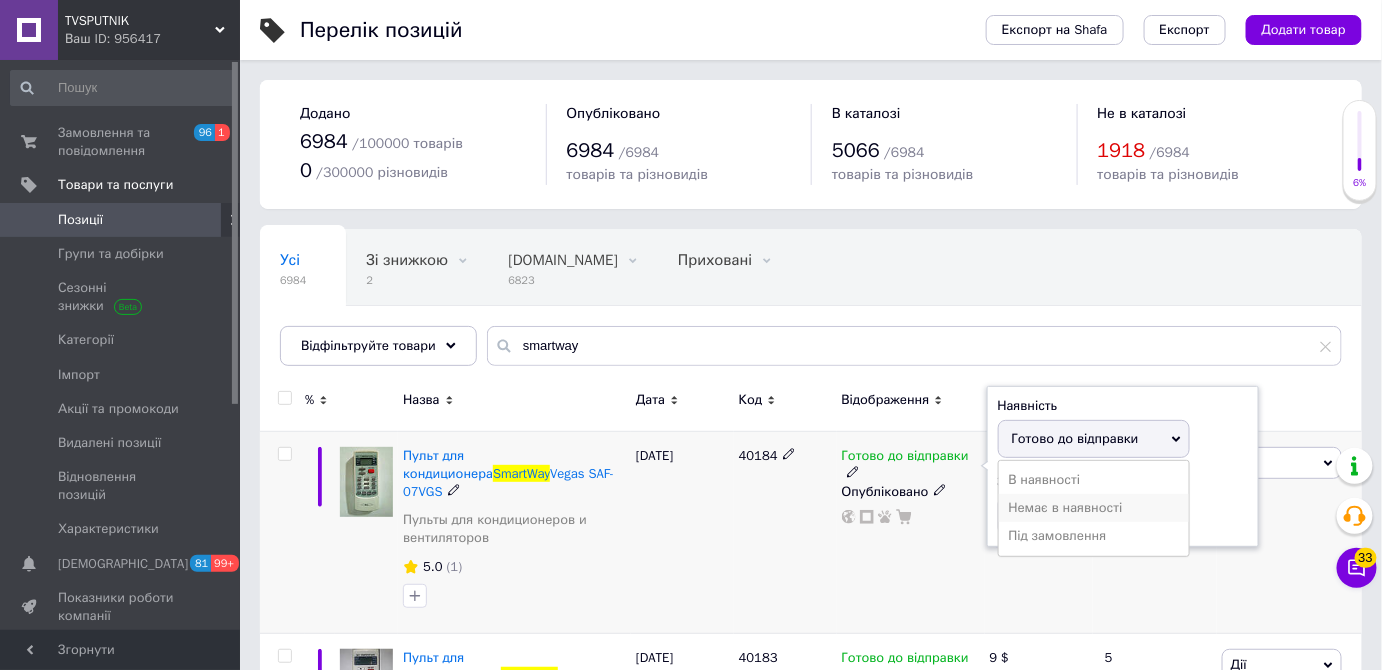 click on "Немає в наявності" at bounding box center [1094, 508] 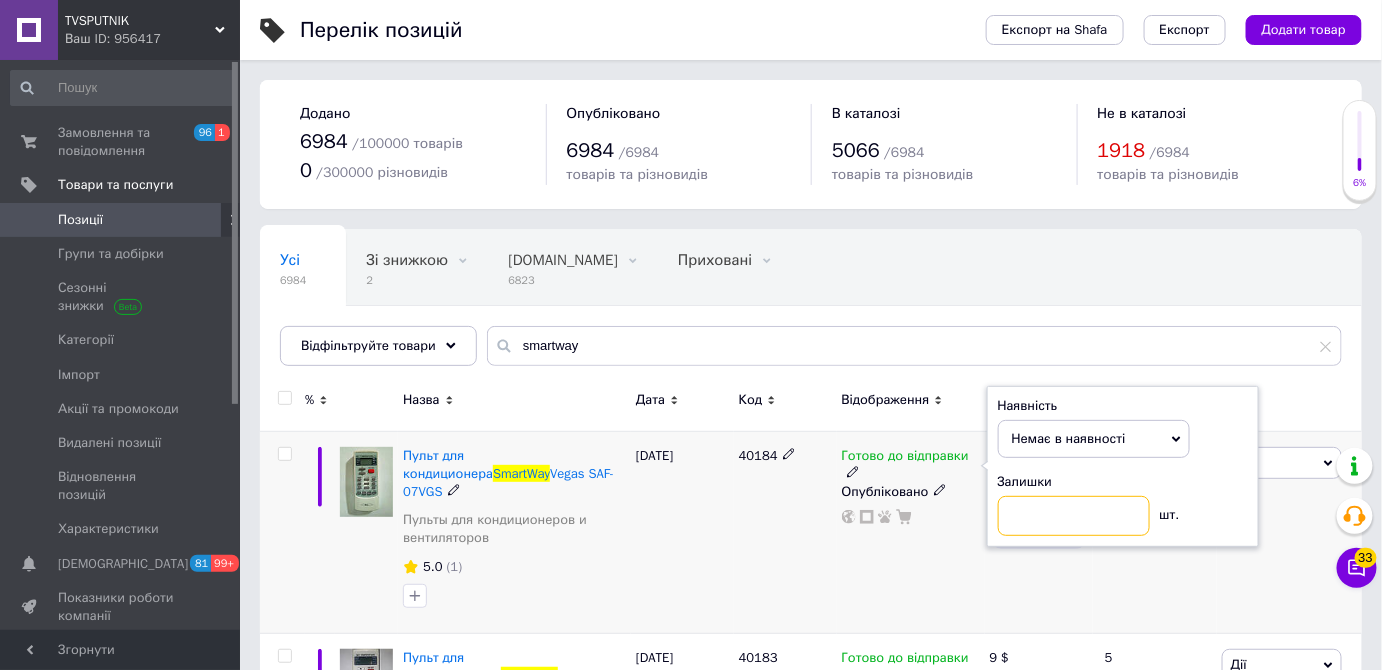 click at bounding box center (1074, 516) 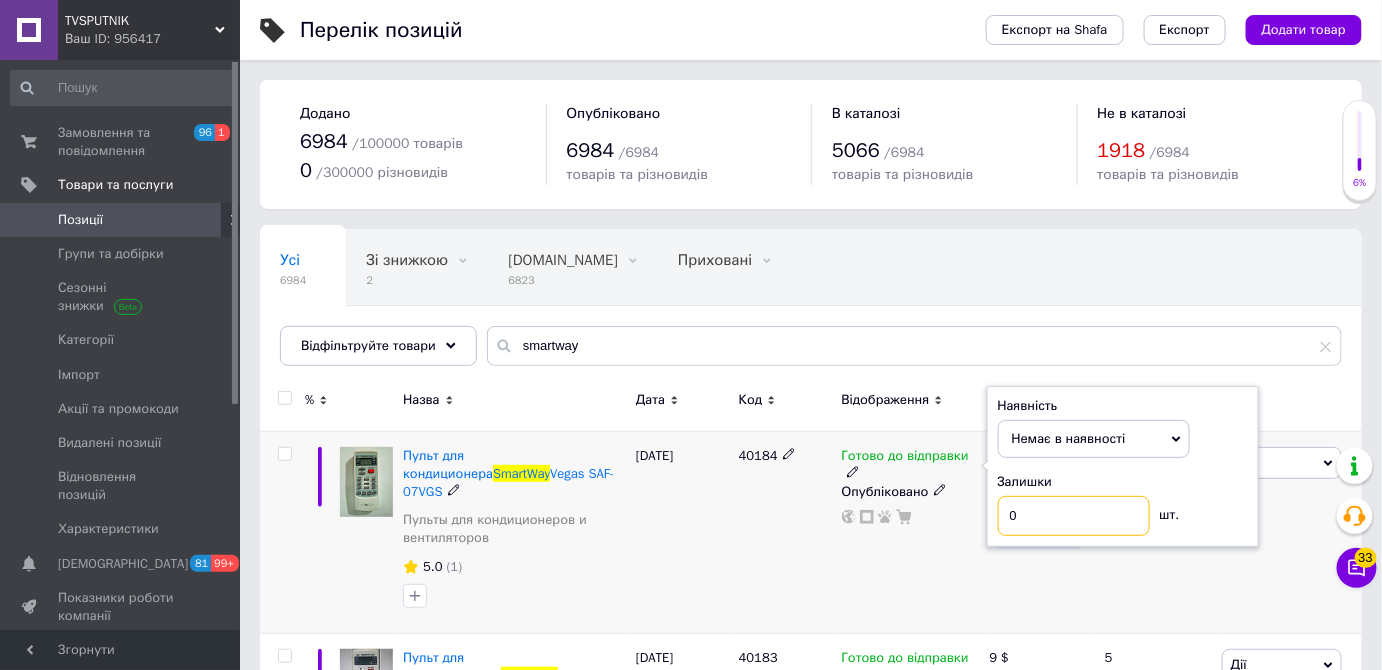 type on "0" 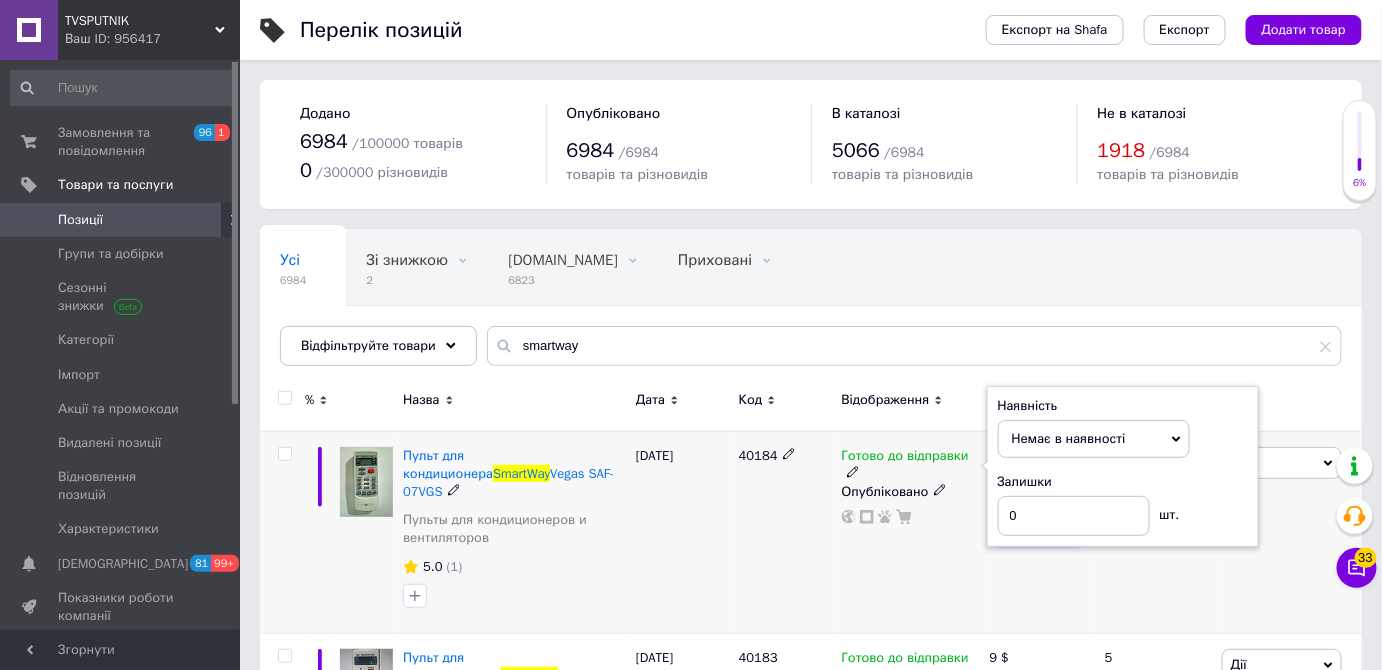 click on "40184" at bounding box center (785, 532) 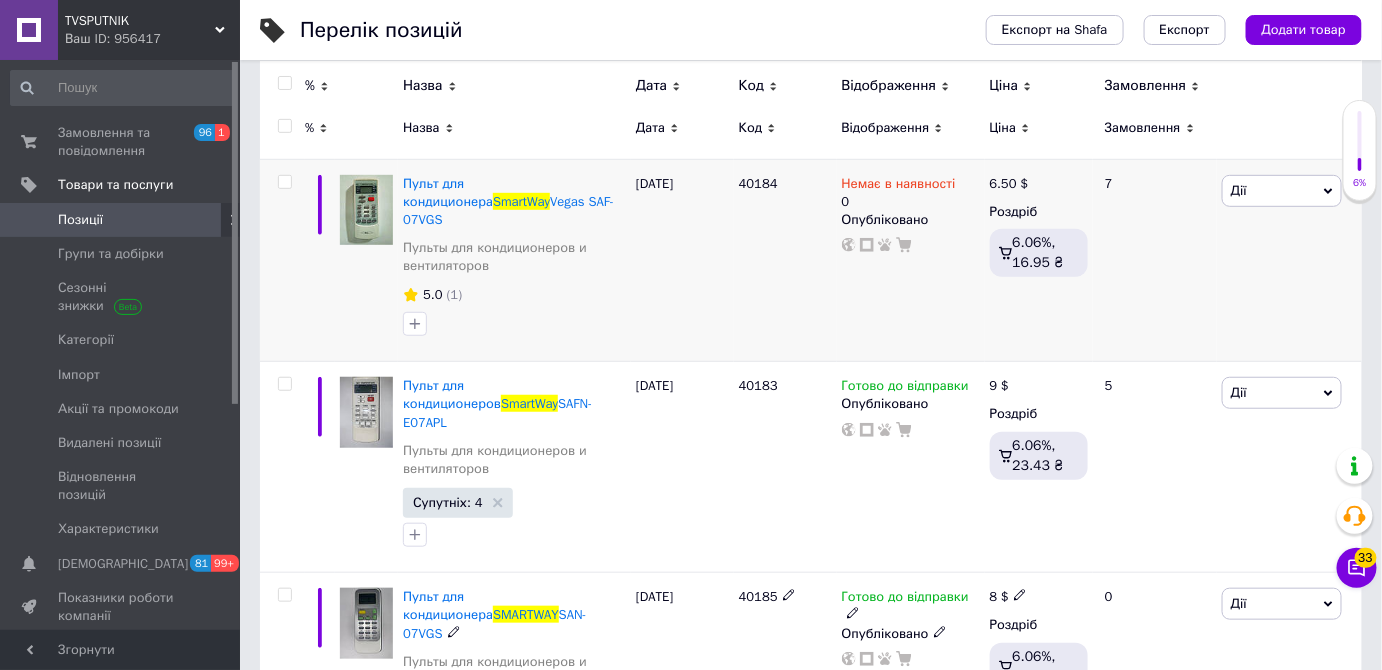 scroll, scrollTop: 363, scrollLeft: 0, axis: vertical 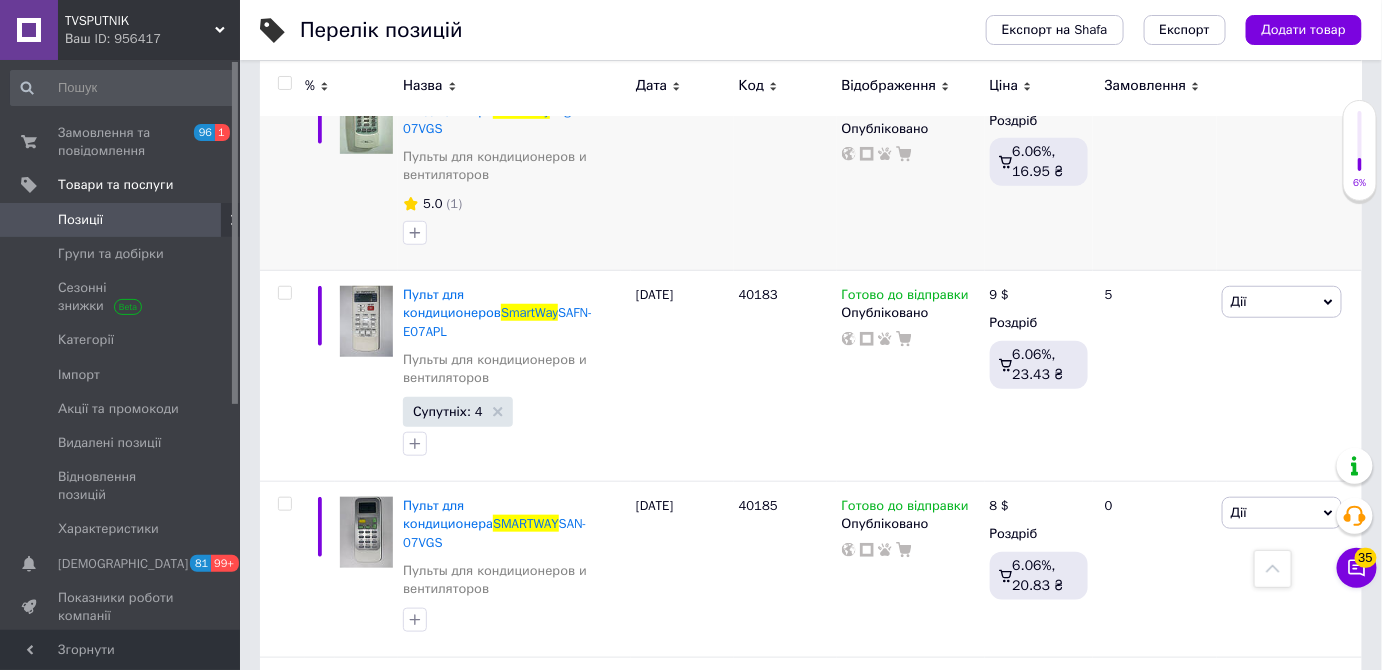 click on "401134" at bounding box center [785, 746] 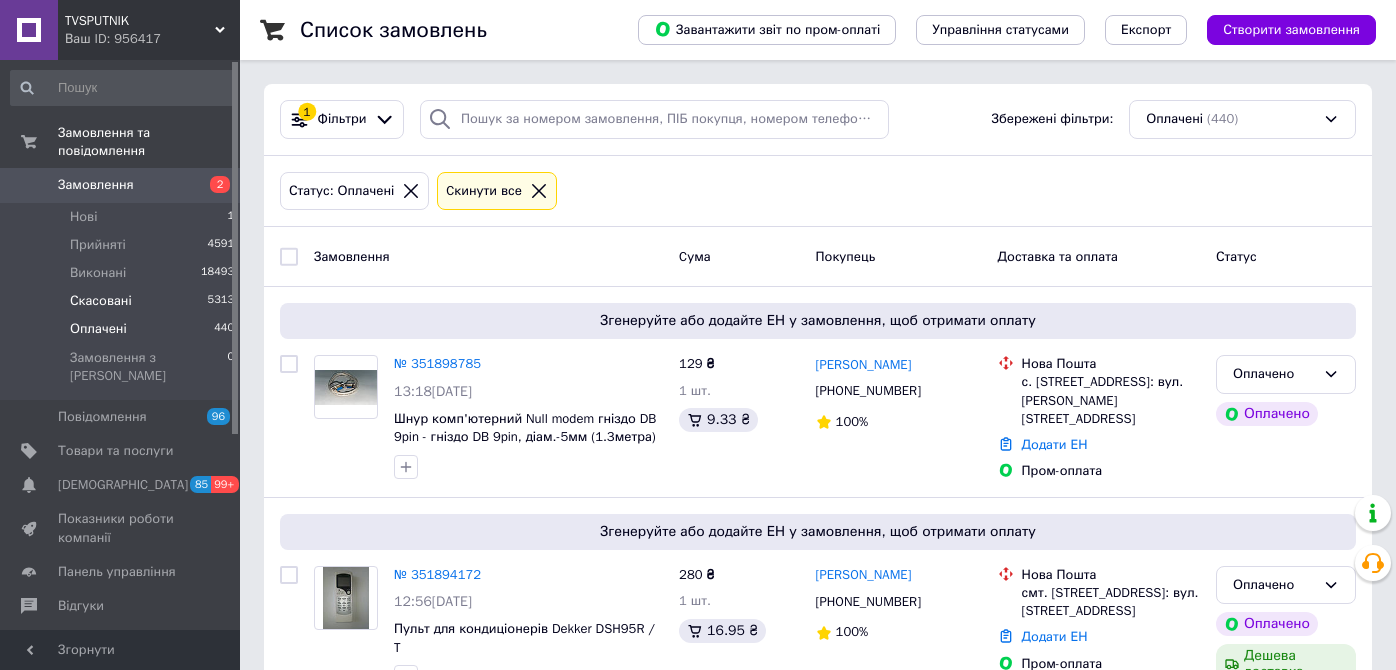scroll, scrollTop: 0, scrollLeft: 0, axis: both 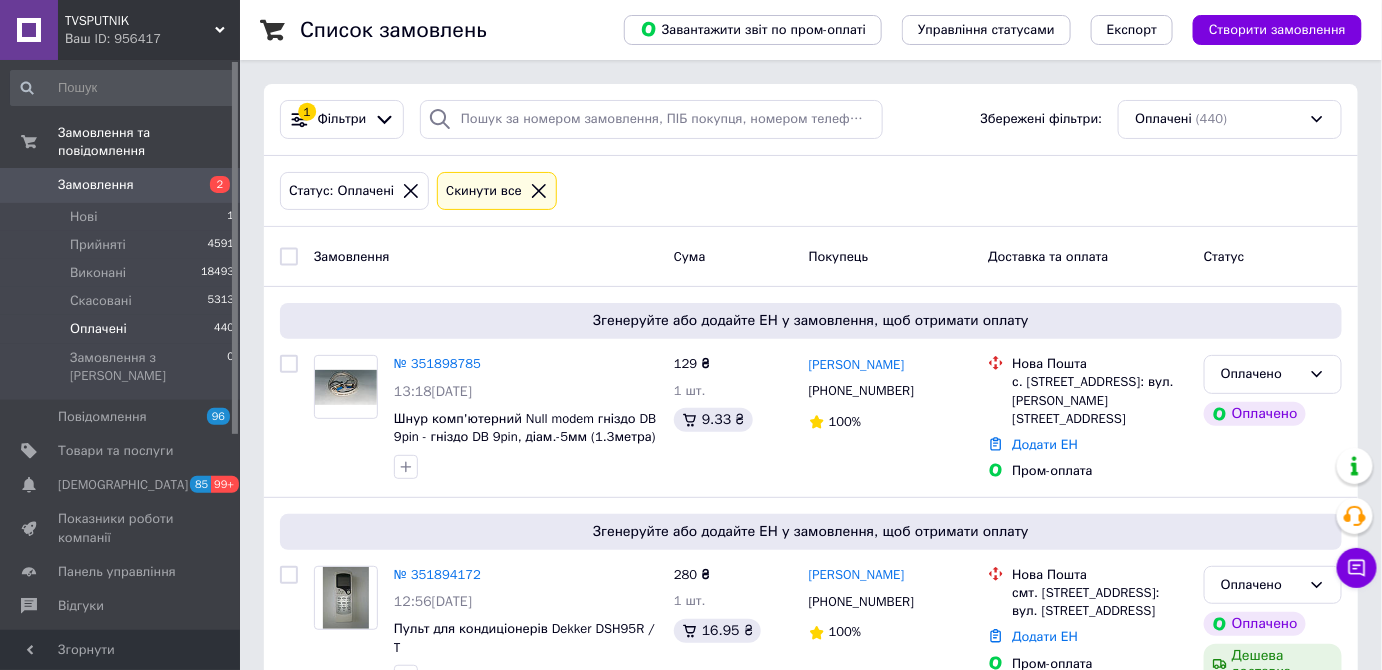 click on "Оплачені 440" at bounding box center (123, 329) 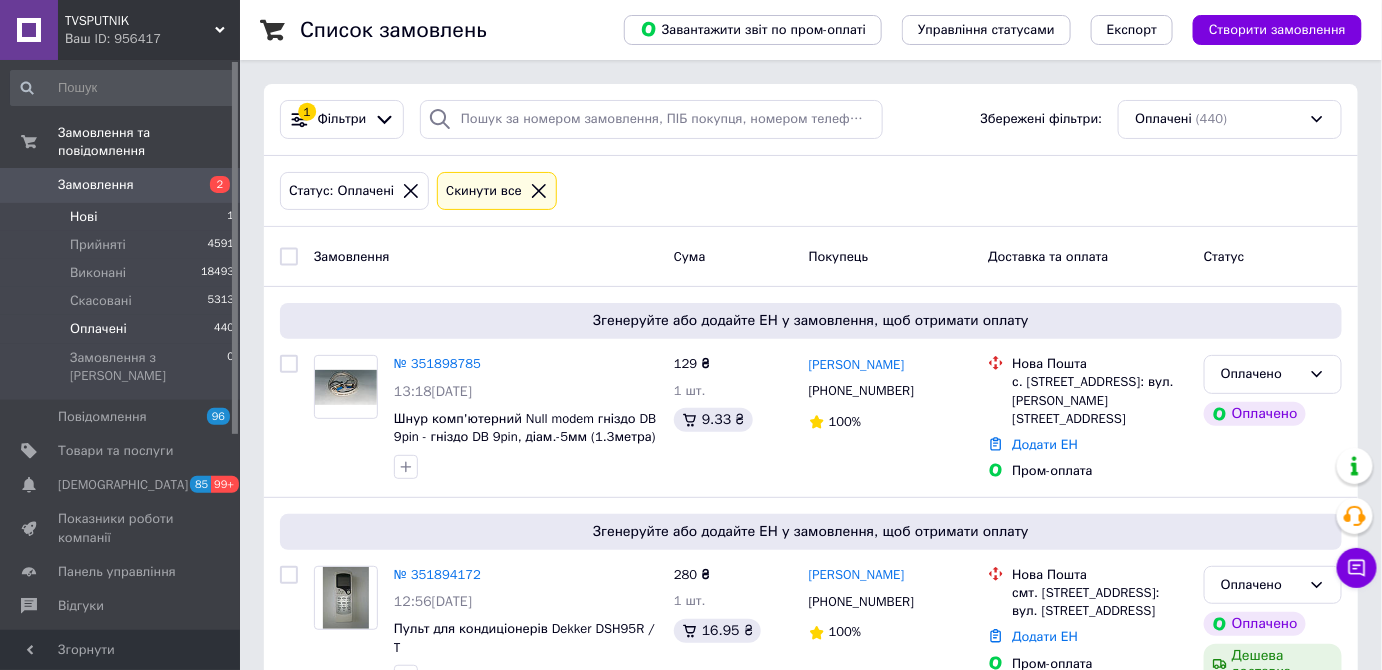 click on "Нові 1" at bounding box center [123, 217] 